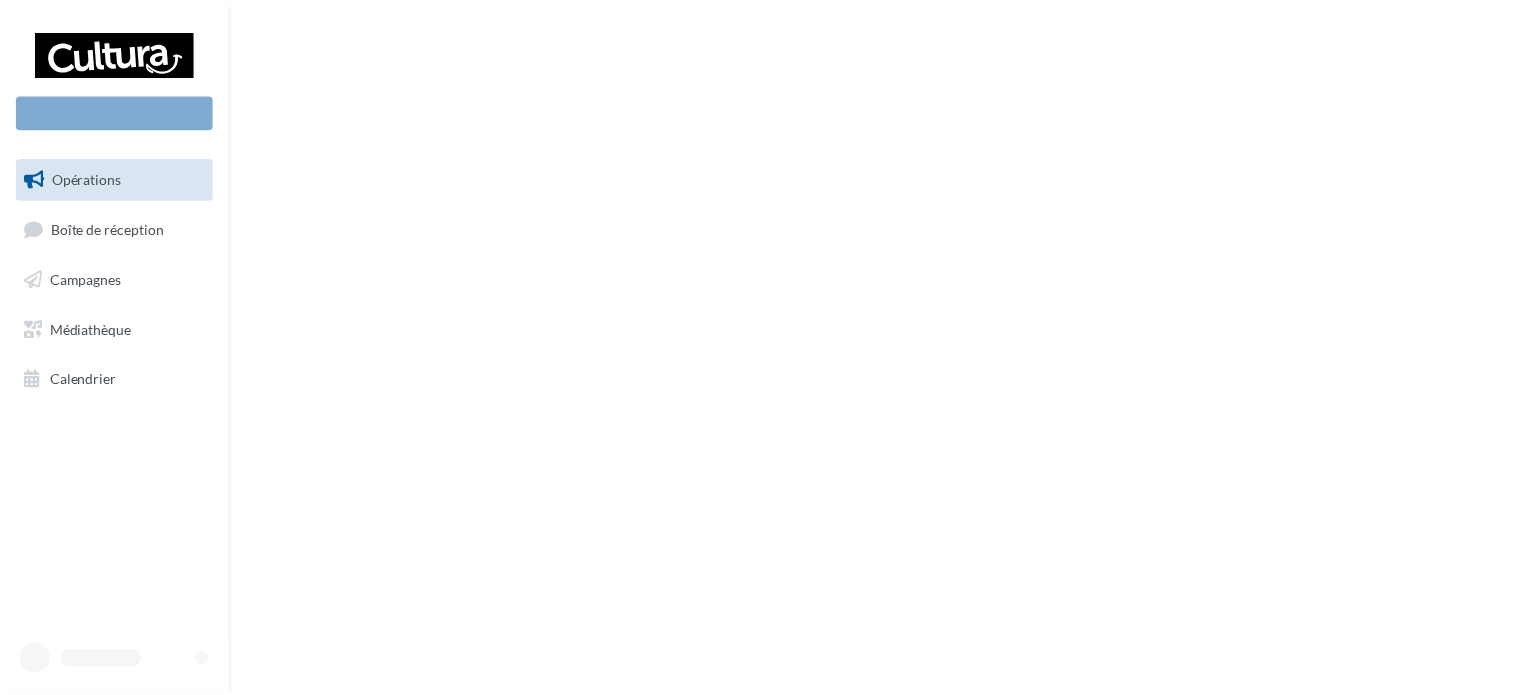 scroll, scrollTop: 0, scrollLeft: 0, axis: both 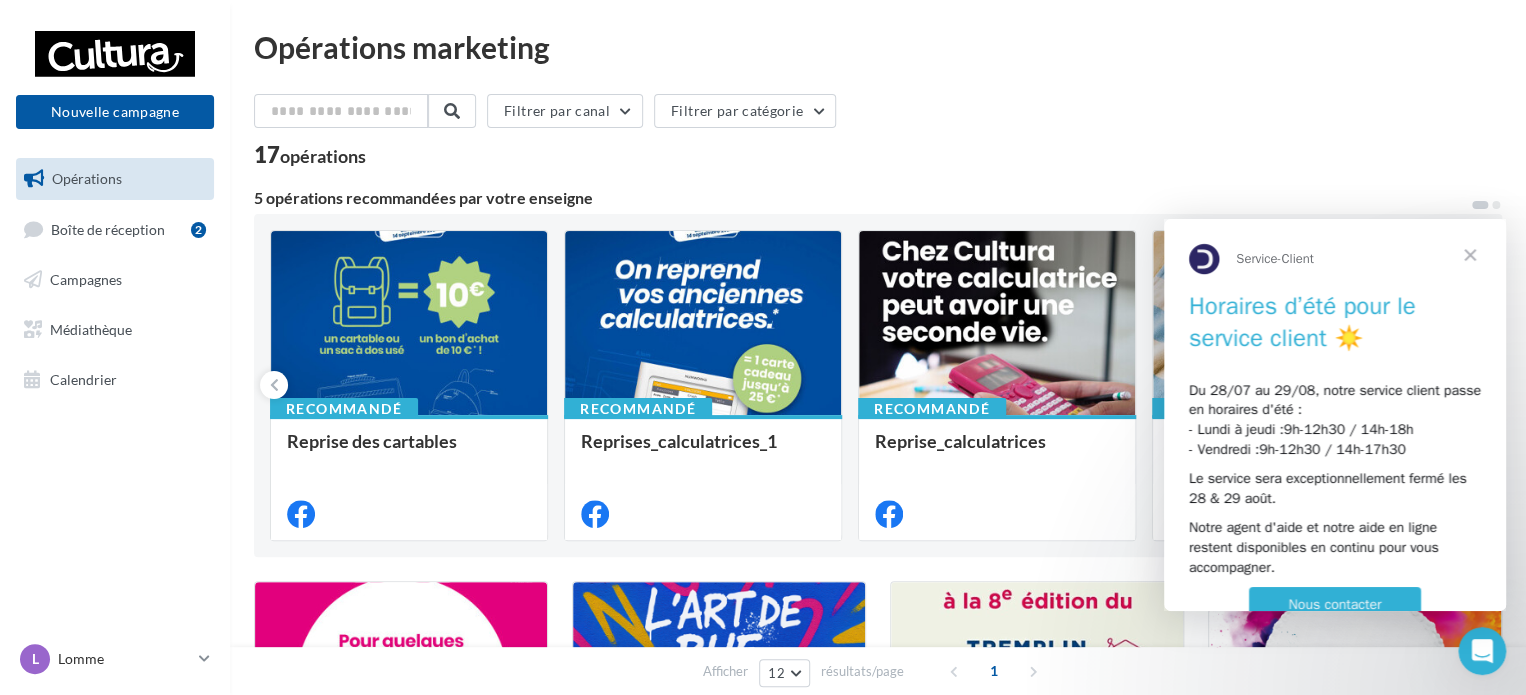 click at bounding box center (1470, 255) 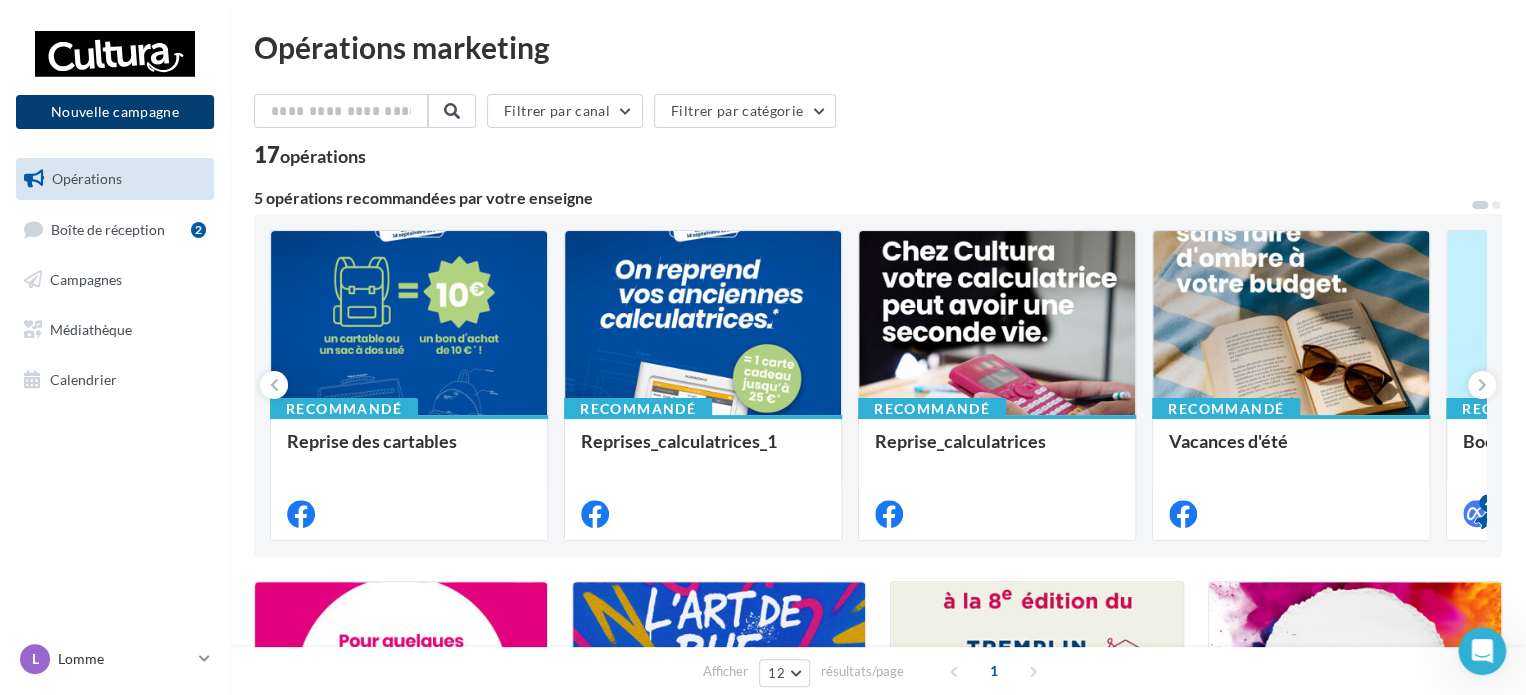 click on "Nouvelle campagne" at bounding box center (115, 112) 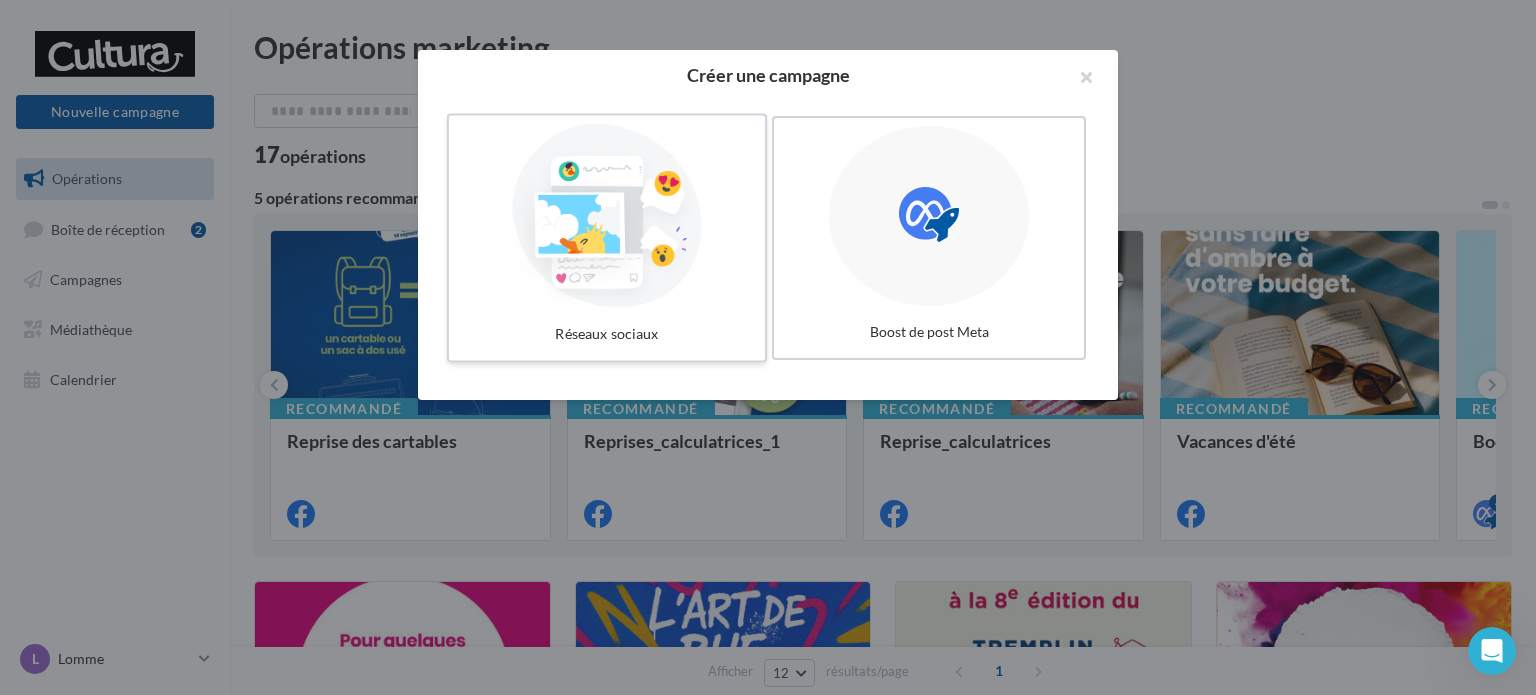 click at bounding box center [607, 216] 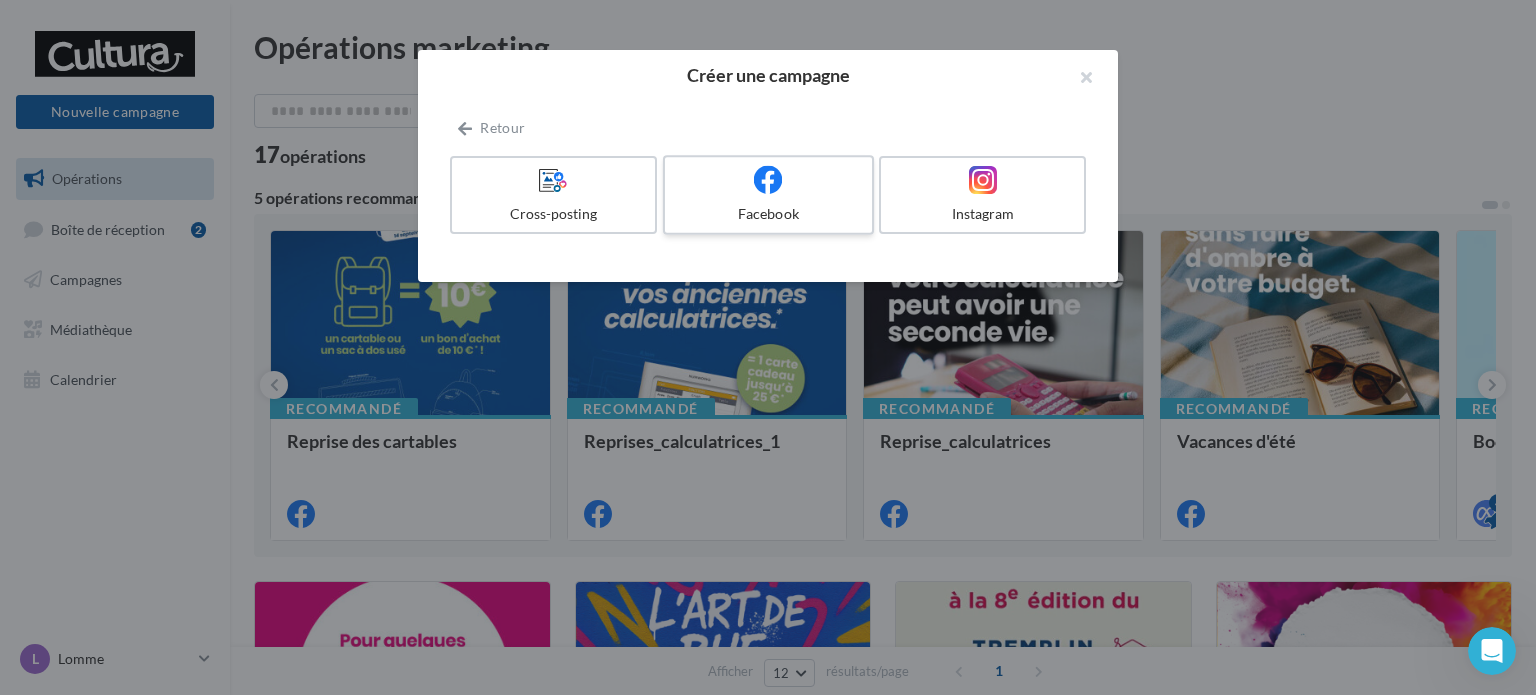 click on "Facebook" at bounding box center (768, 214) 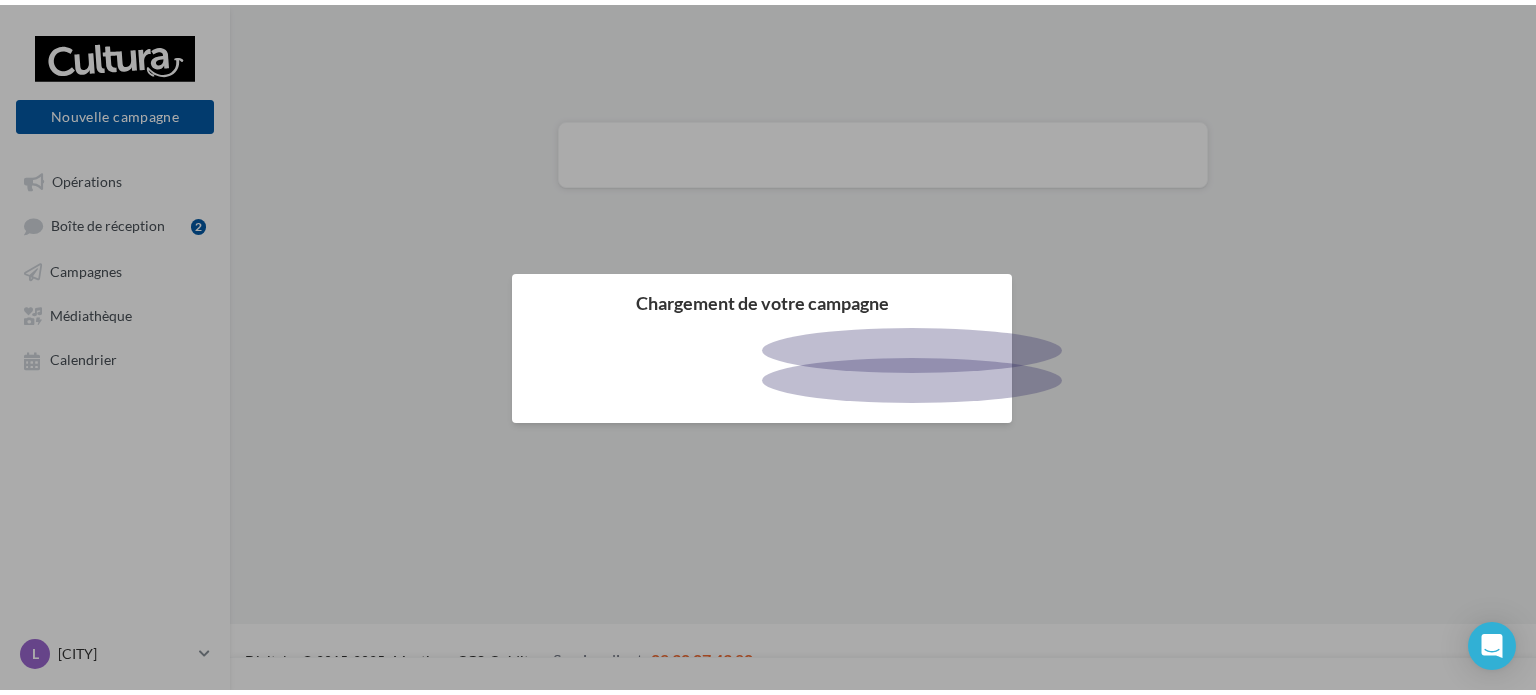 scroll, scrollTop: 0, scrollLeft: 0, axis: both 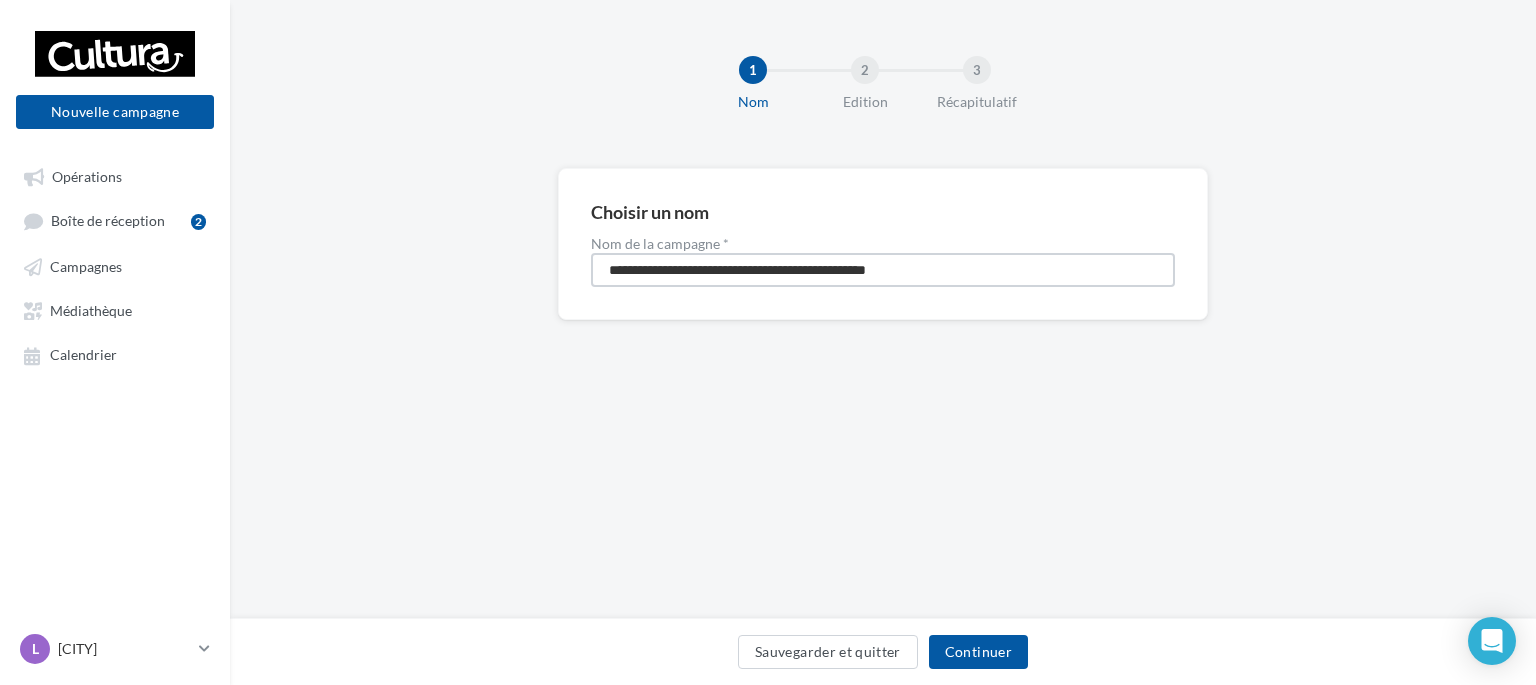 click on "**********" at bounding box center [883, 270] 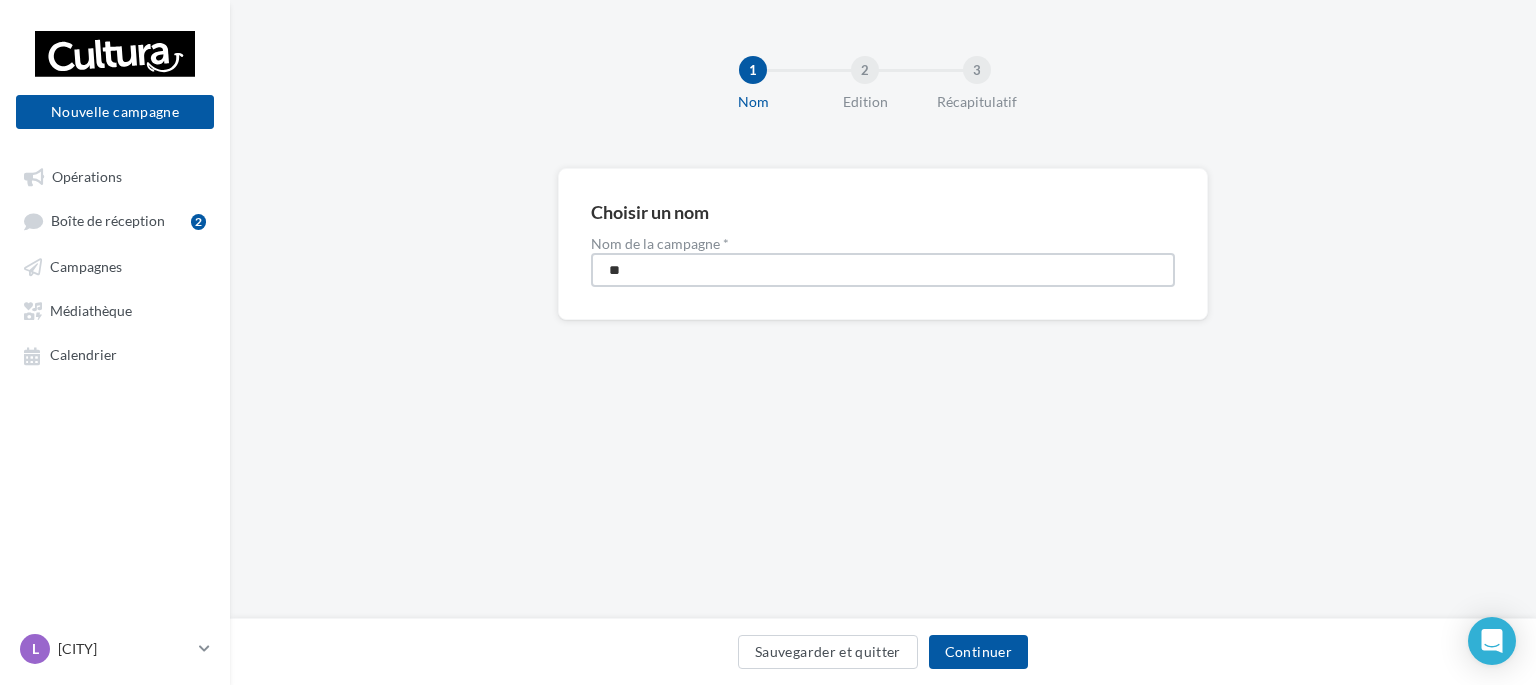 type on "*" 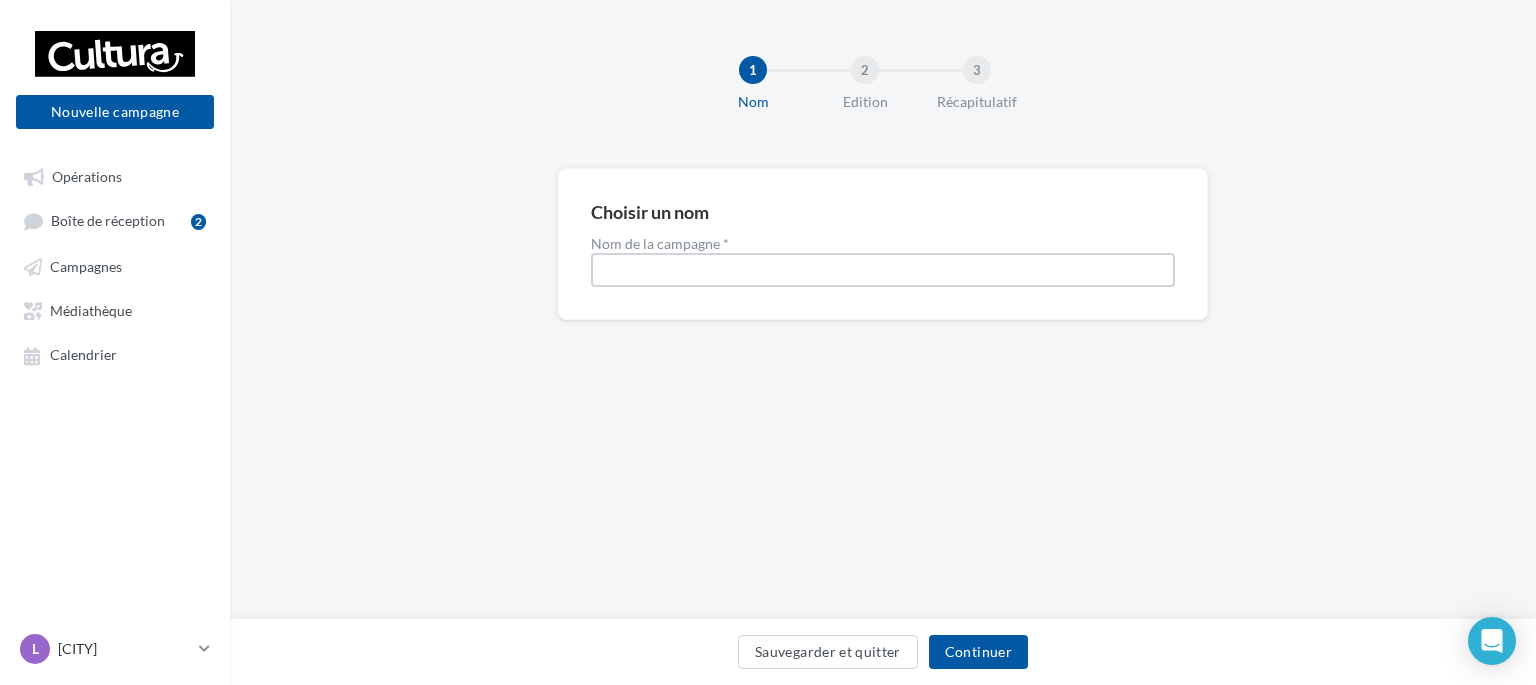 type on "*" 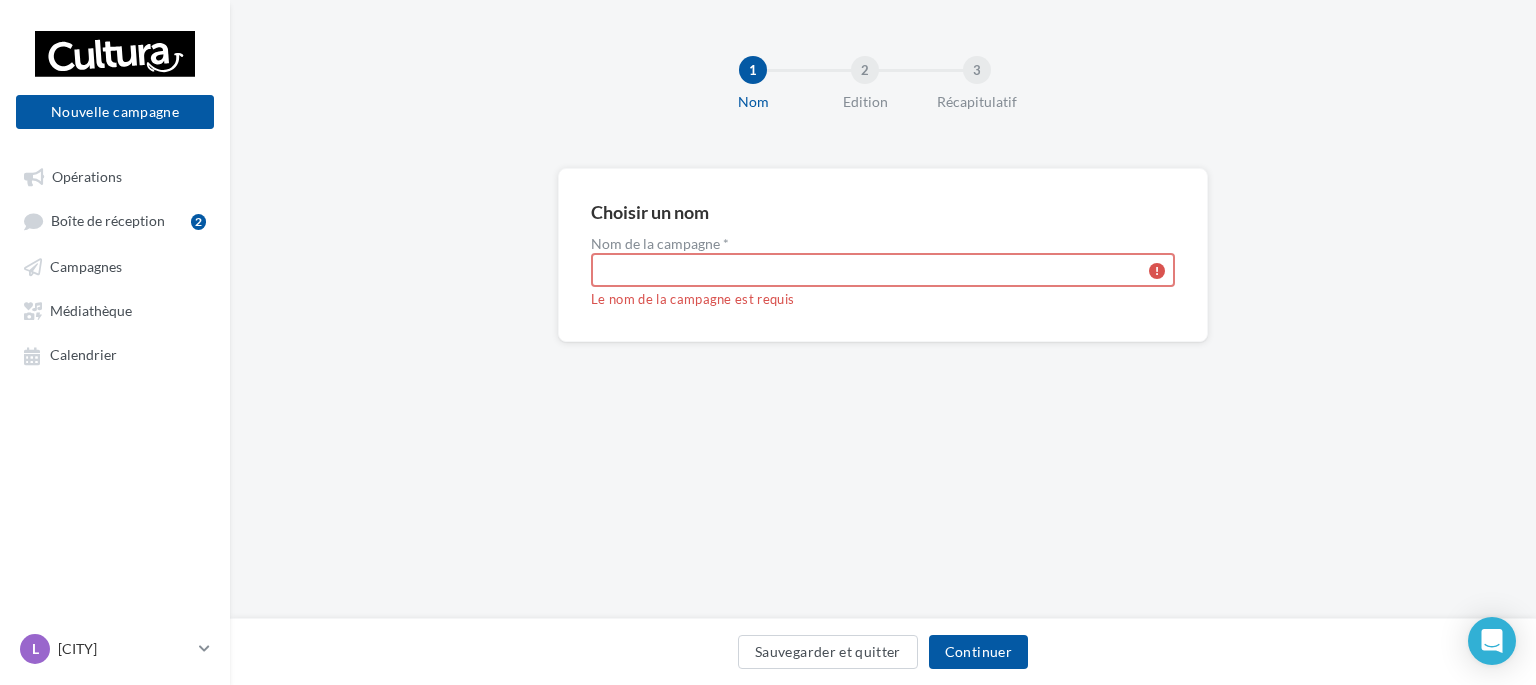 type on "*" 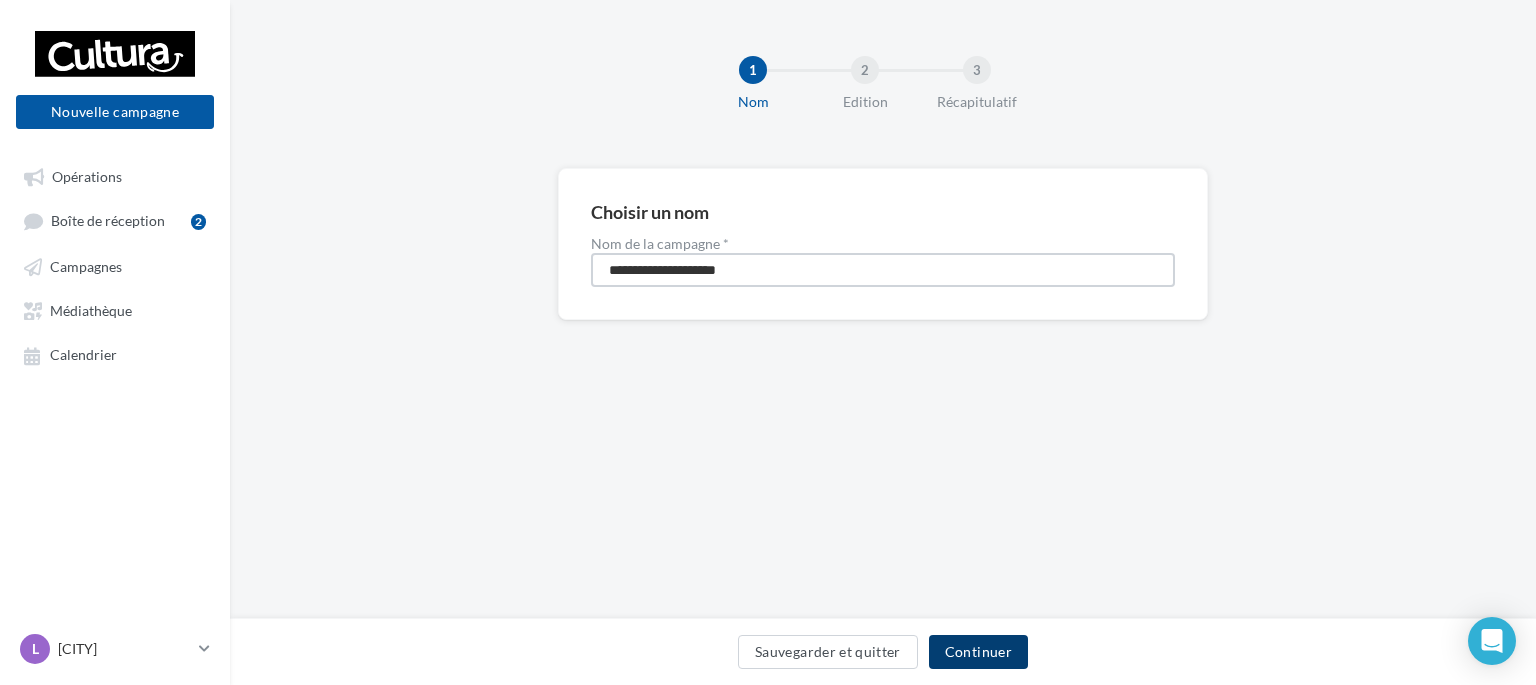 type on "**********" 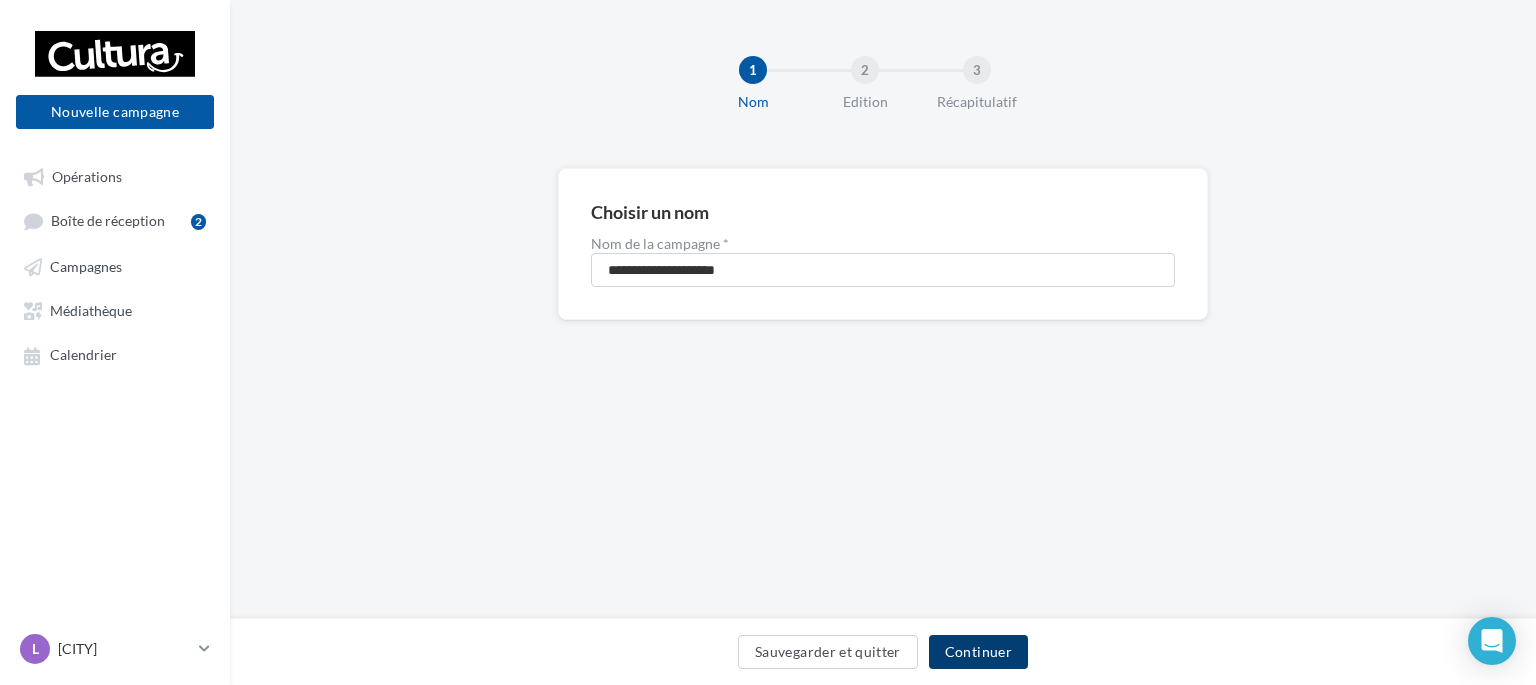 click on "Continuer" at bounding box center (978, 652) 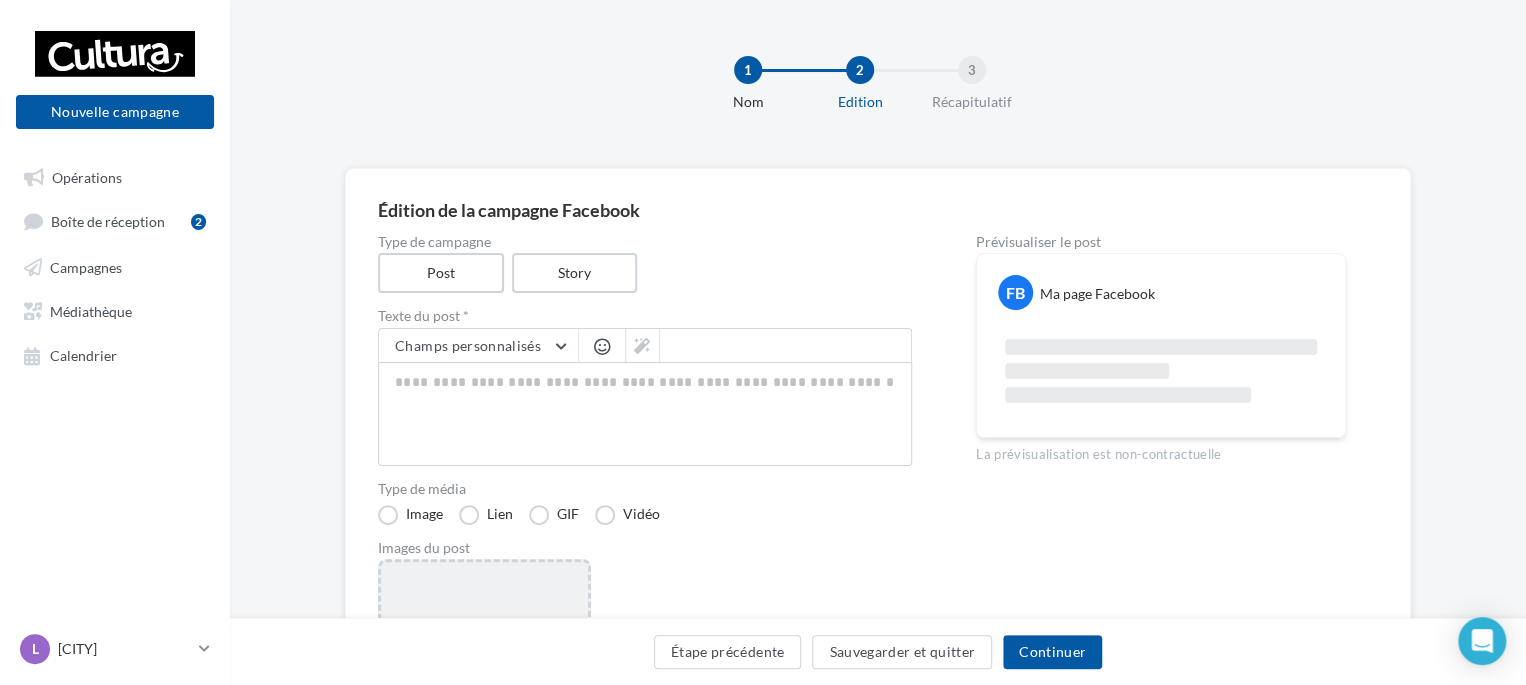 click on "Ajouter une image     Format: png, jpg" at bounding box center [484, 689] 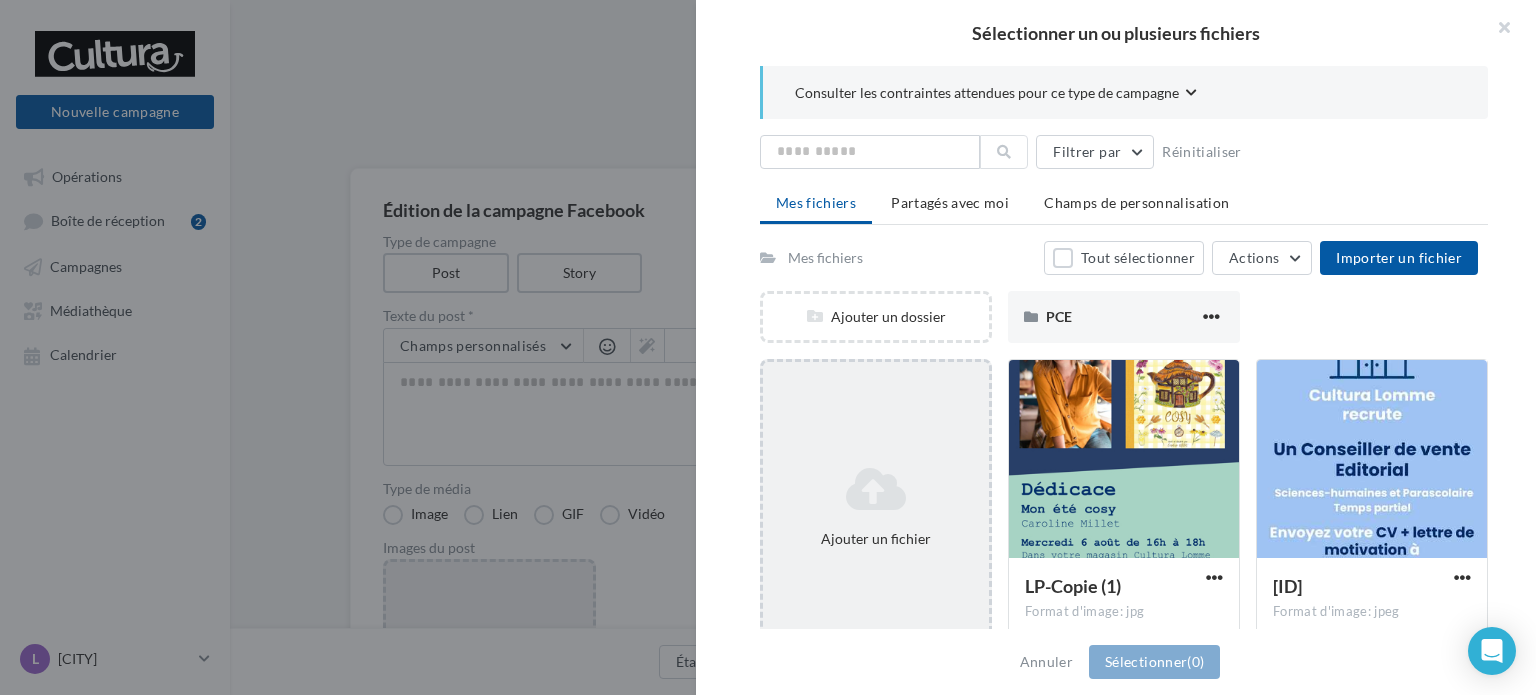 click at bounding box center (876, 489) 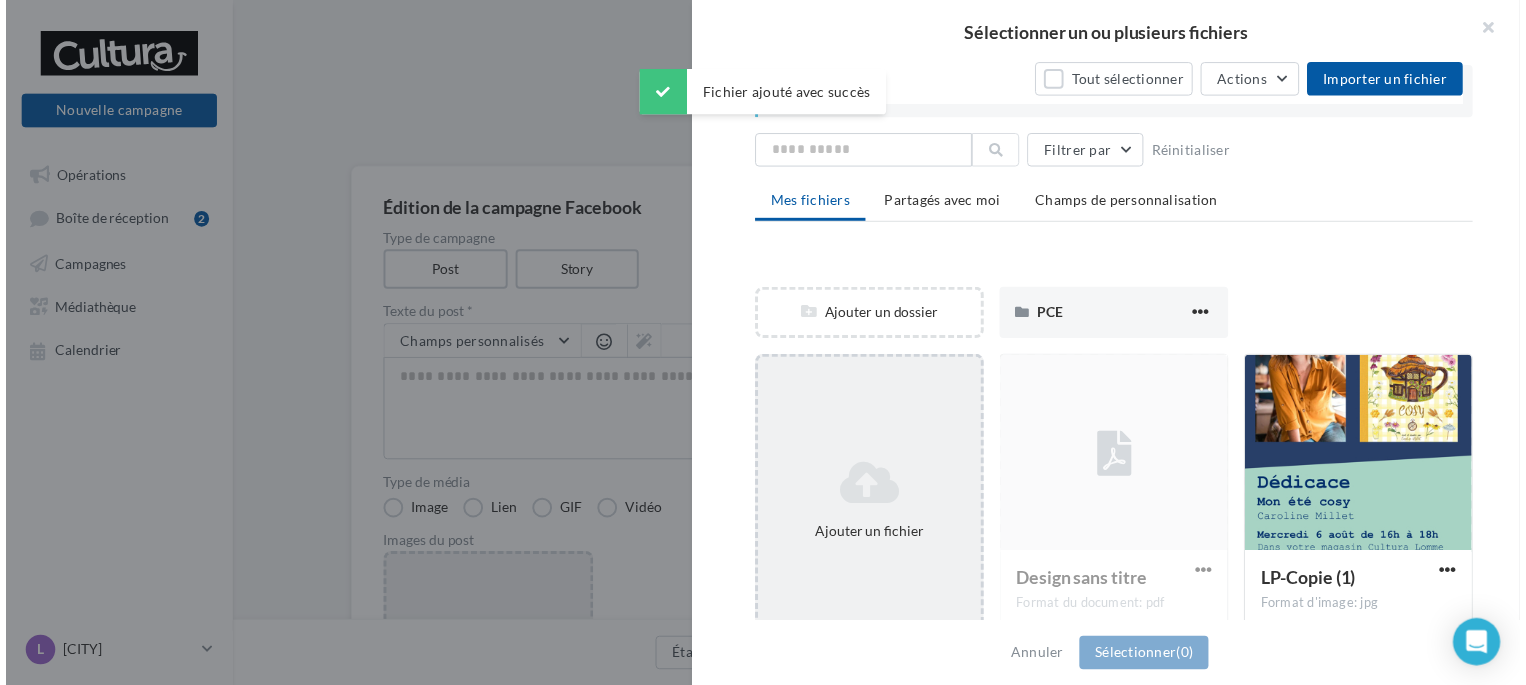 scroll, scrollTop: 248, scrollLeft: 0, axis: vertical 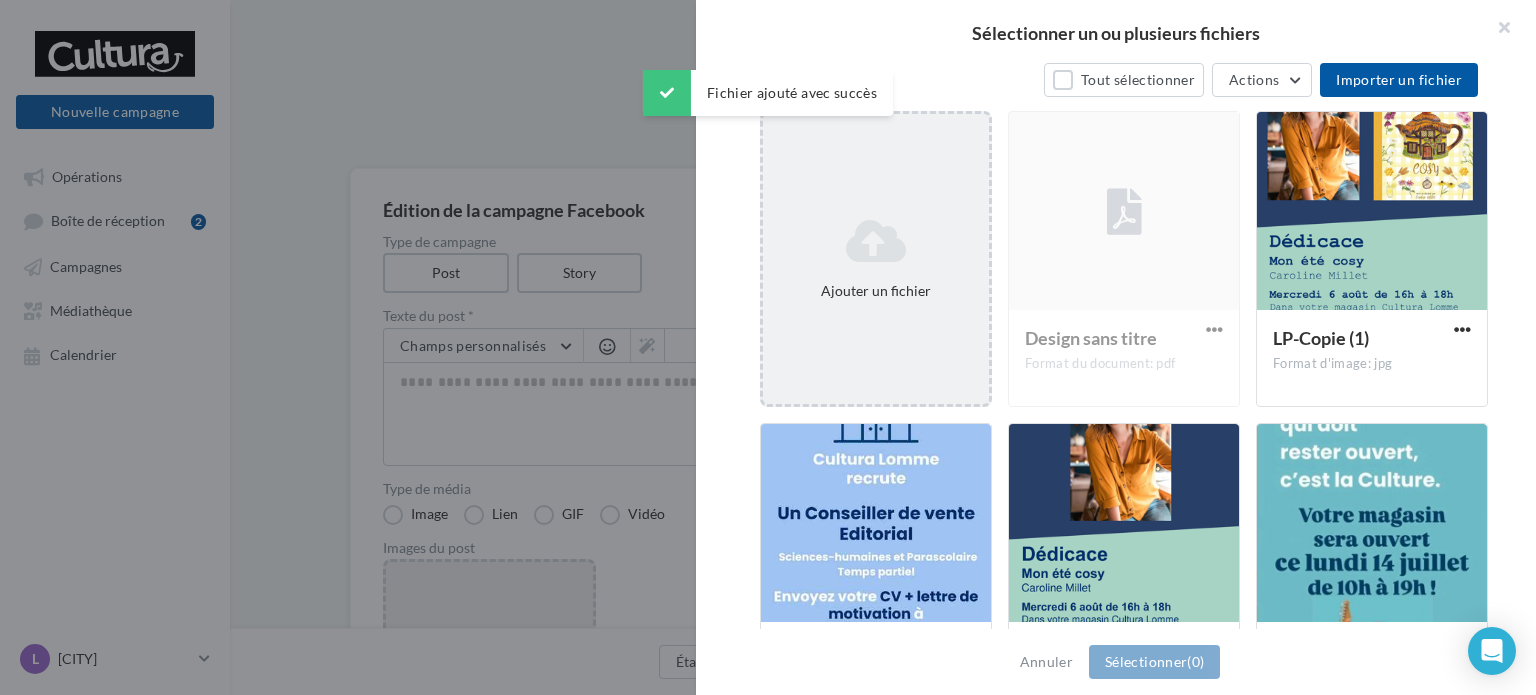 click on "Ajouter un fichier" at bounding box center [876, 259] 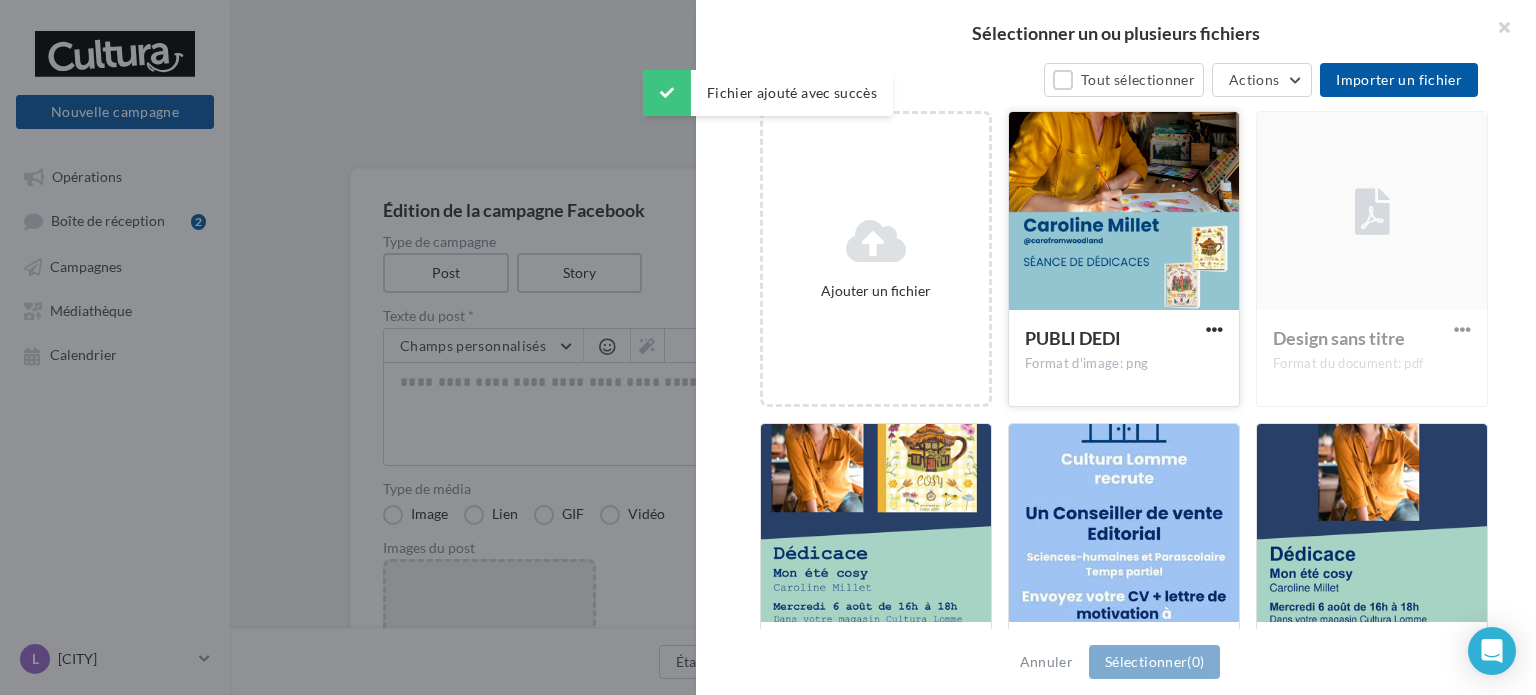 click at bounding box center (1124, 212) 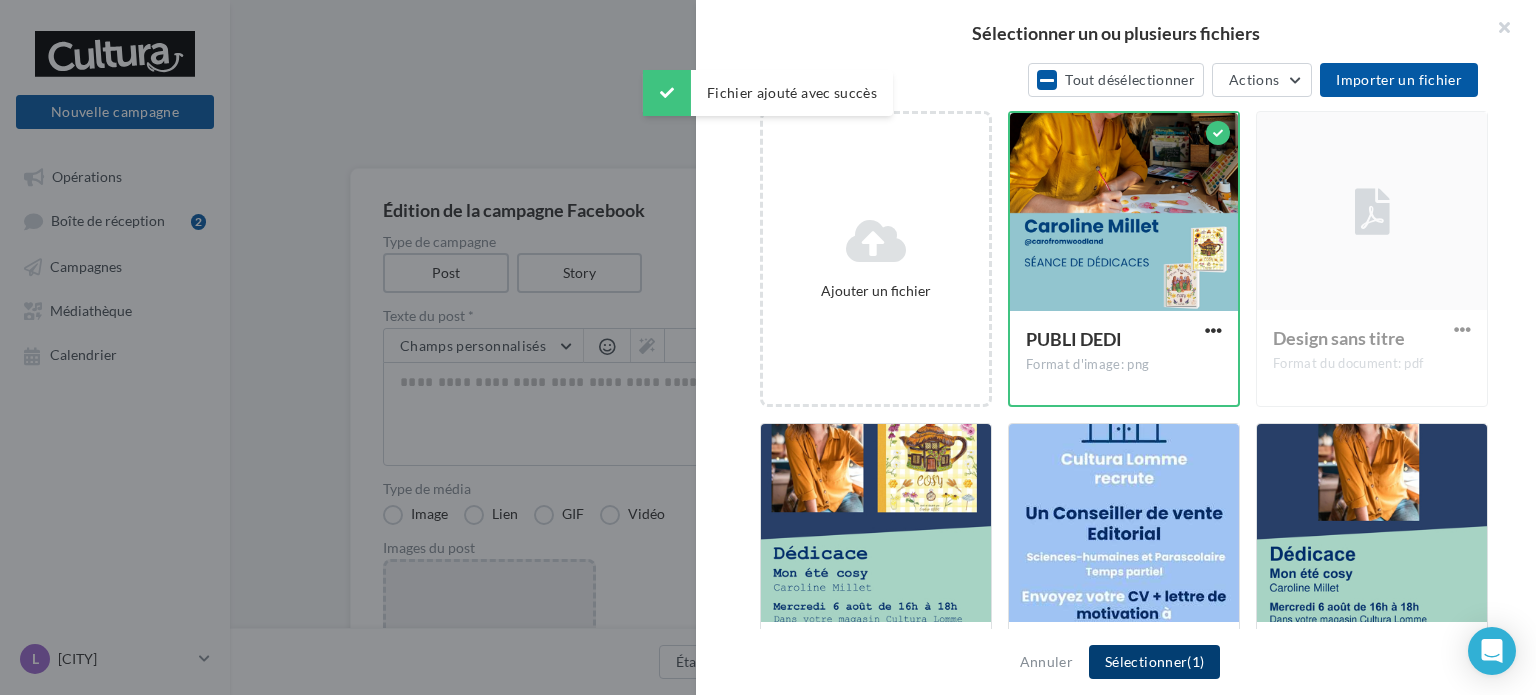 click on "Sélectionner   (1)" at bounding box center [1154, 662] 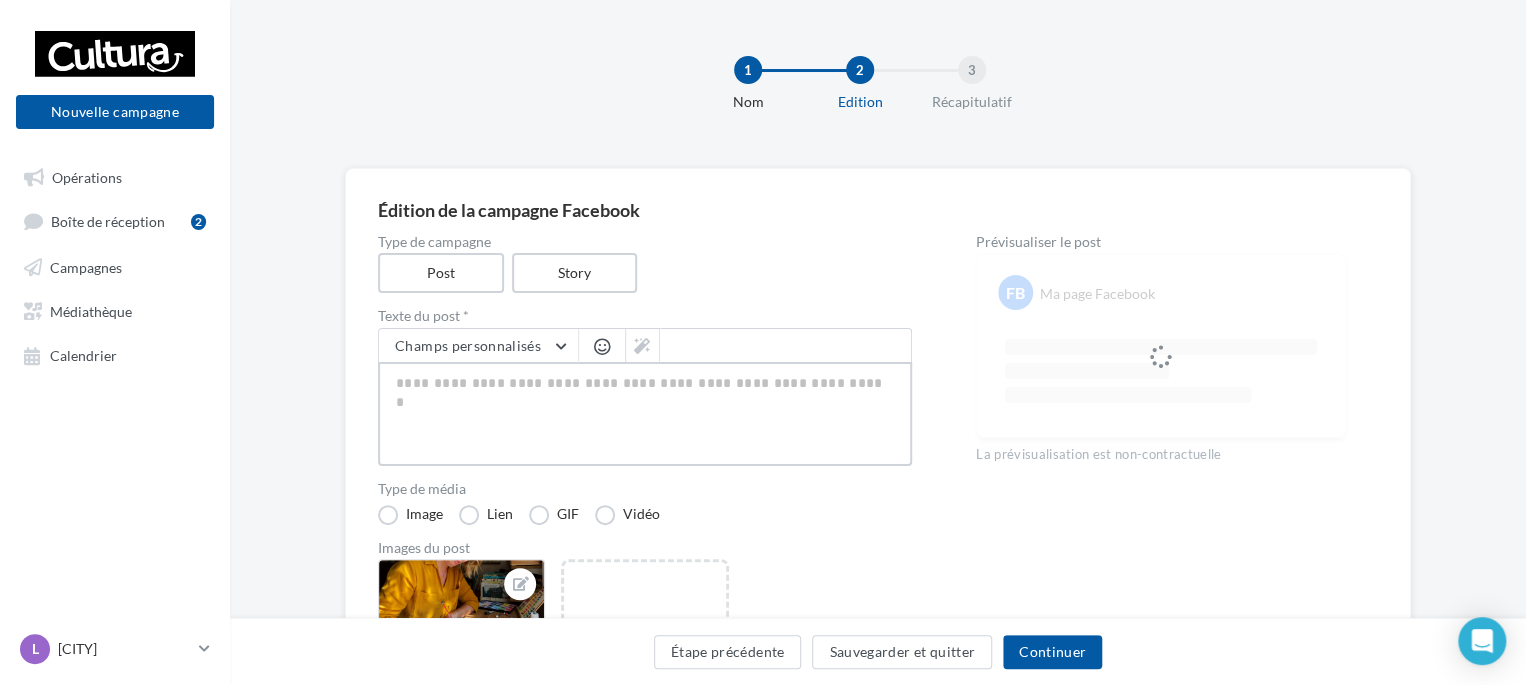 click at bounding box center [645, 414] 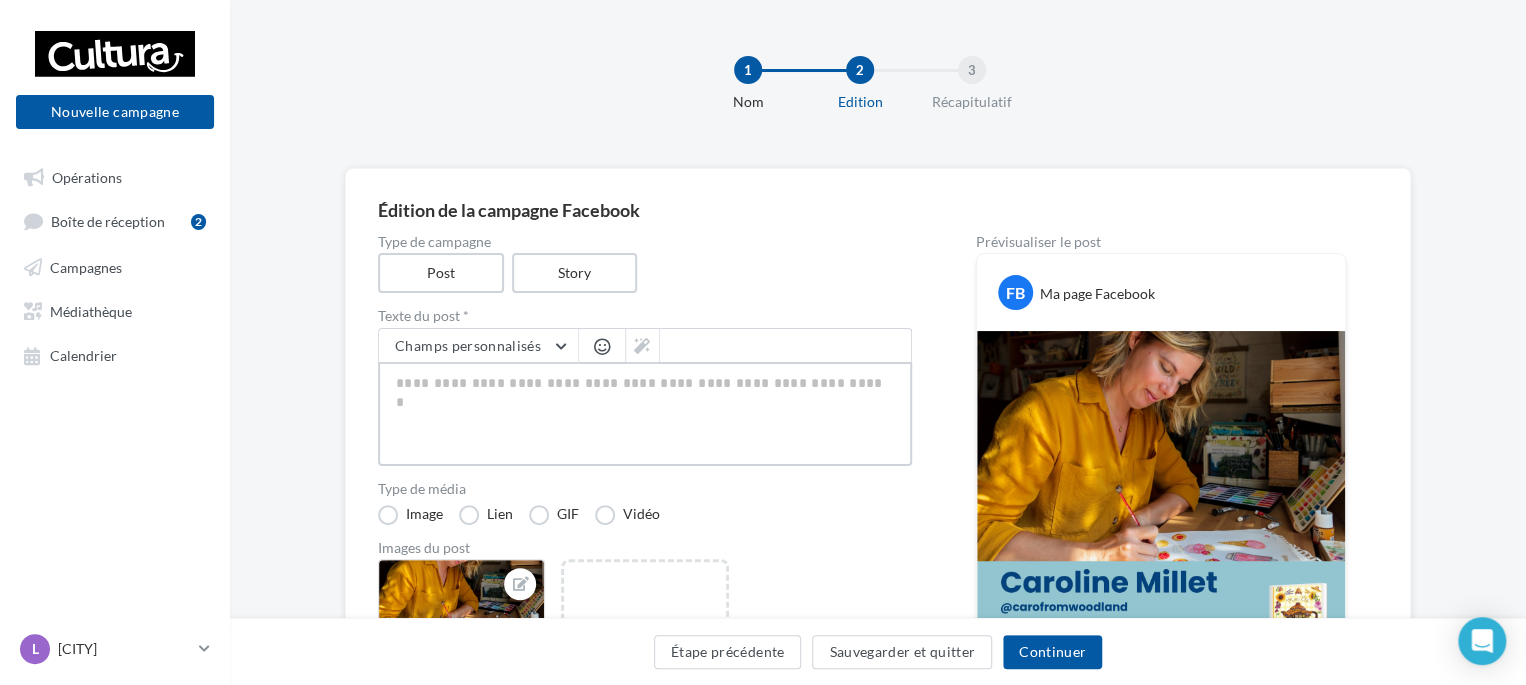 type on "*" 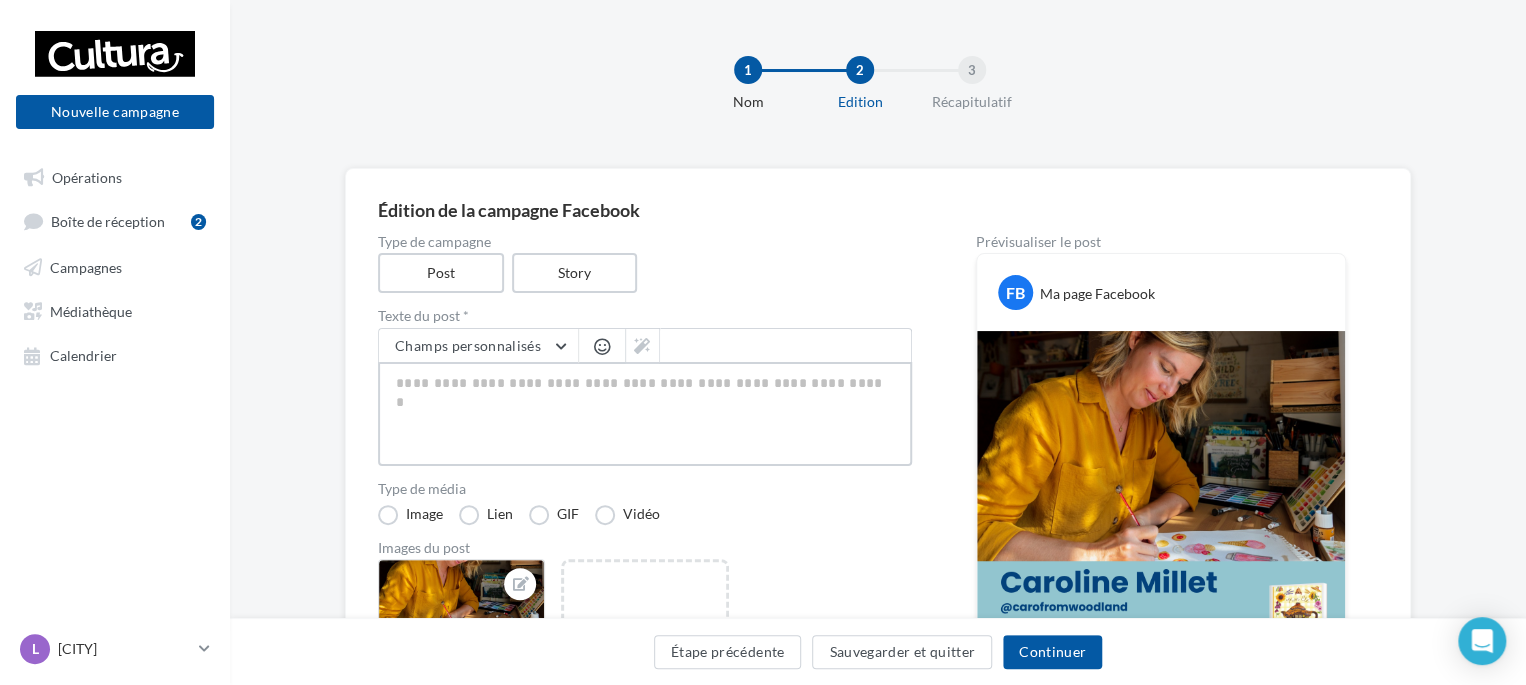 type on "*" 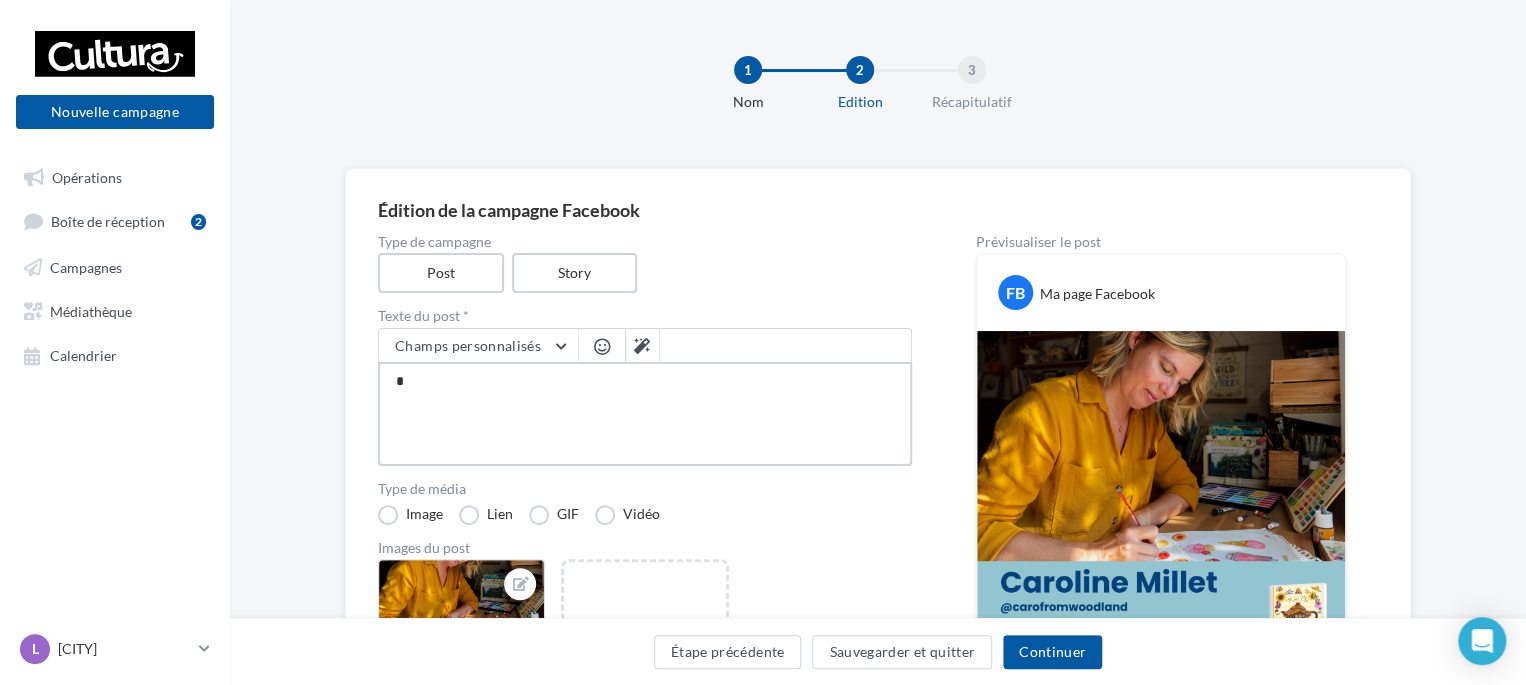 type on "**" 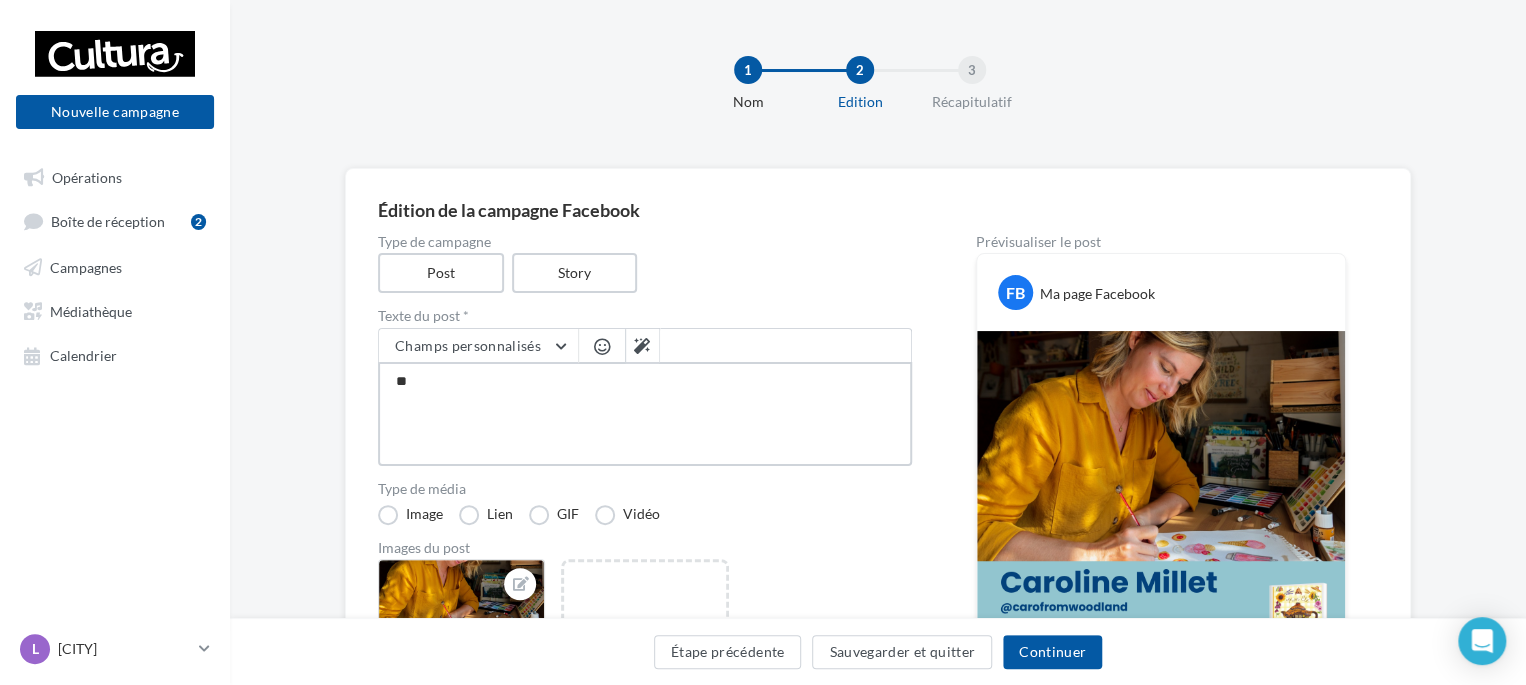 type on "***" 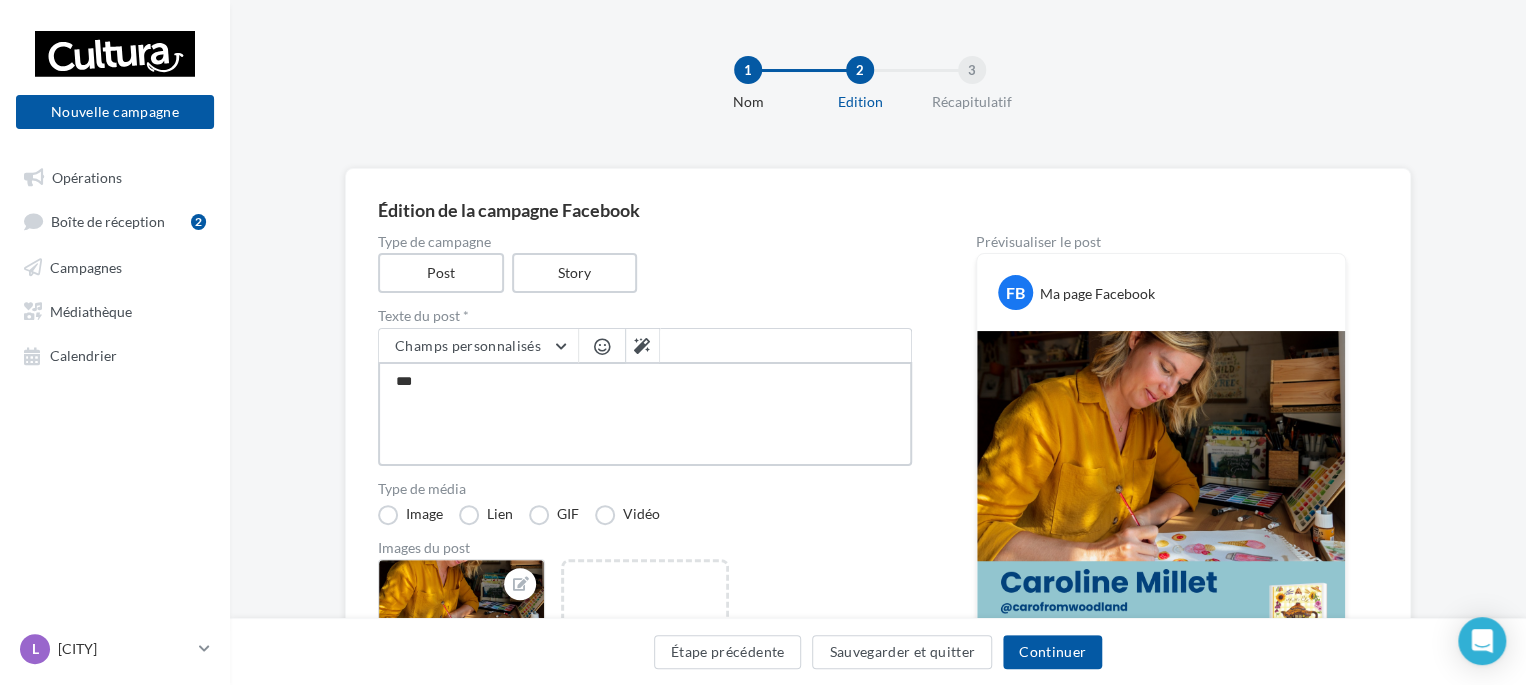 type on "****" 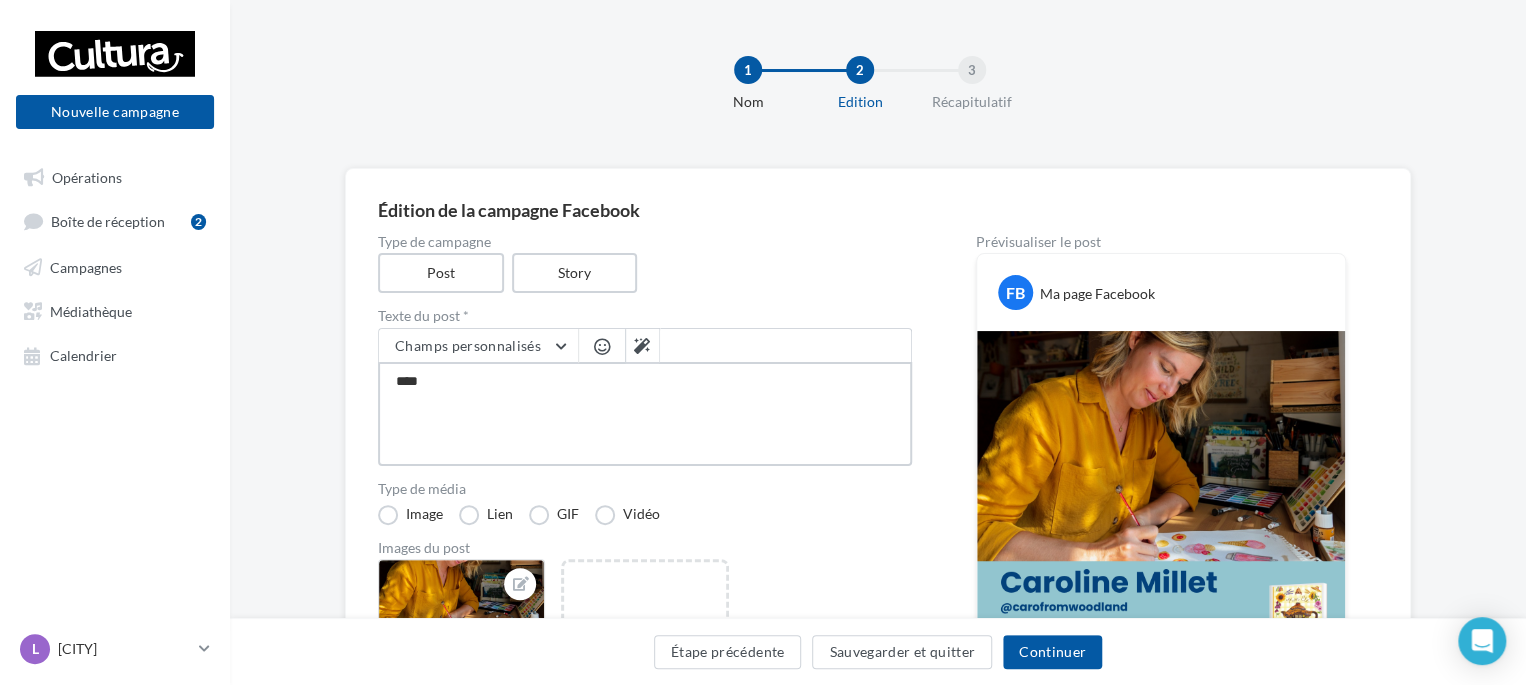 type on "****" 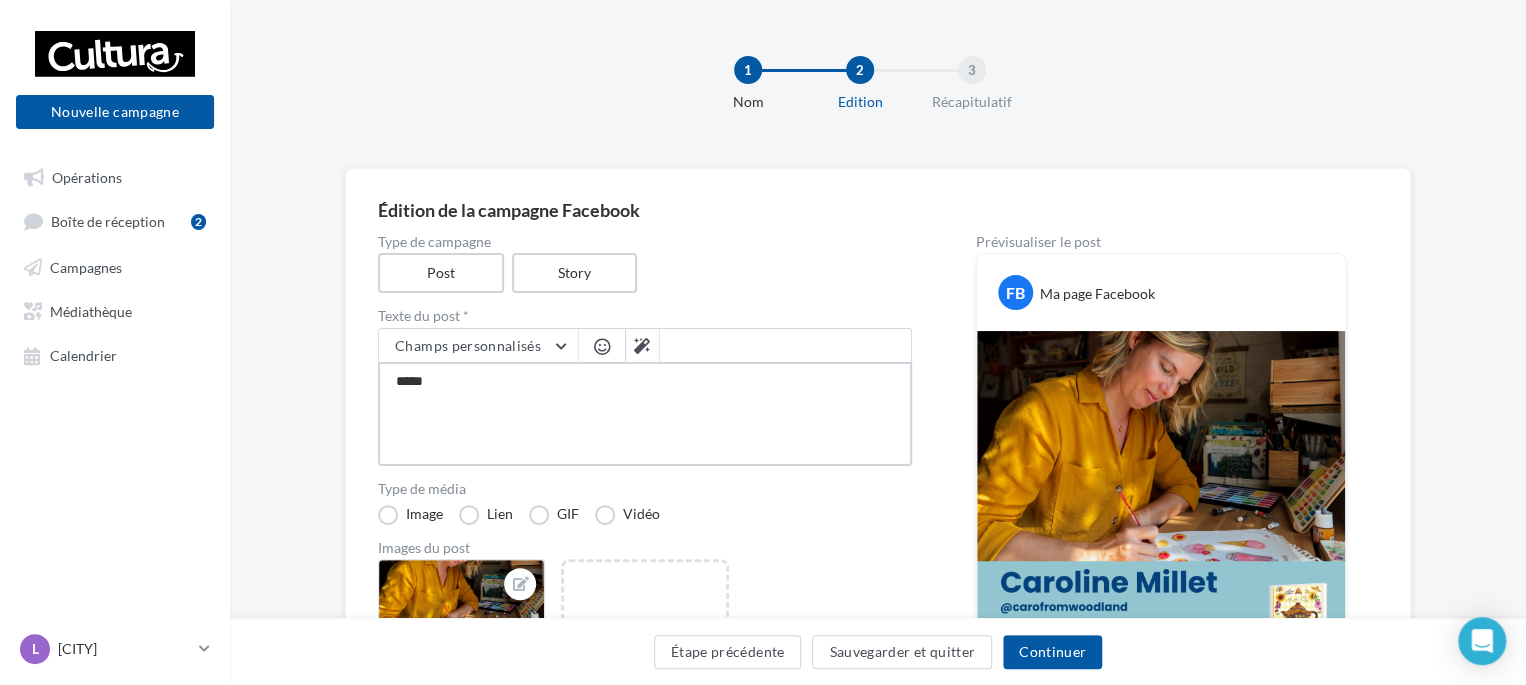 type on "******" 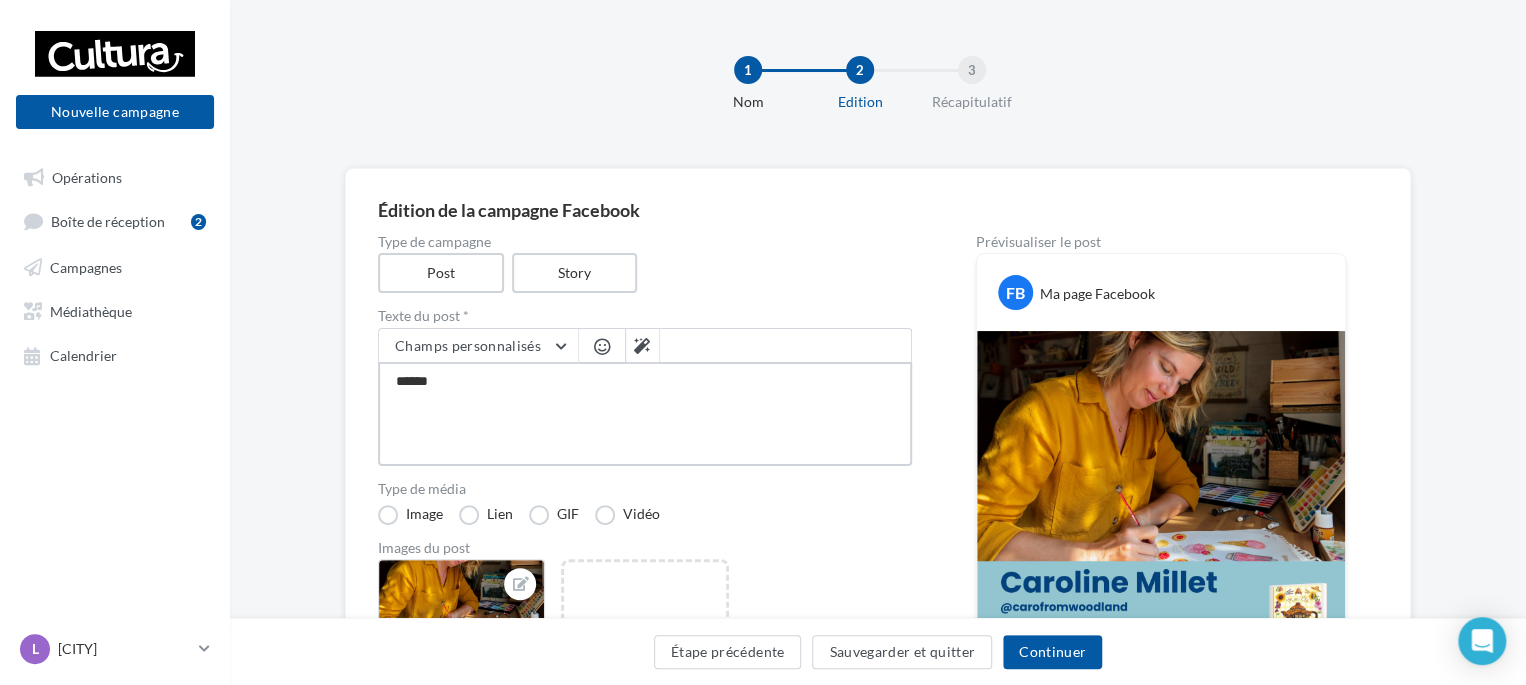 type on "*******" 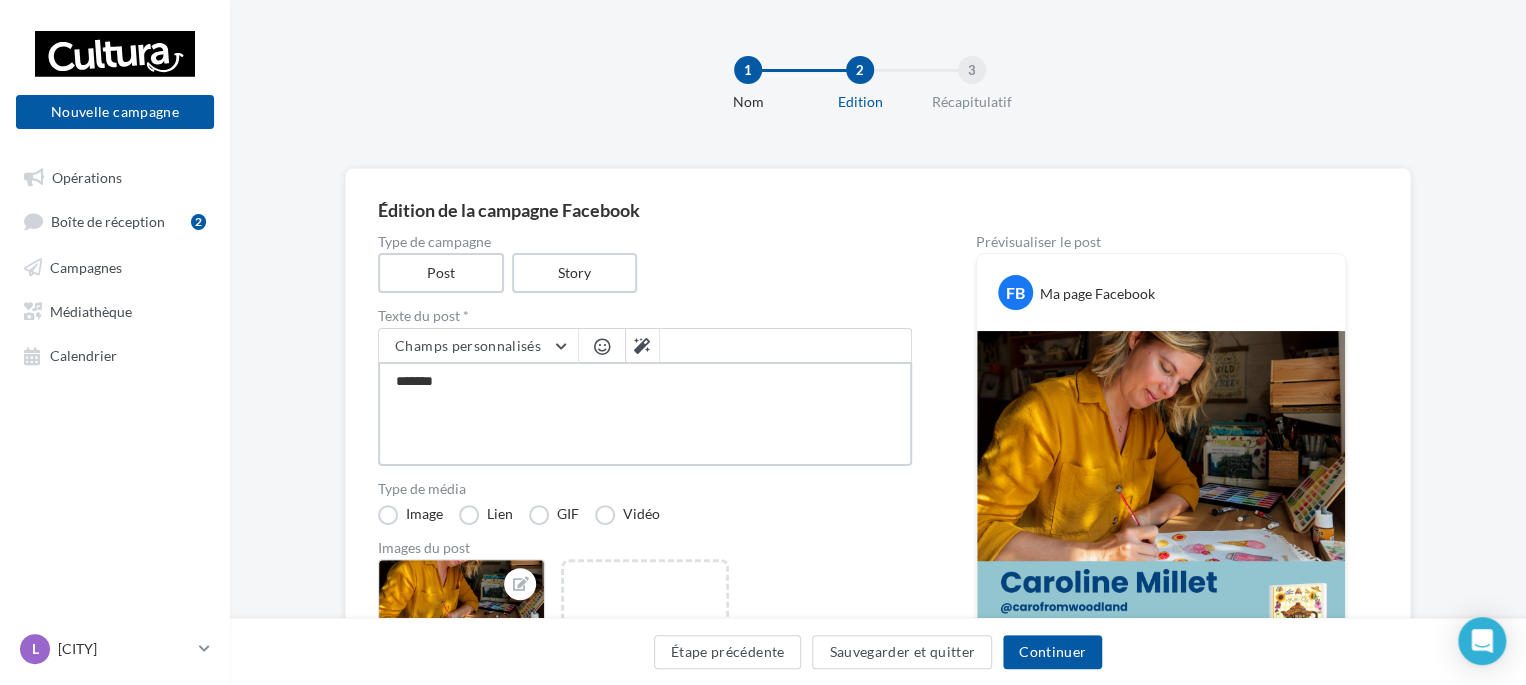 type on "********" 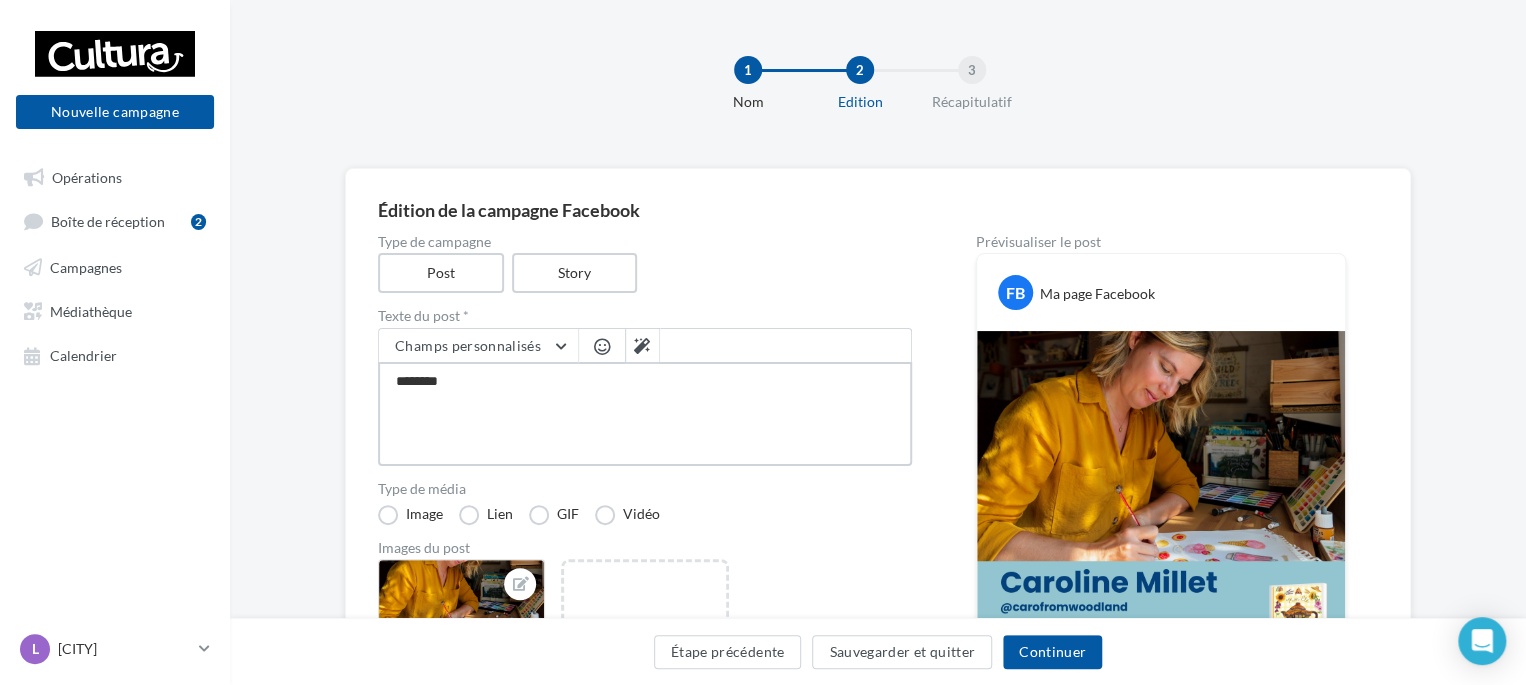 type on "*********" 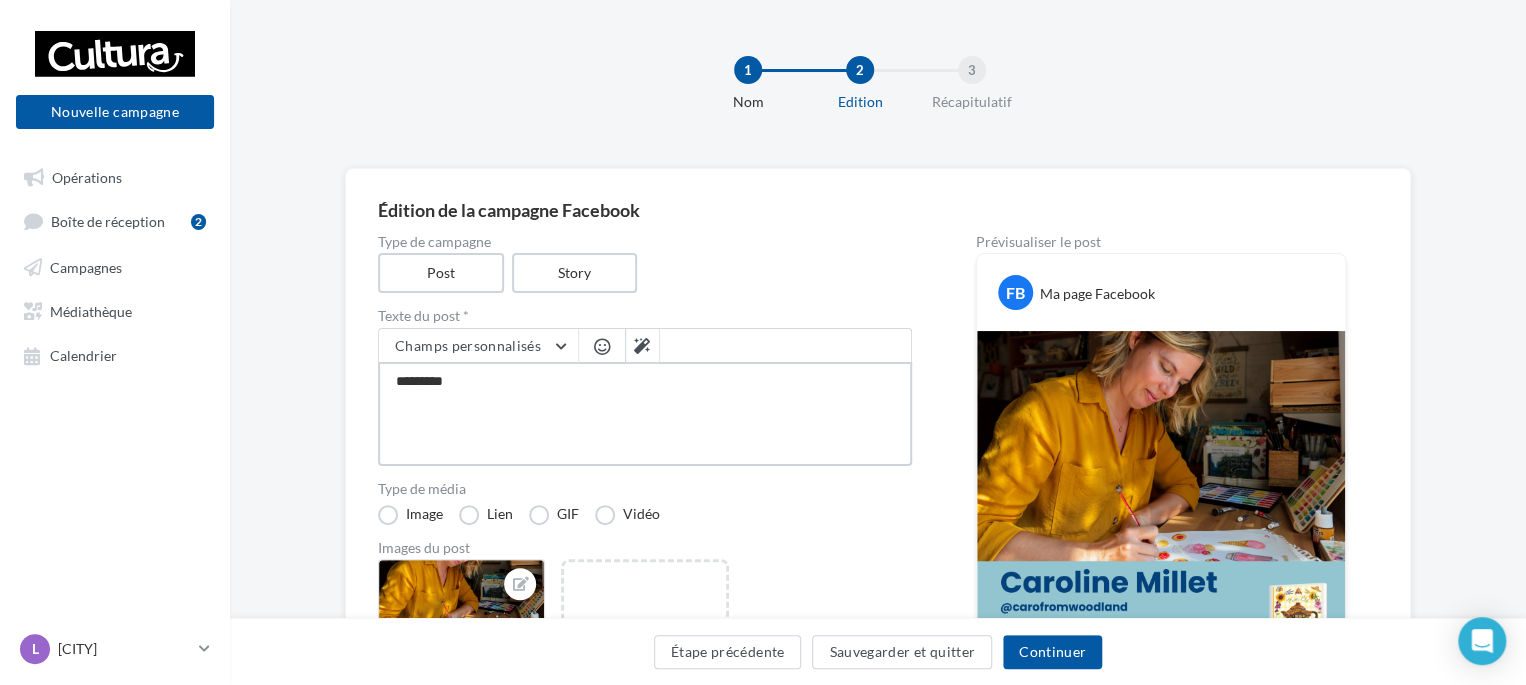 type on "**********" 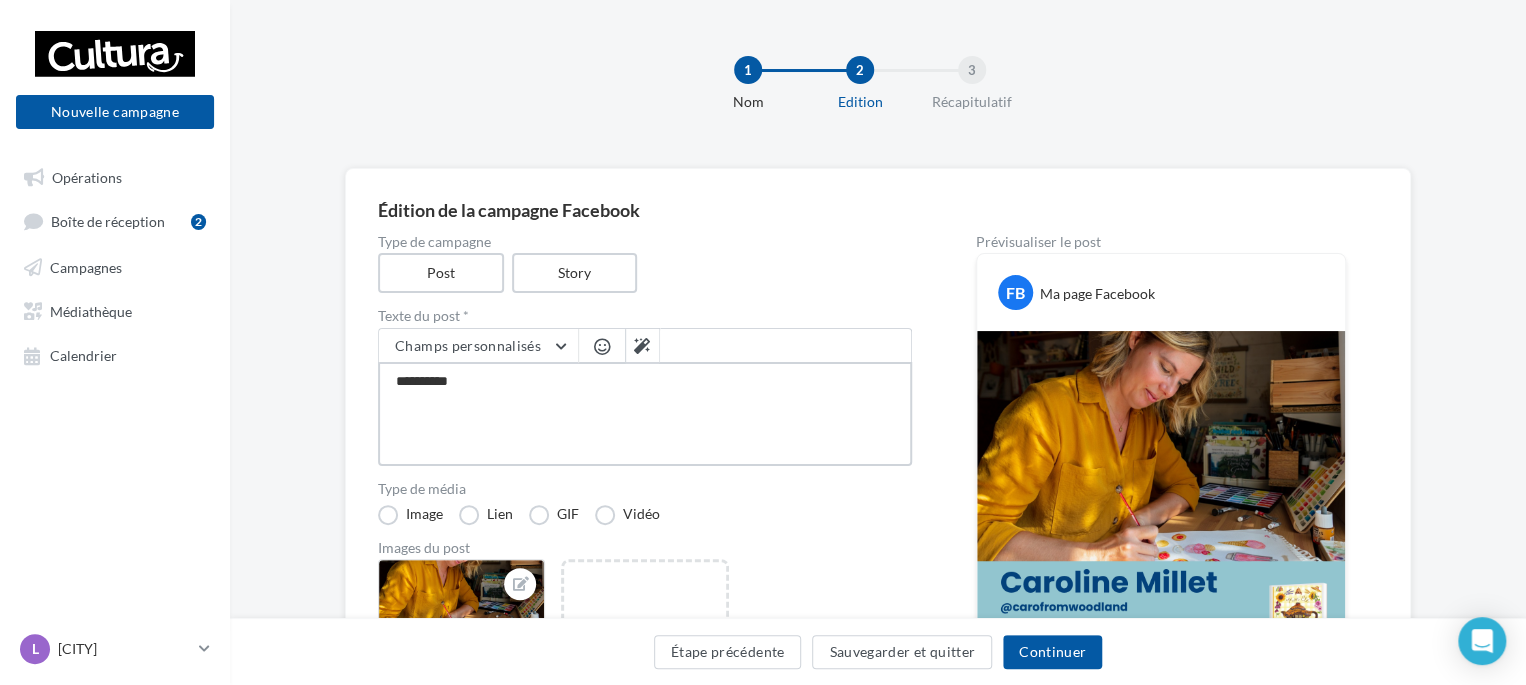 type on "**********" 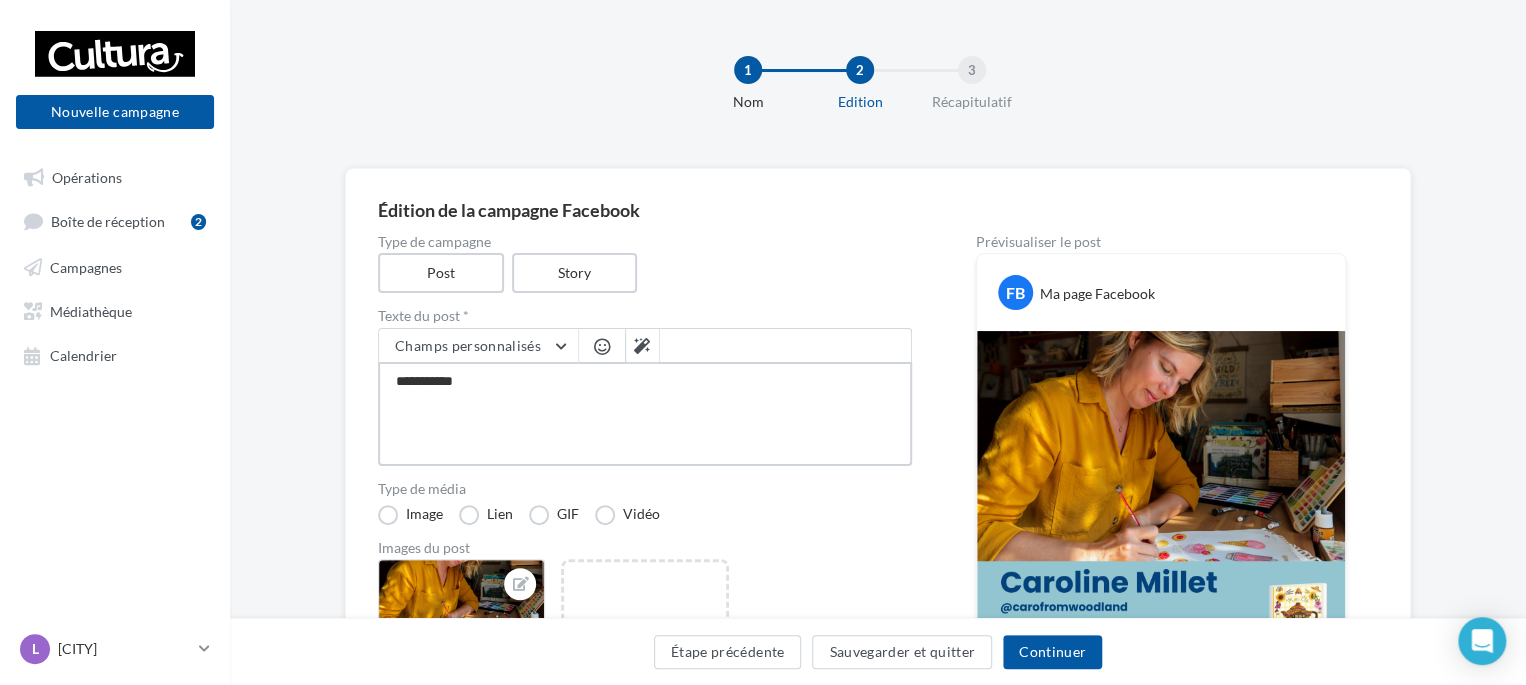 type on "**********" 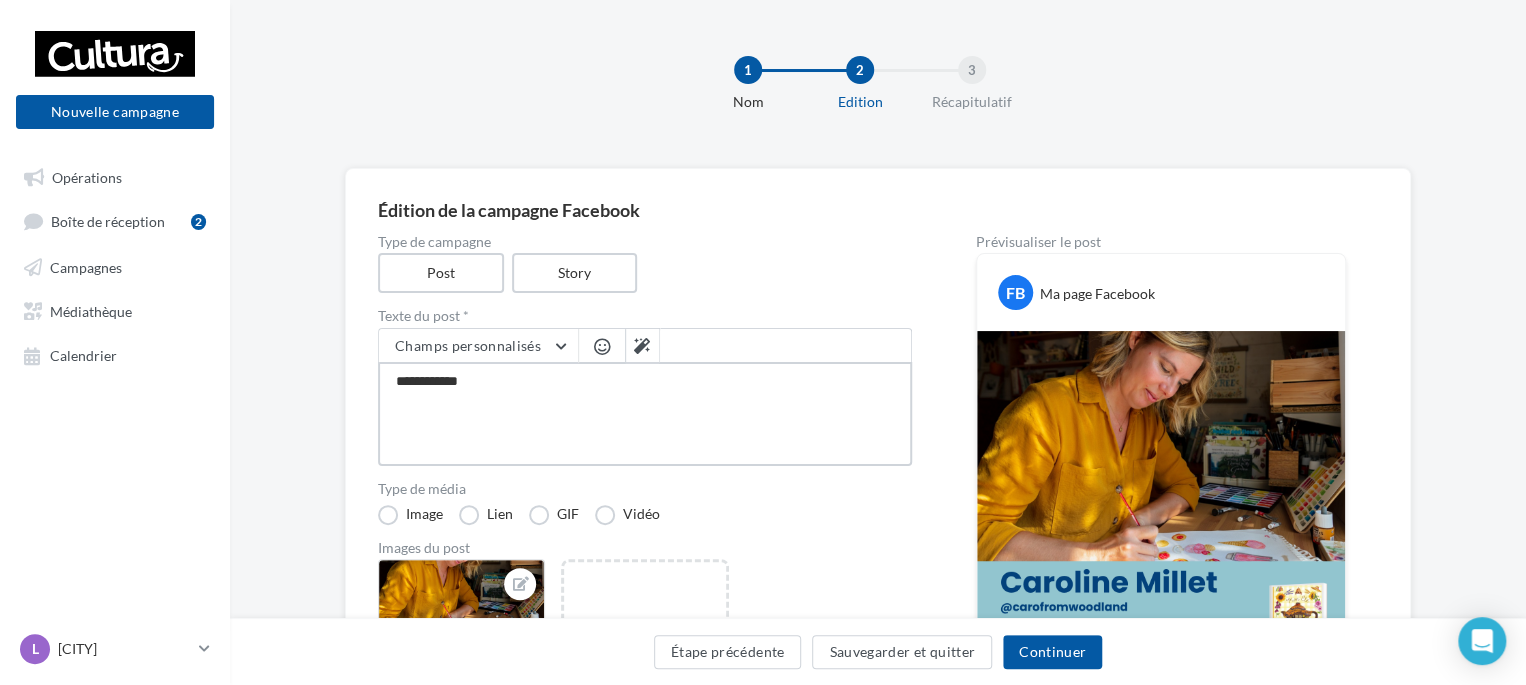 type on "**********" 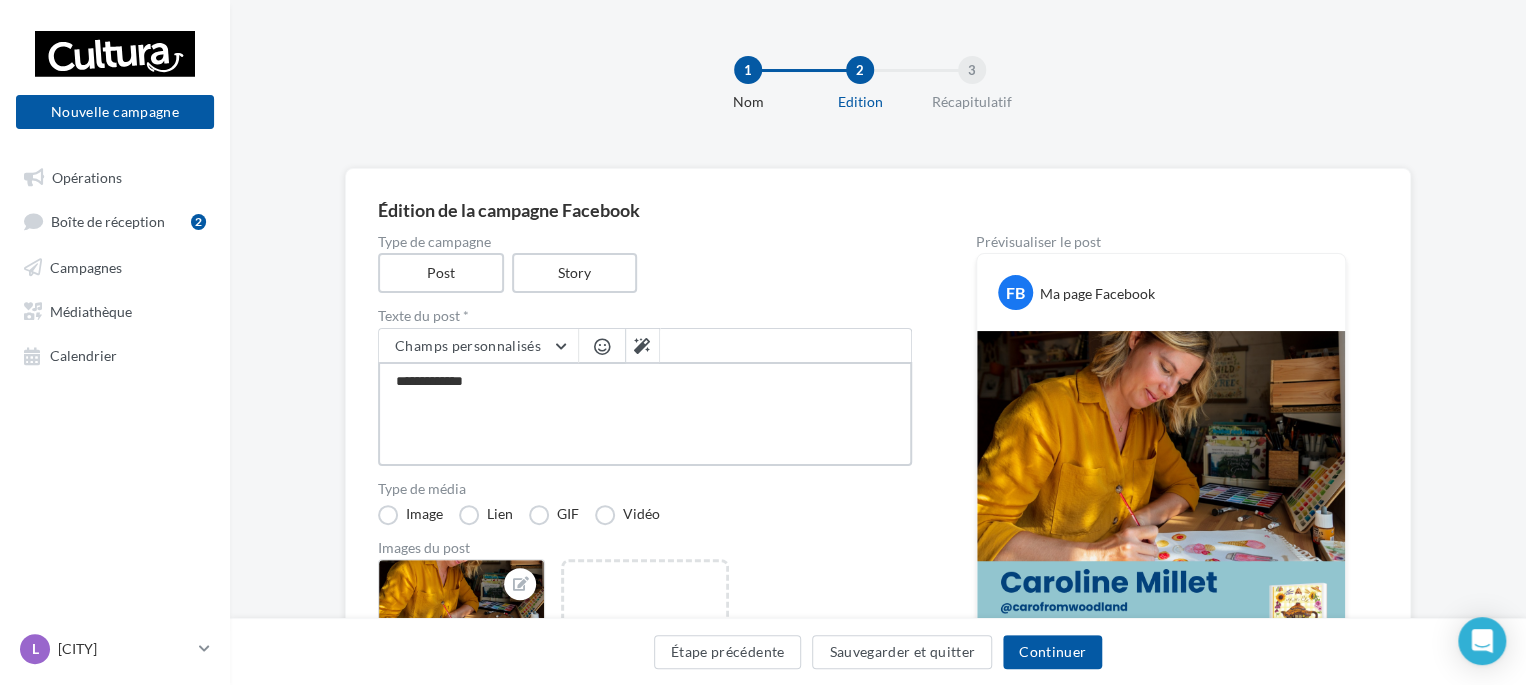 type on "**********" 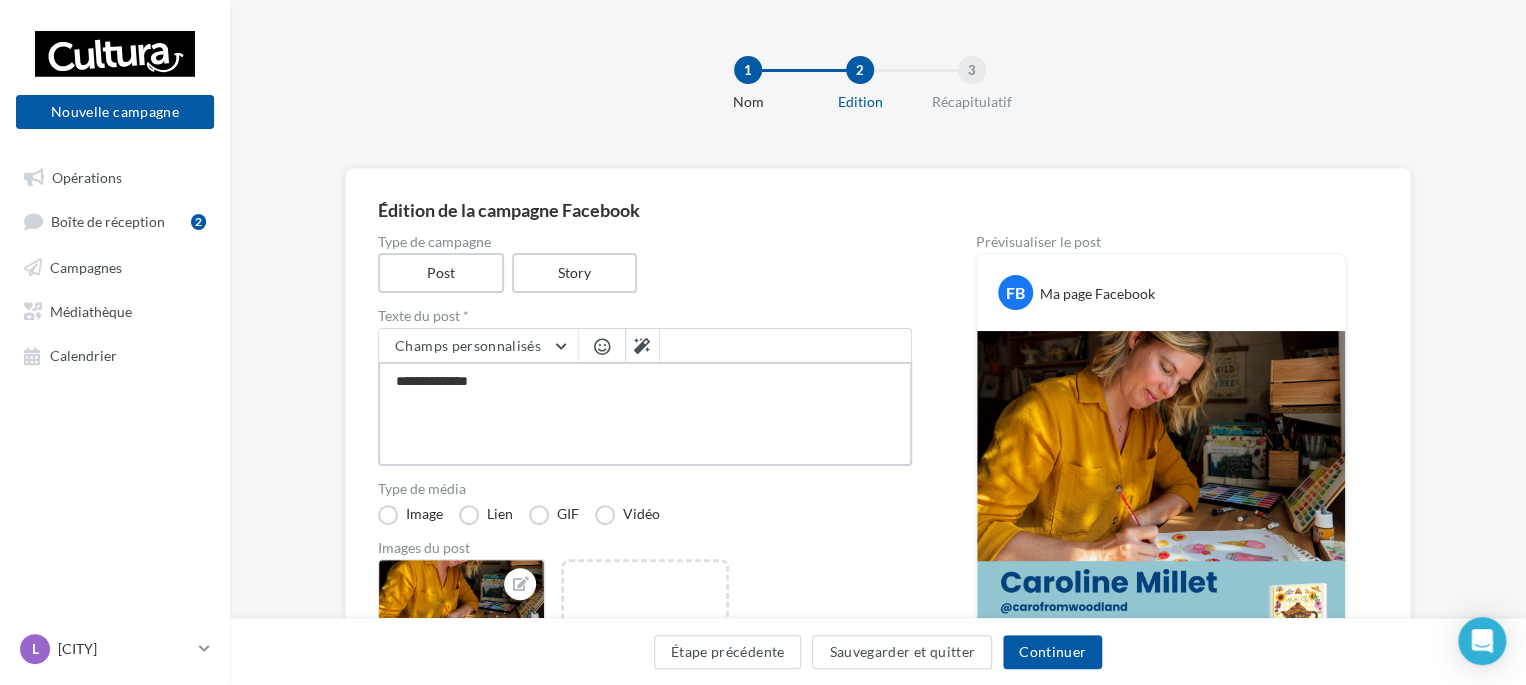 type on "**********" 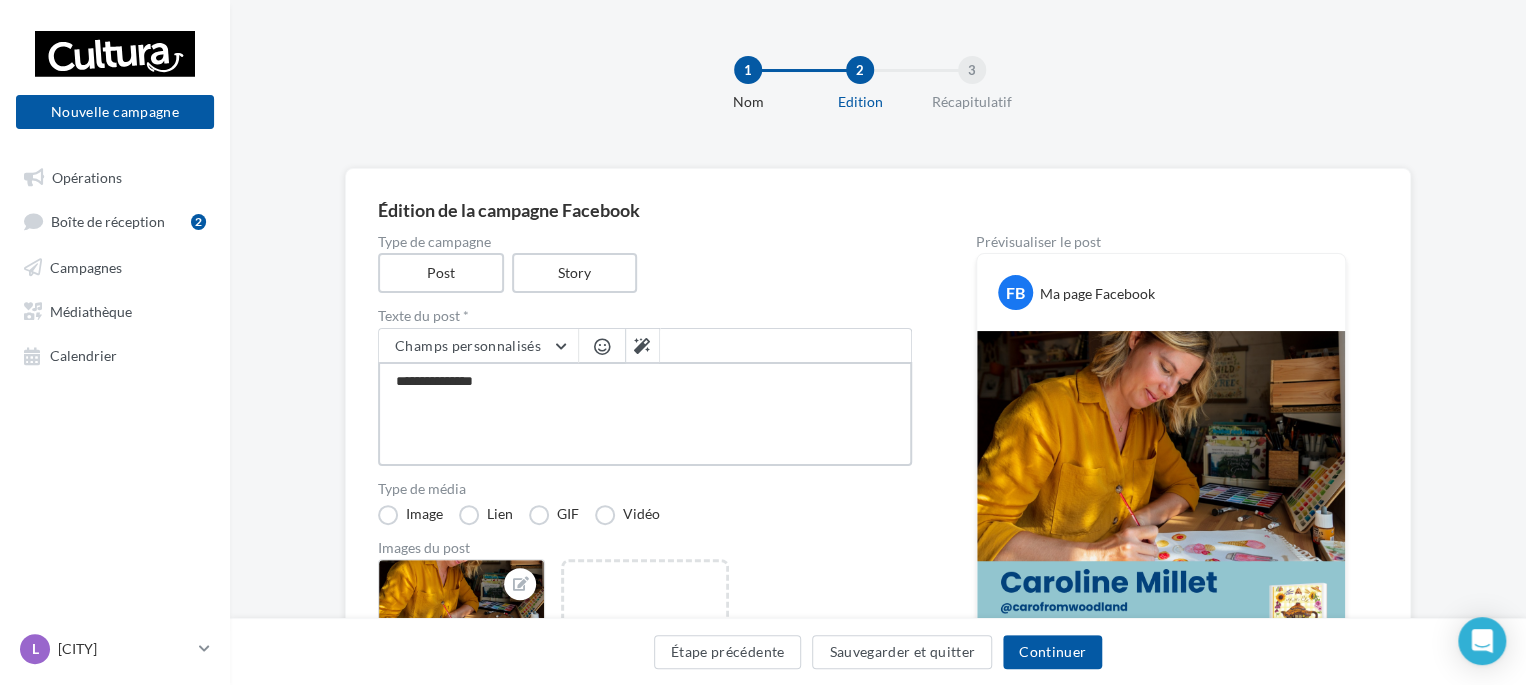 type on "**********" 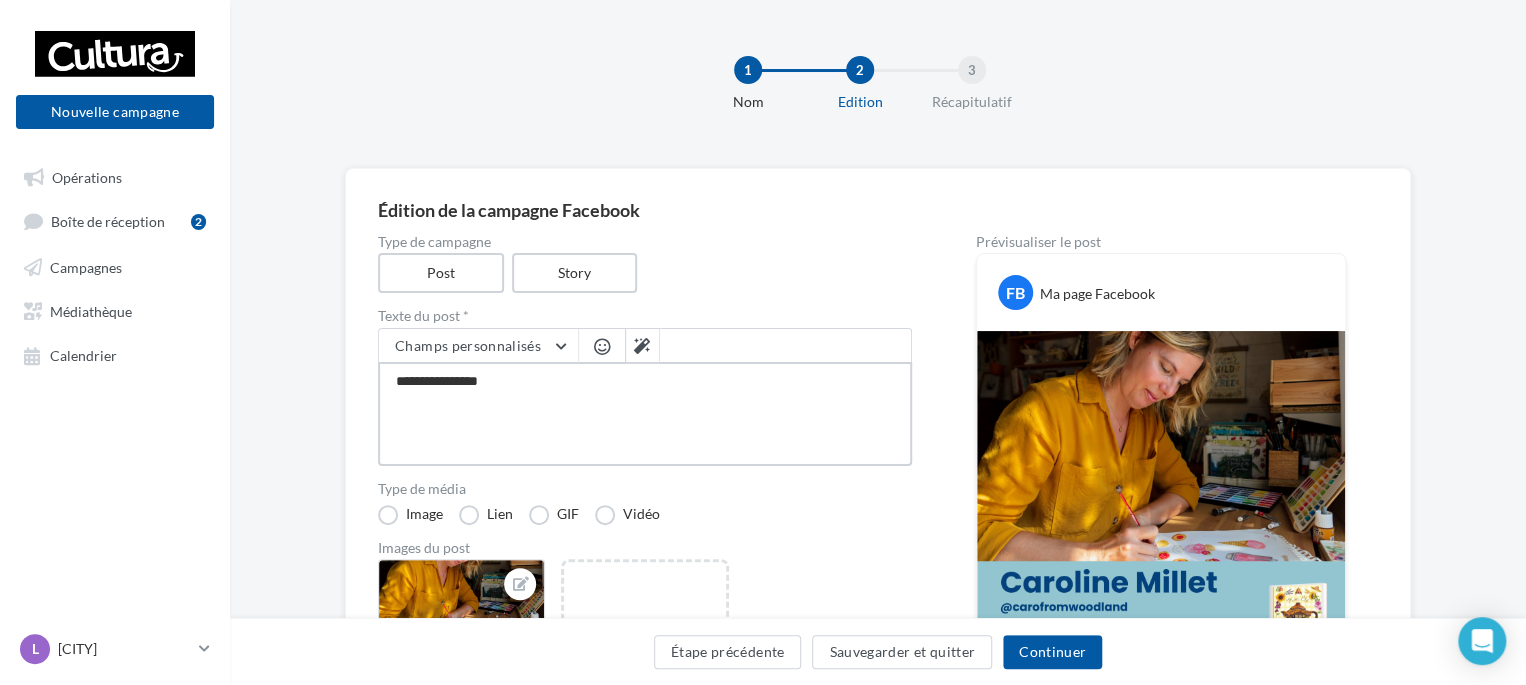 type on "**********" 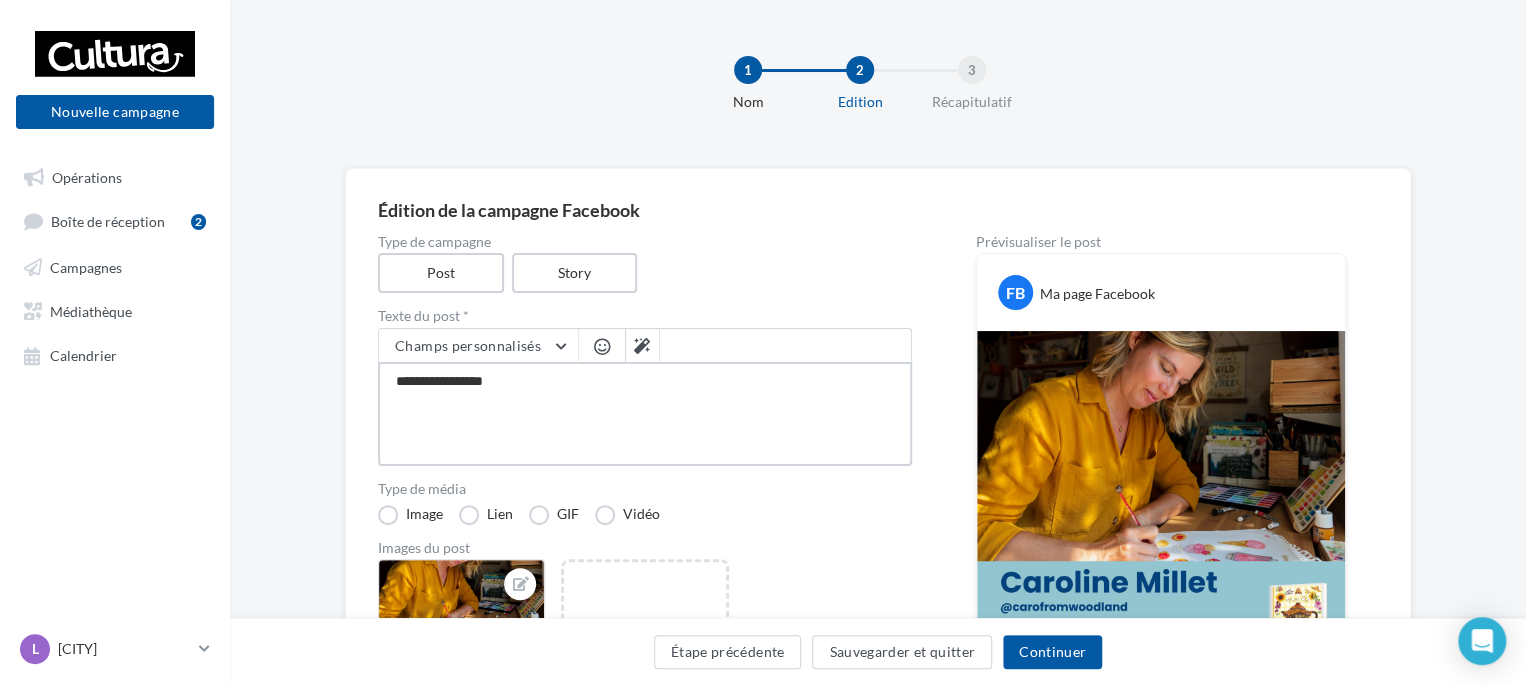 type on "**********" 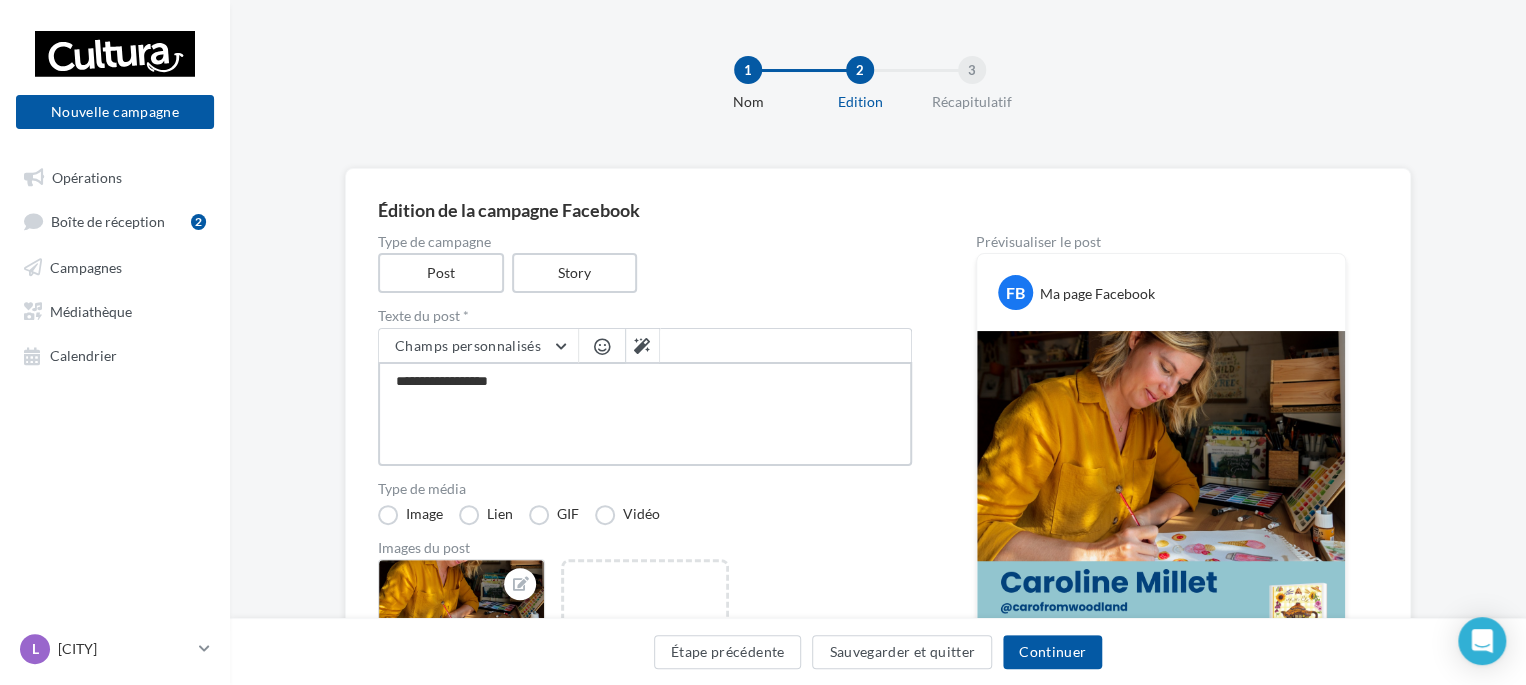type on "**********" 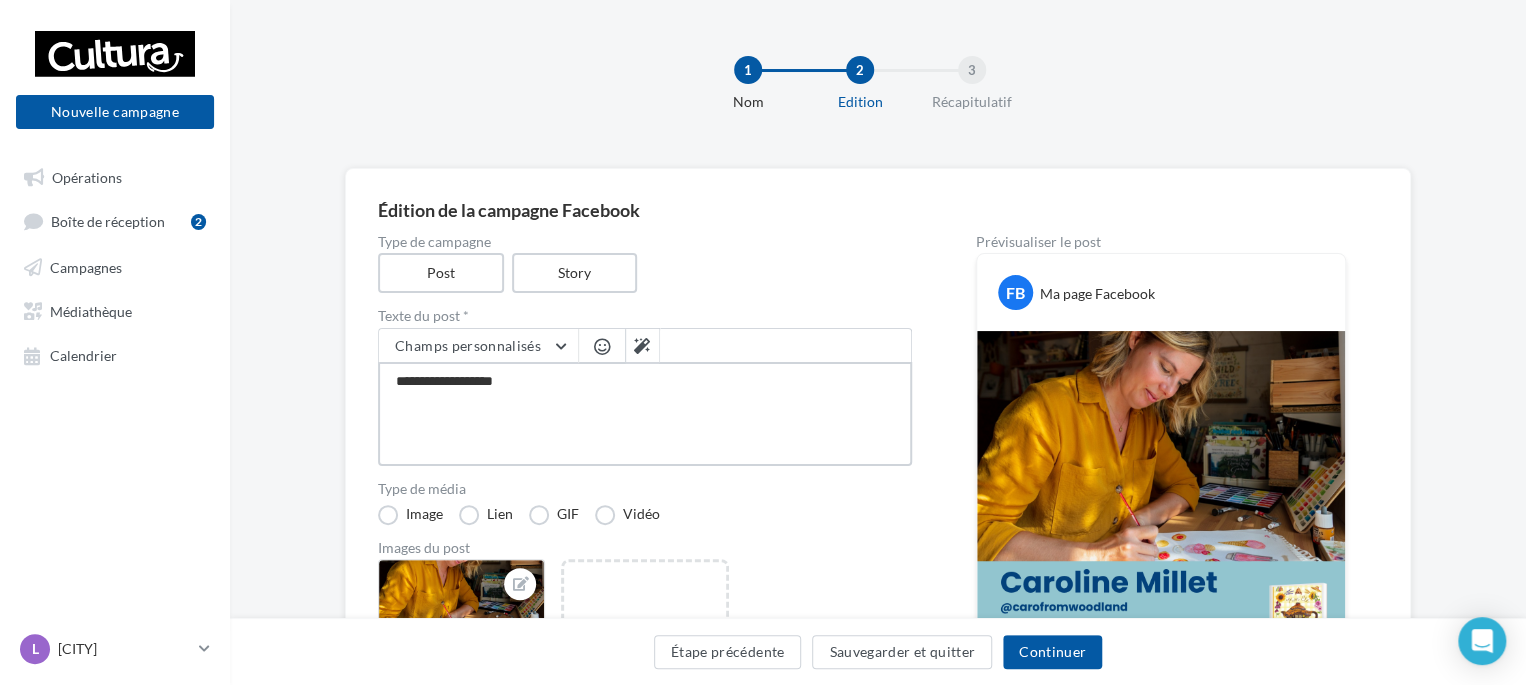 type on "**********" 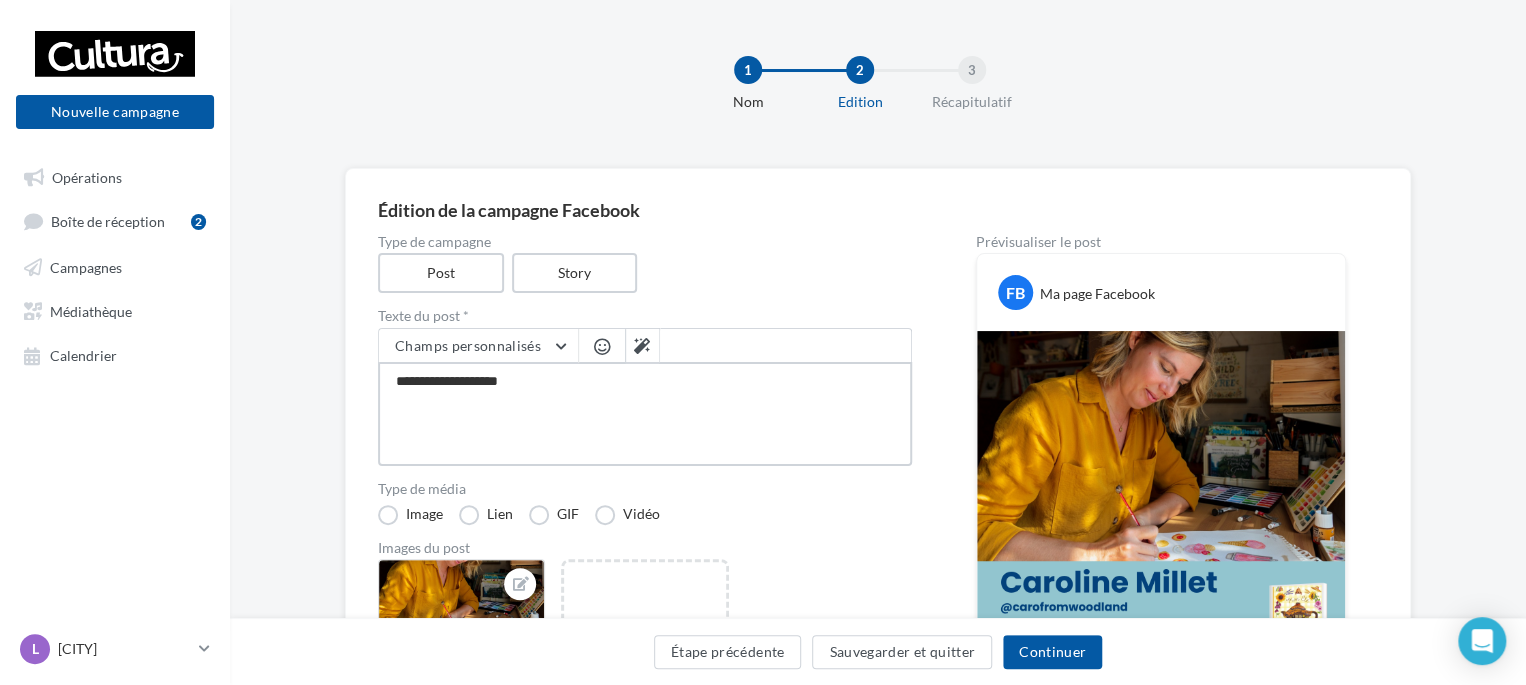 type on "**********" 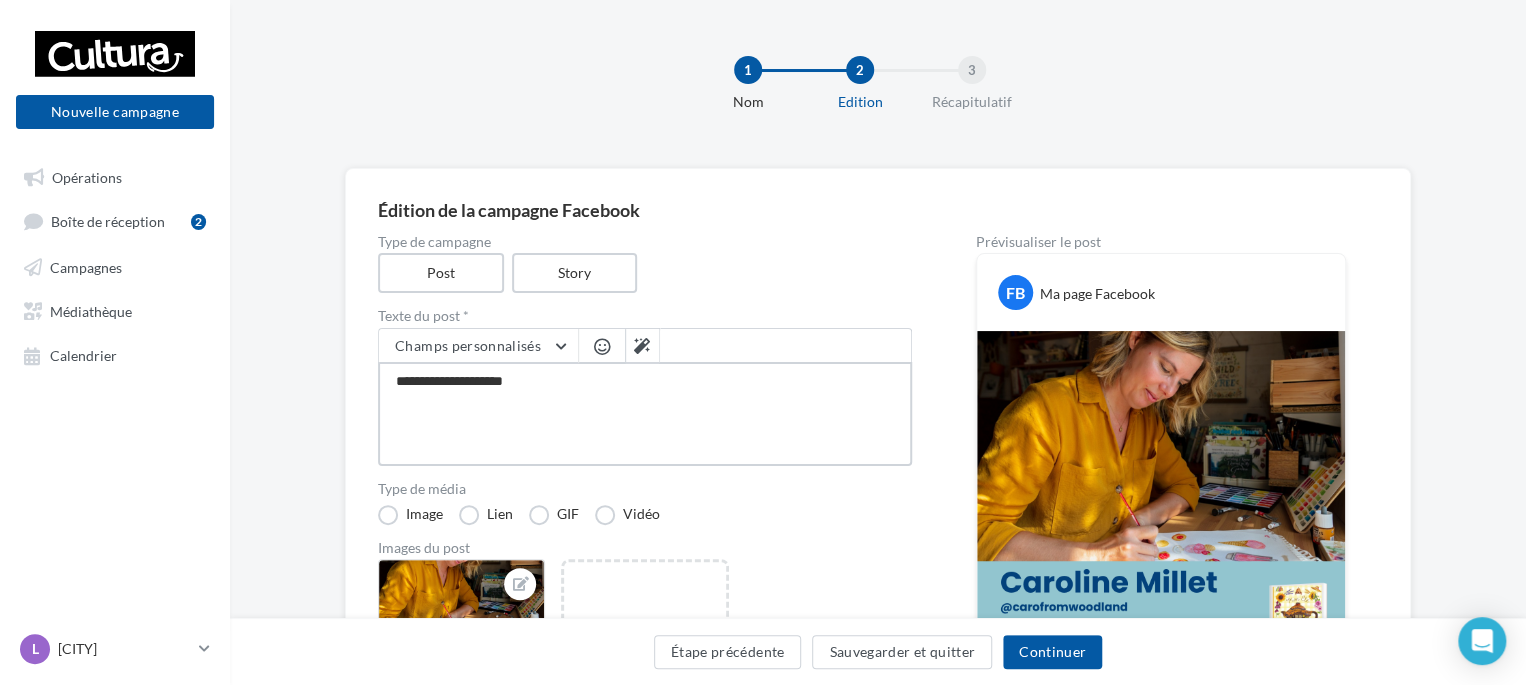 type on "**********" 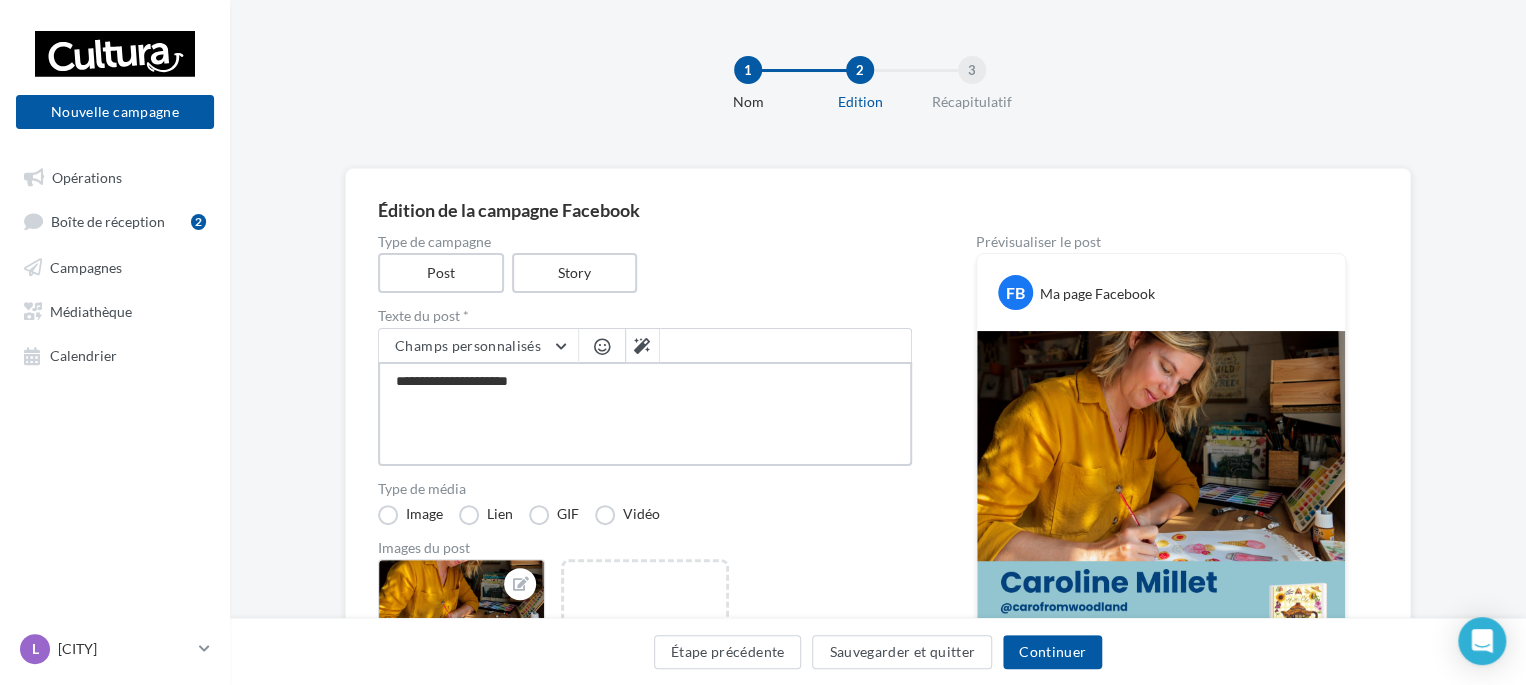type on "**********" 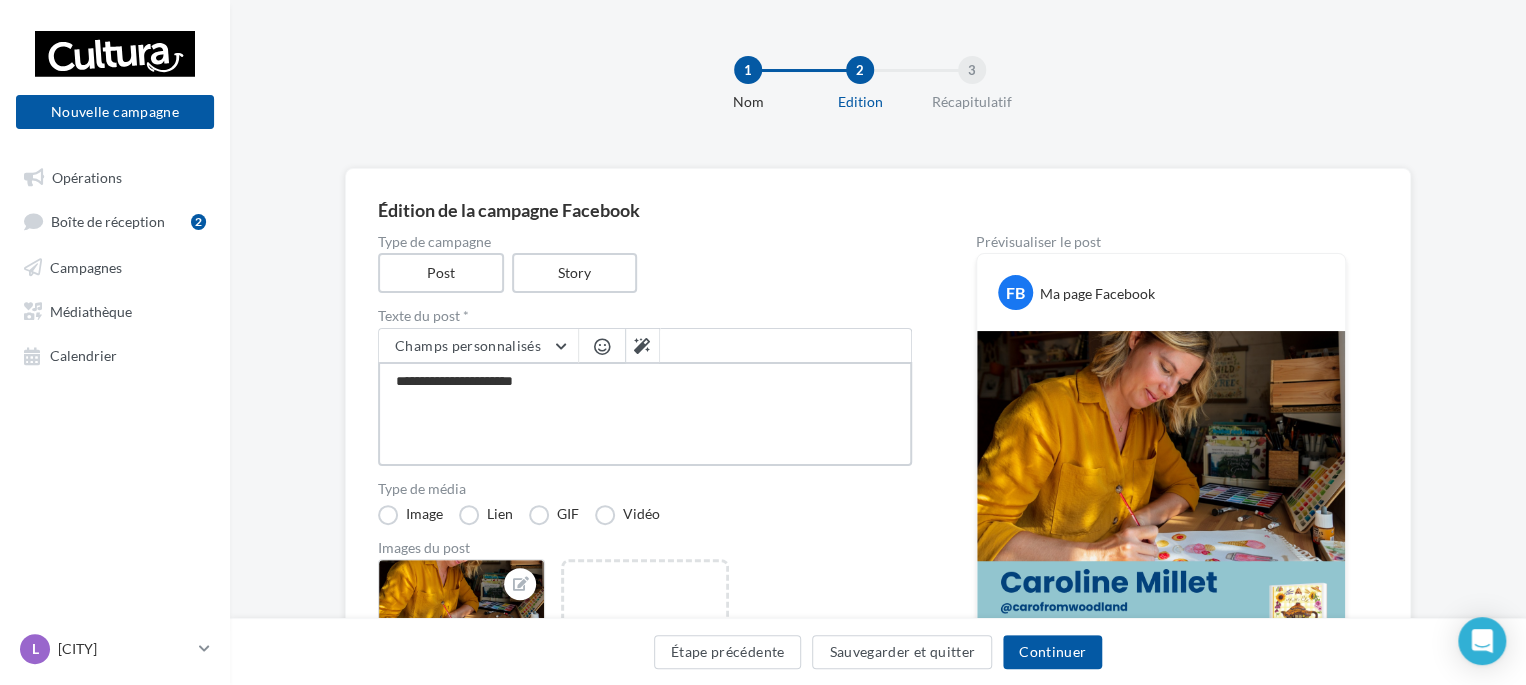 type on "**********" 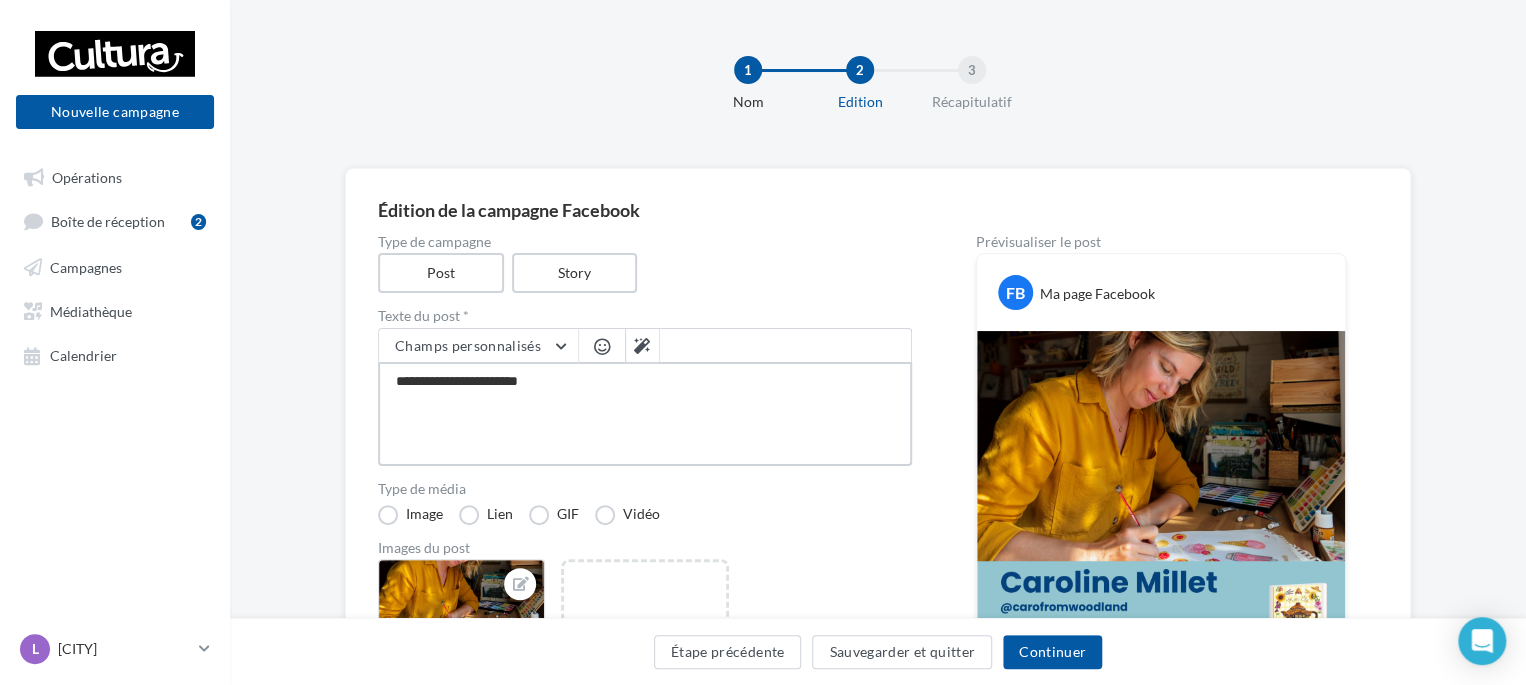 type on "**********" 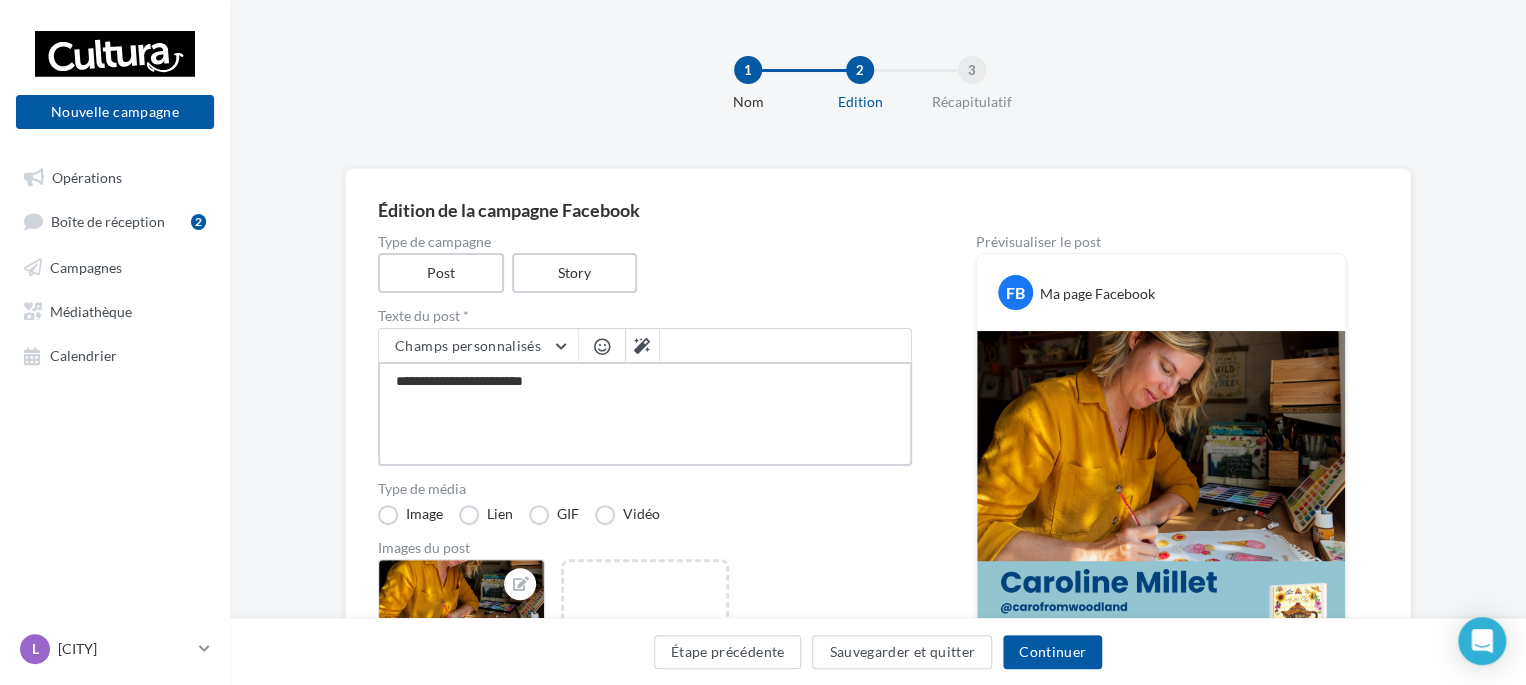 type on "**********" 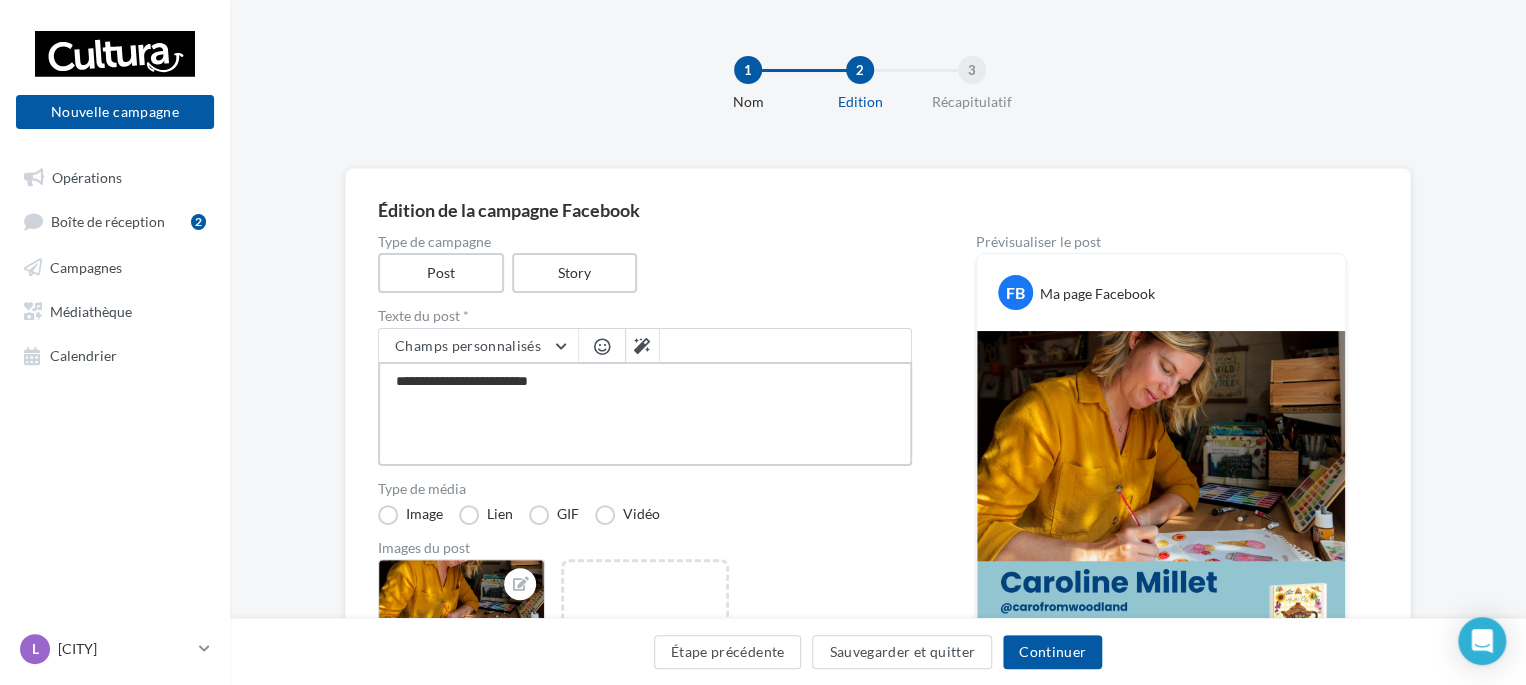 type on "**********" 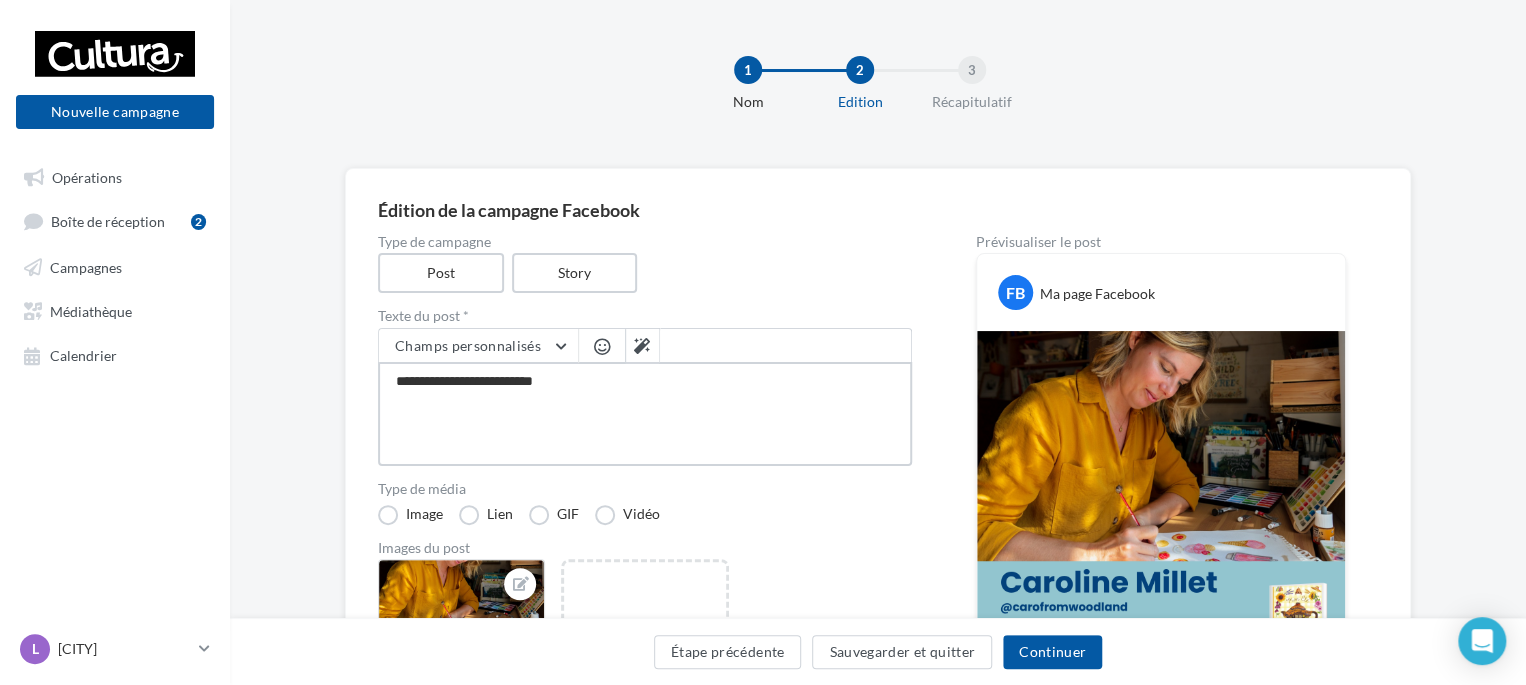 type on "**********" 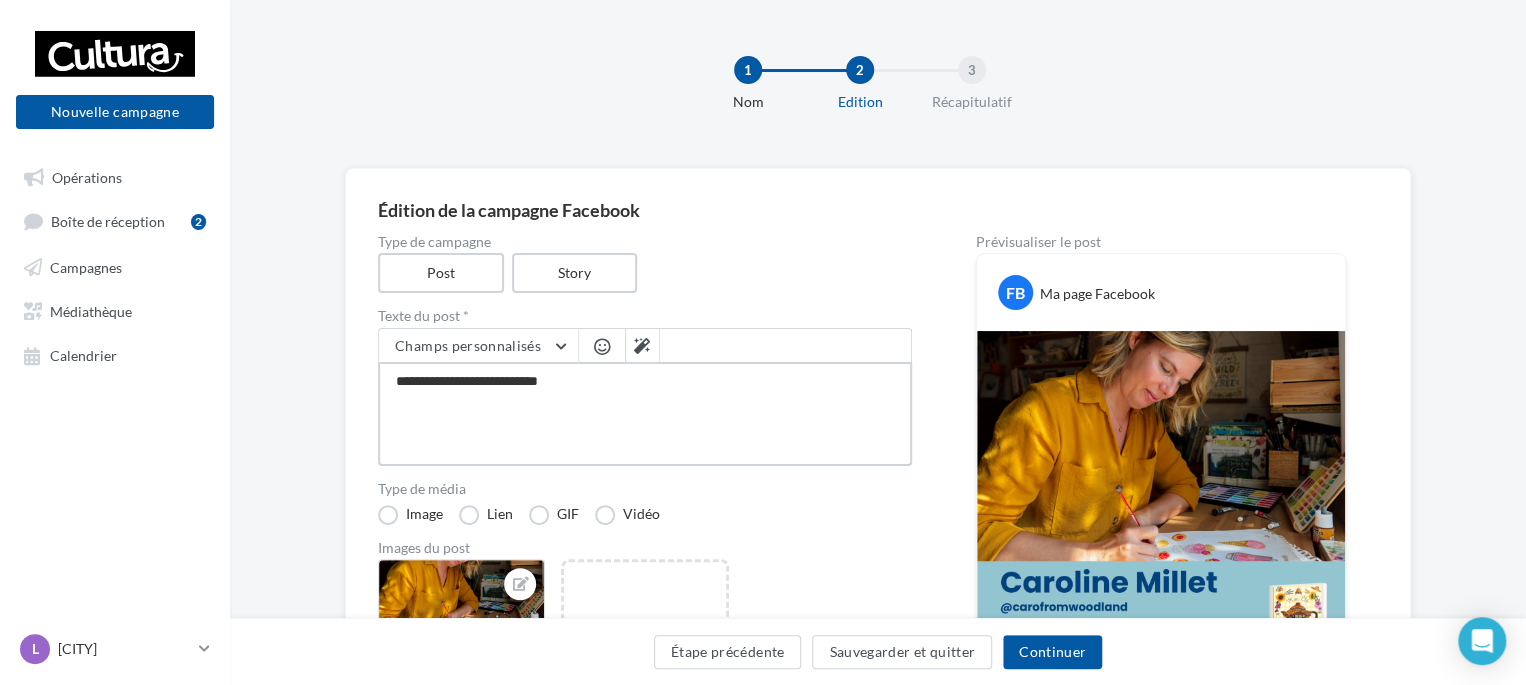 type on "**********" 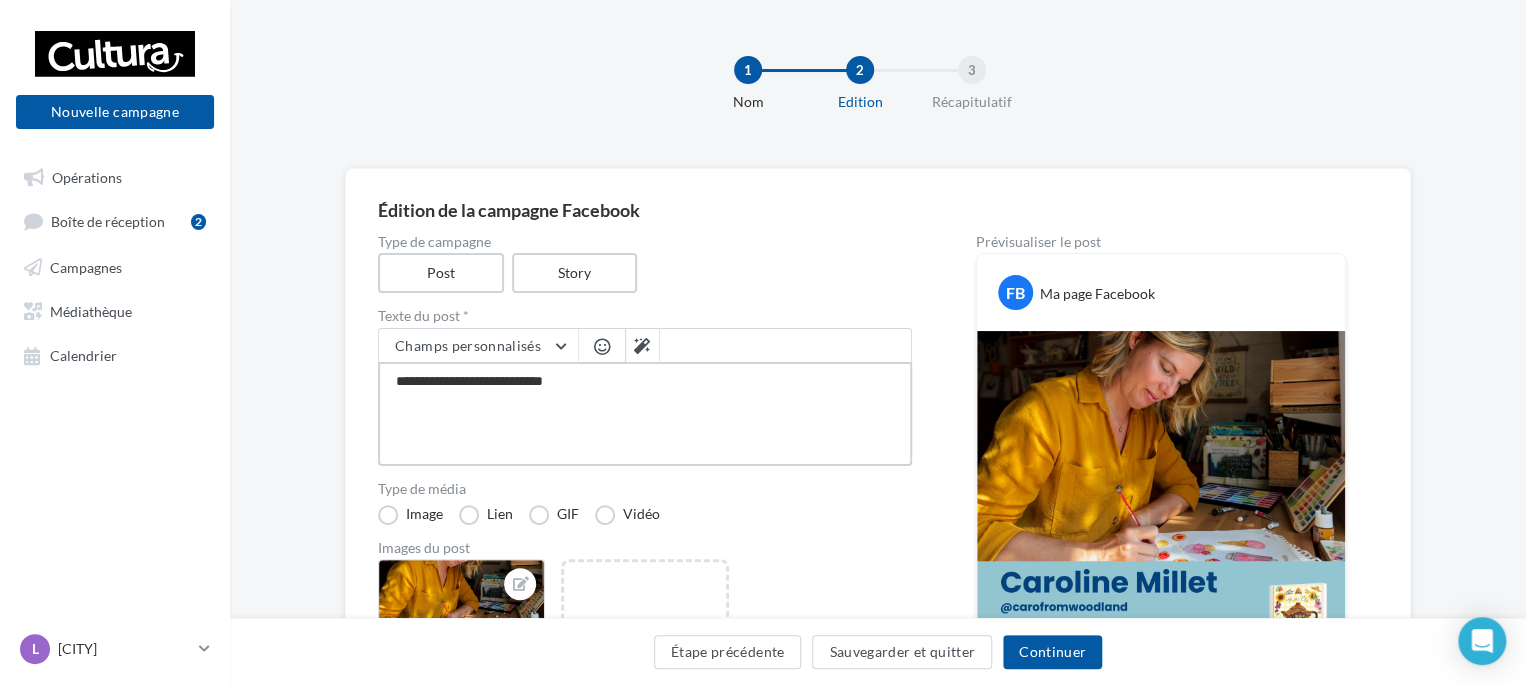 type on "**********" 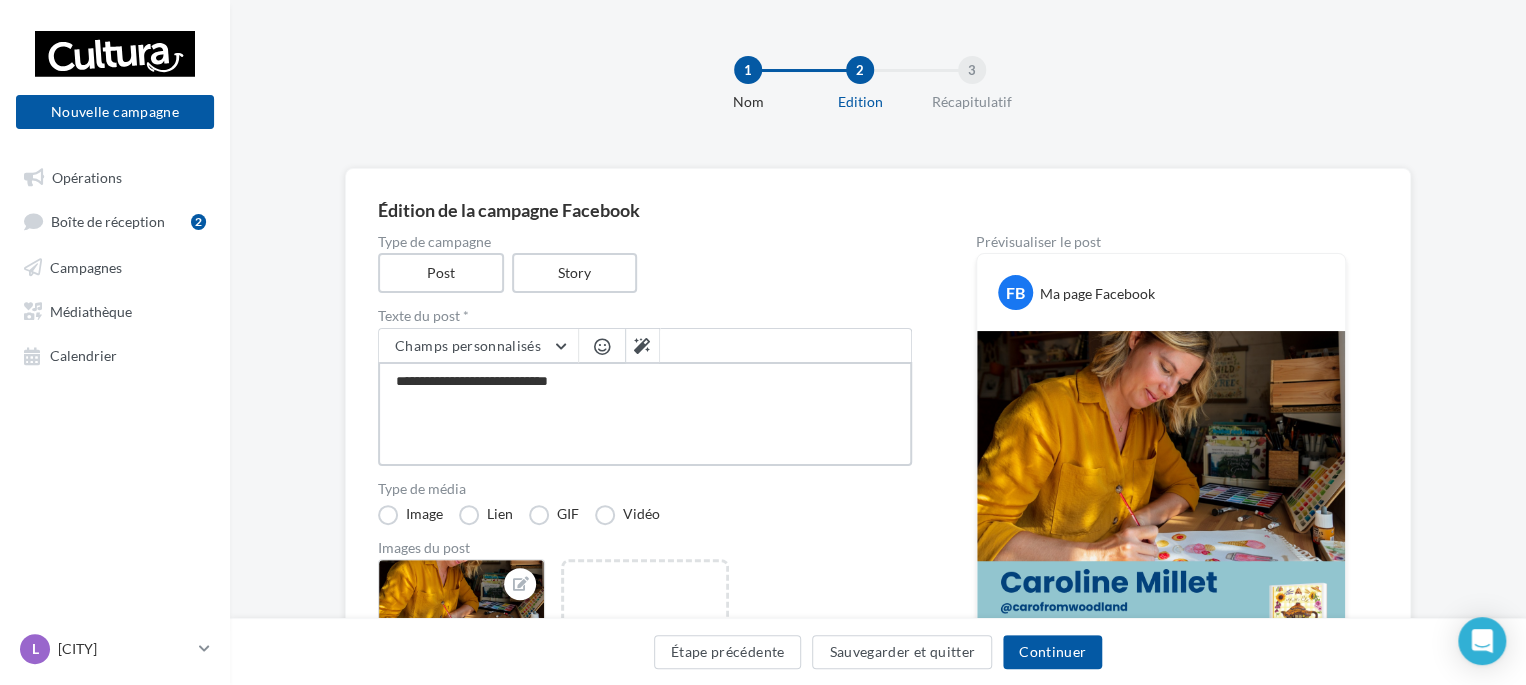type on "**********" 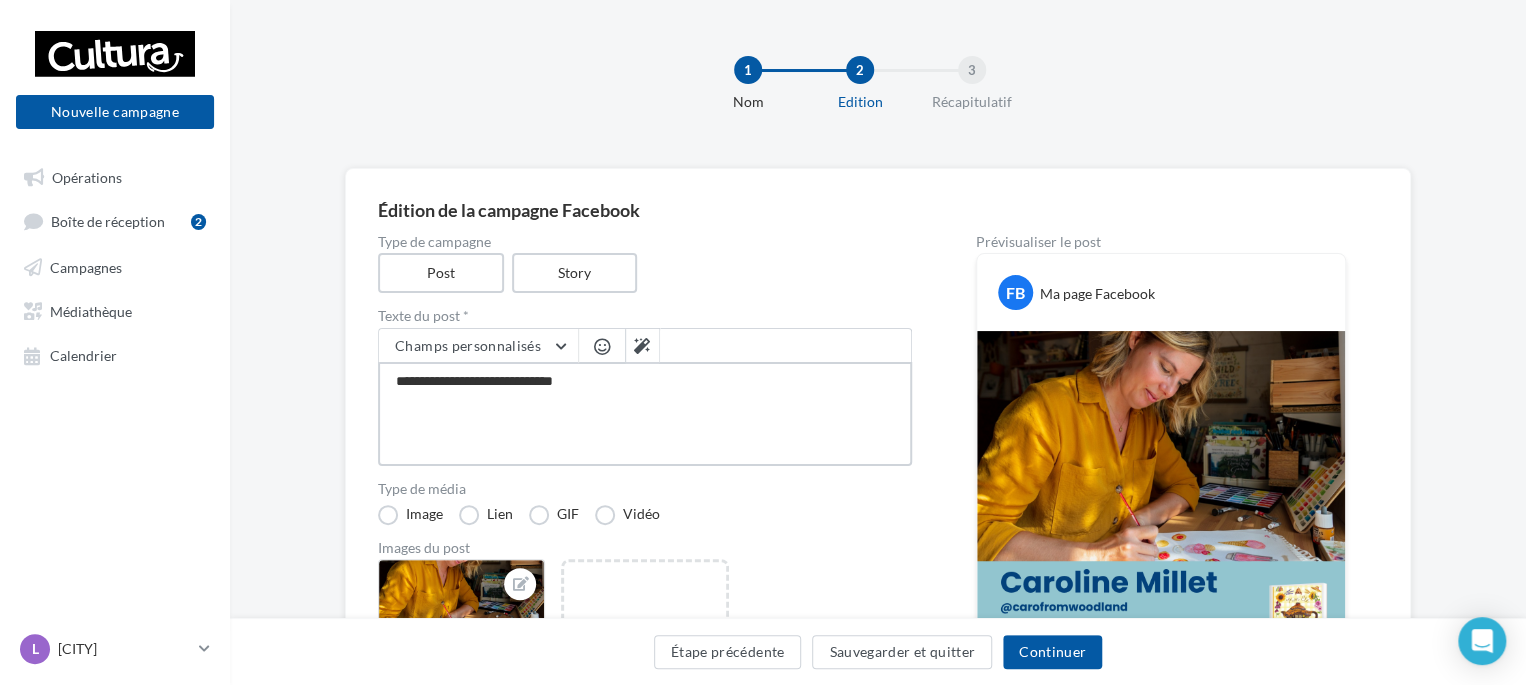 type on "**********" 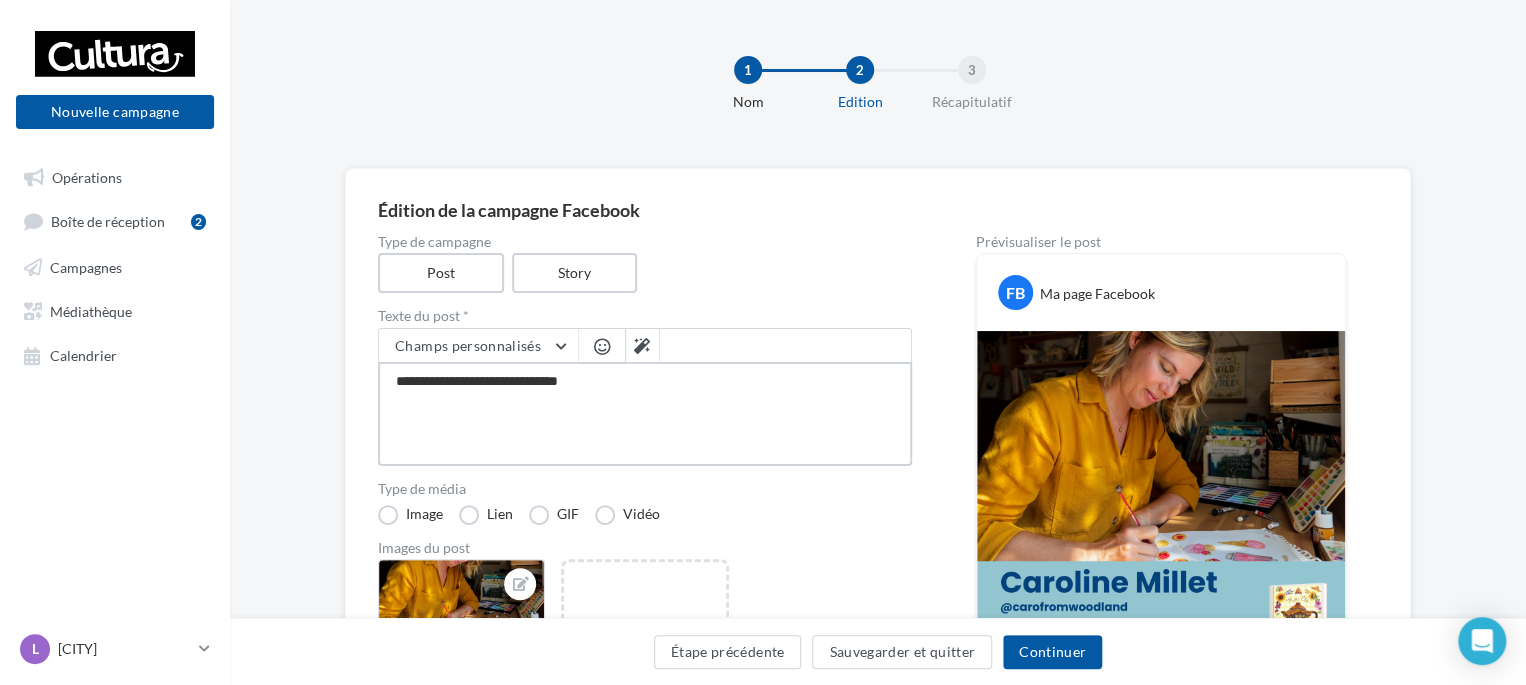 type on "**********" 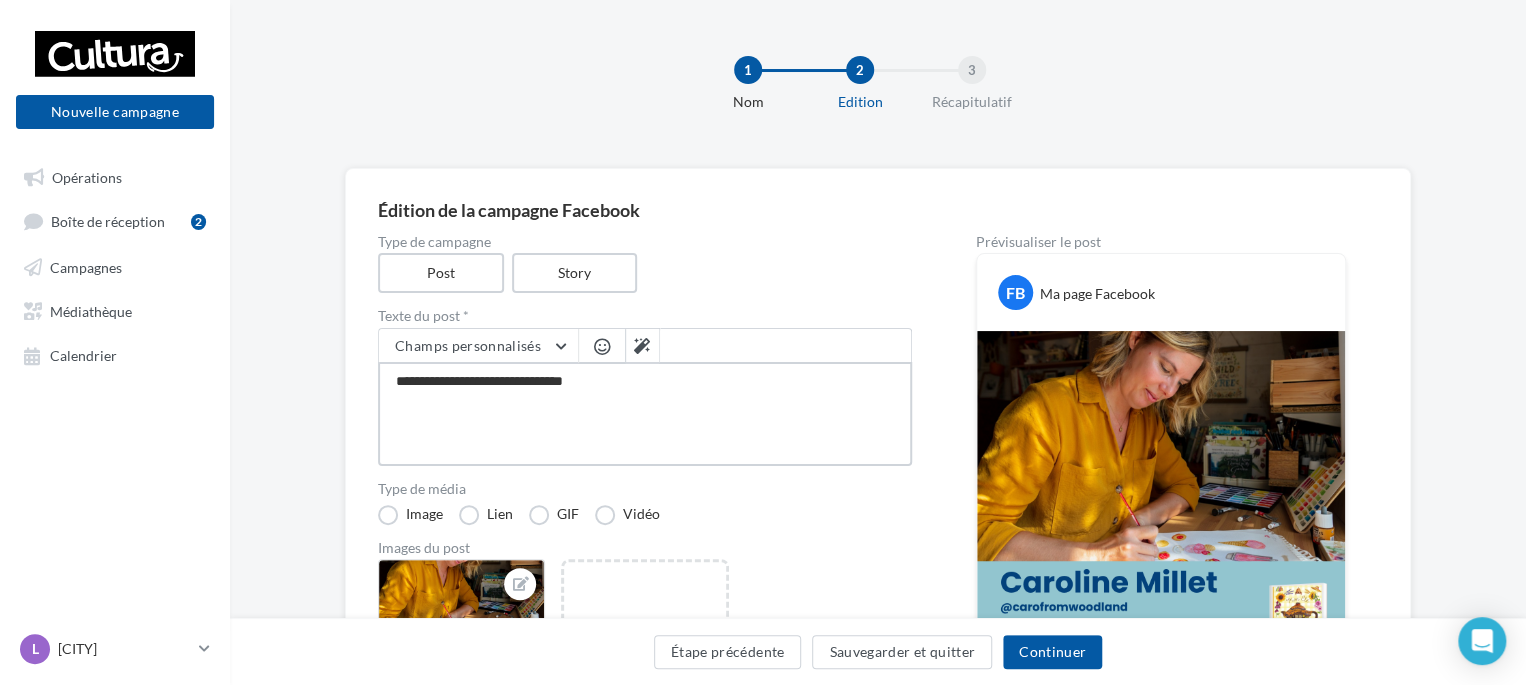 type on "**********" 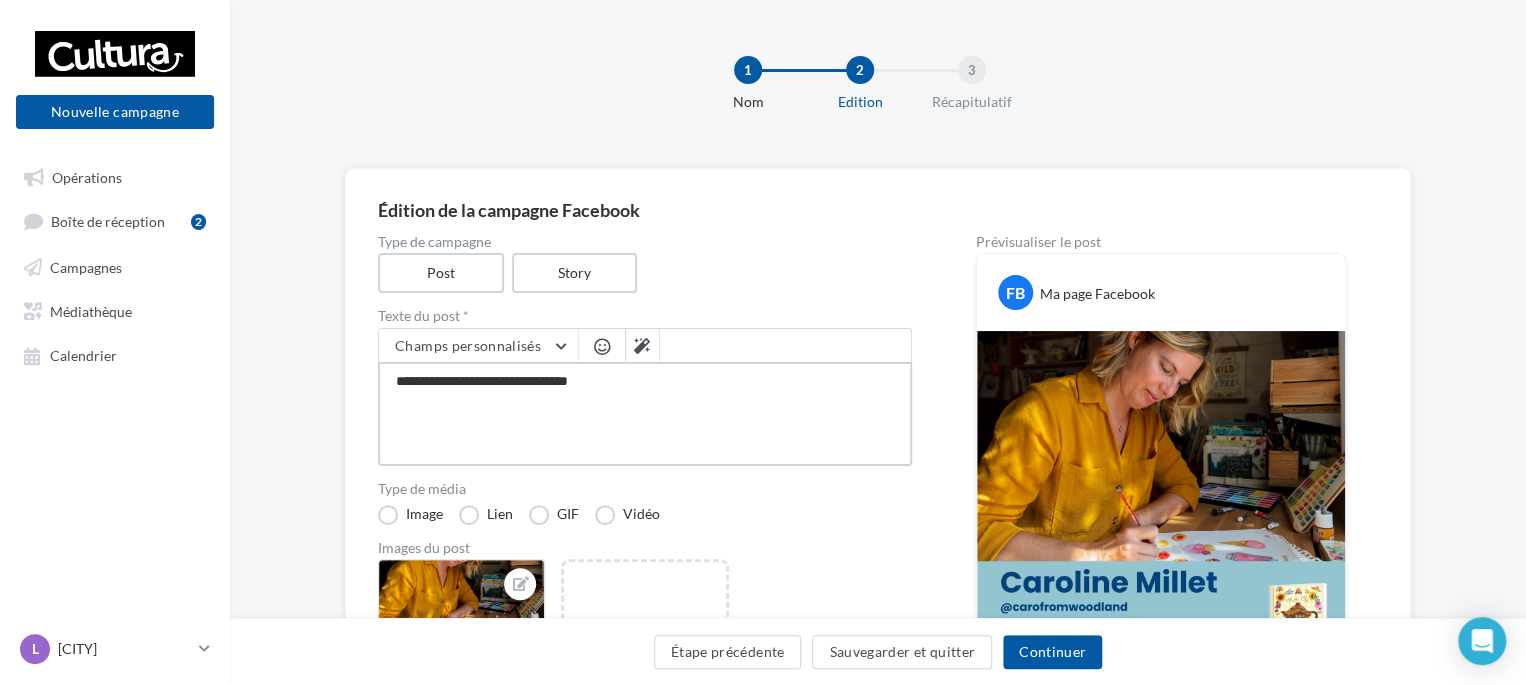 type on "**********" 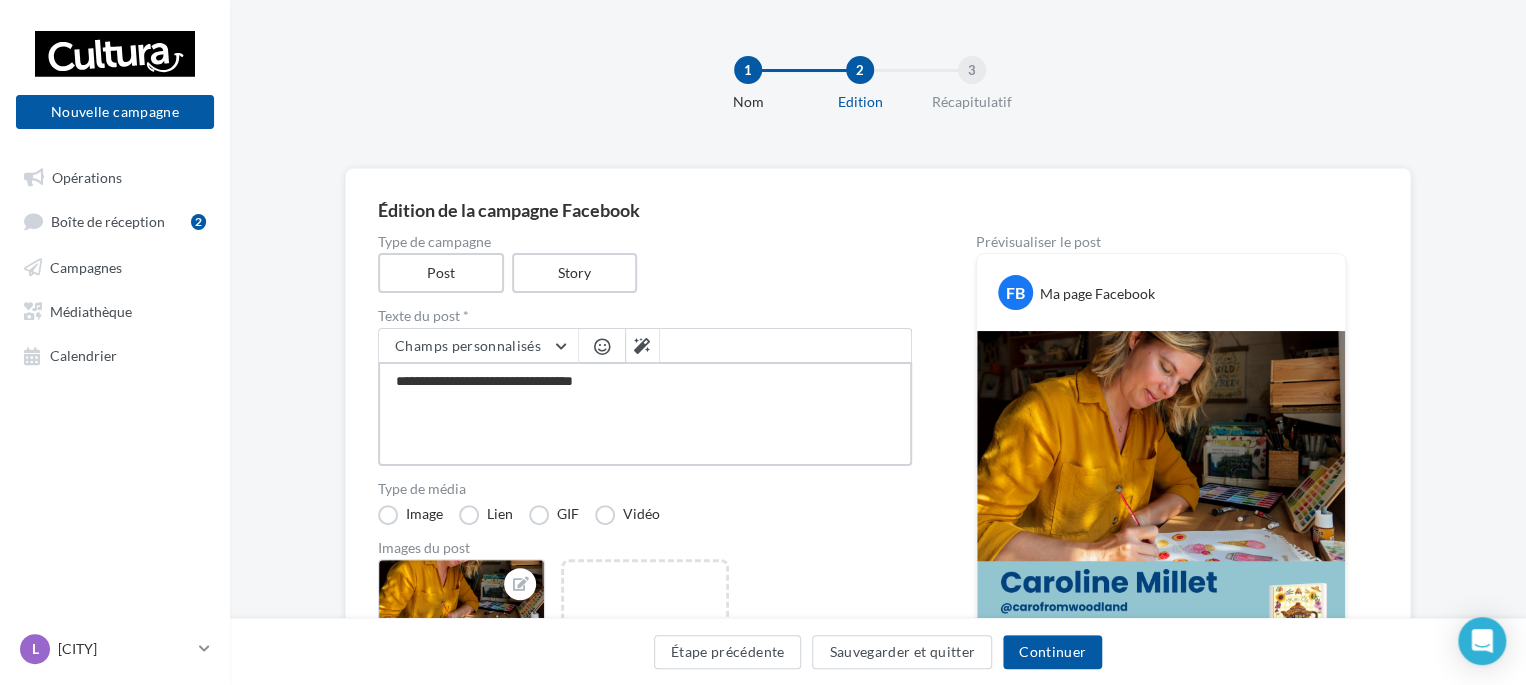 type on "**********" 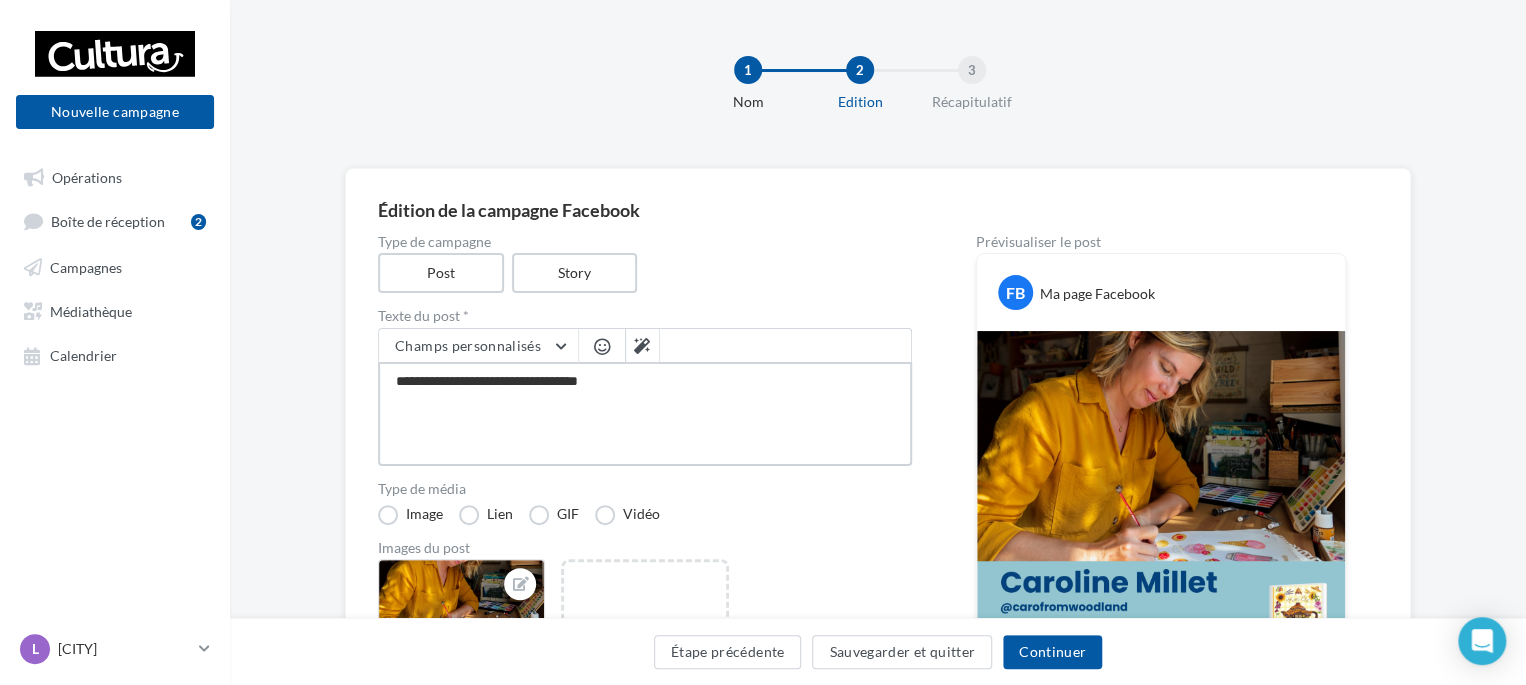 type on "**********" 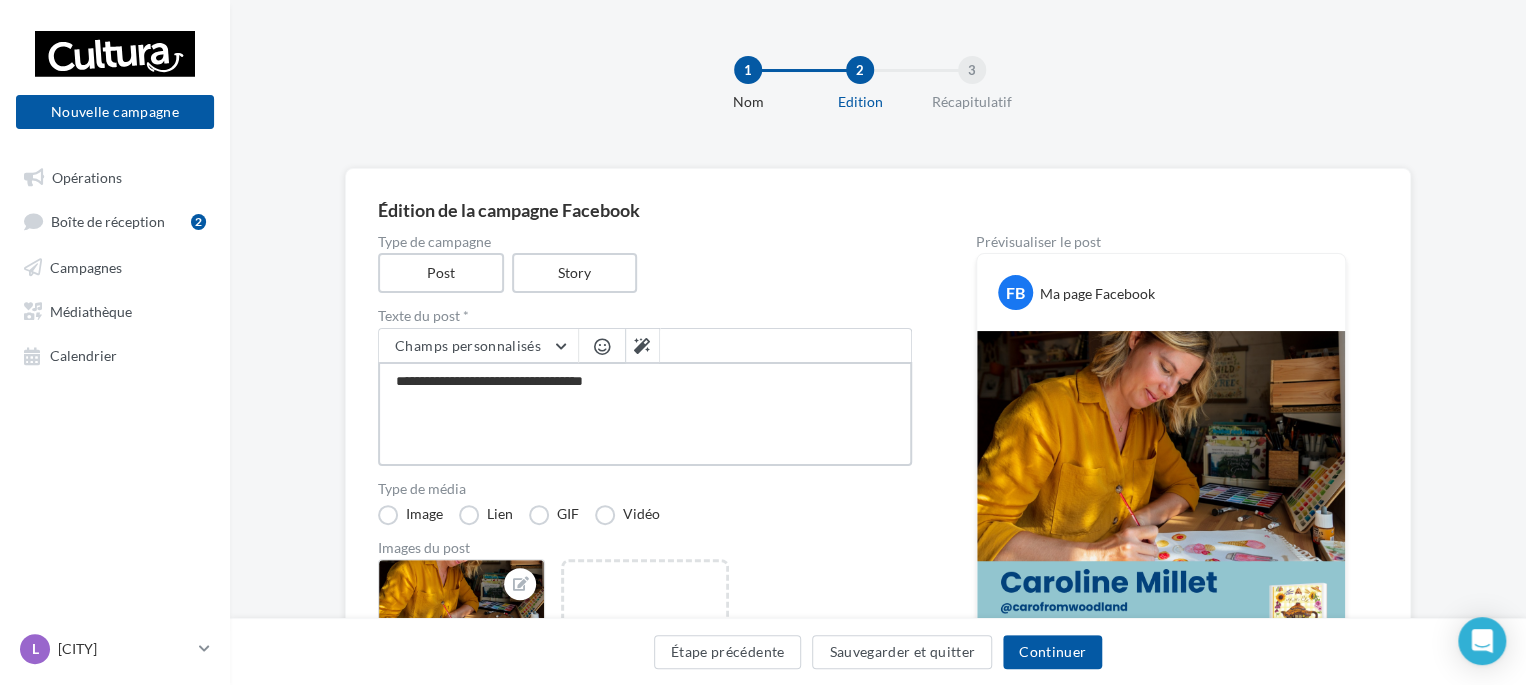 type on "**********" 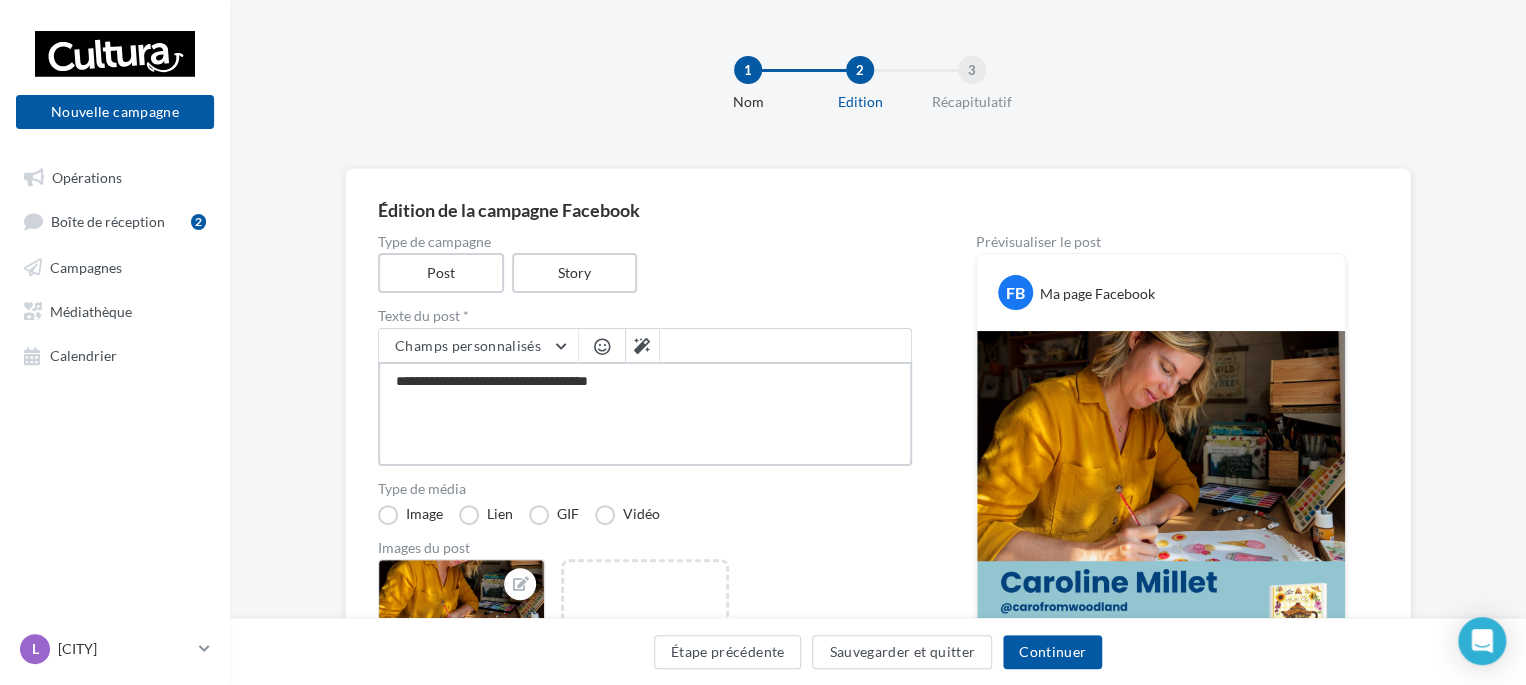 type on "**********" 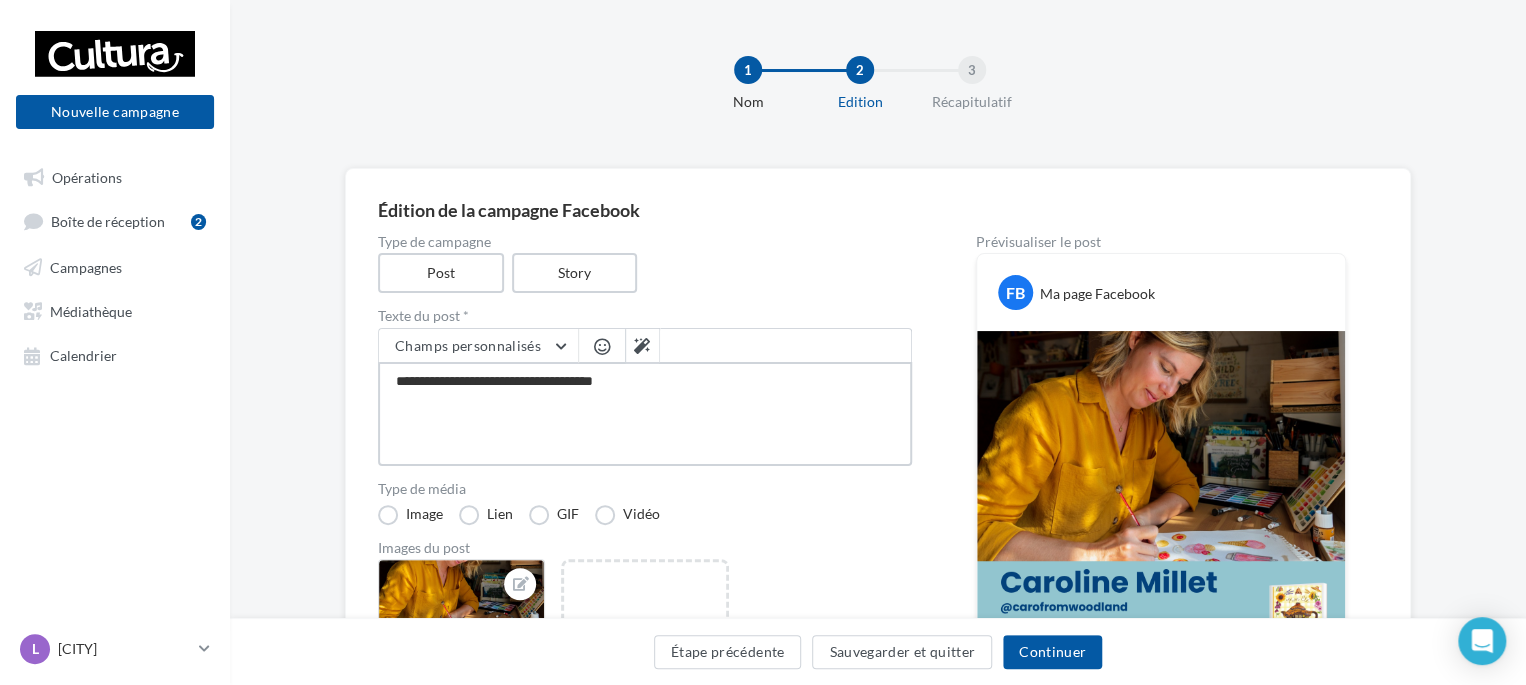type on "**********" 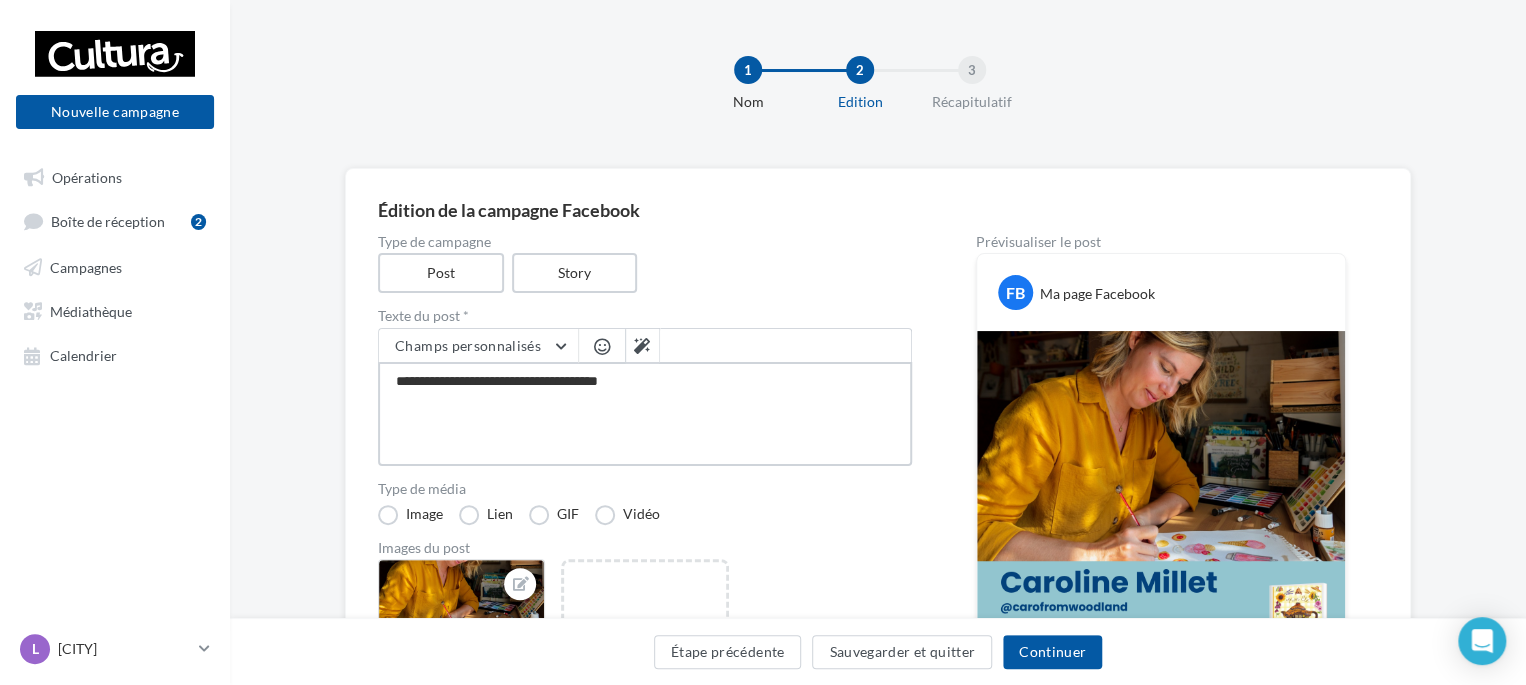 type on "**********" 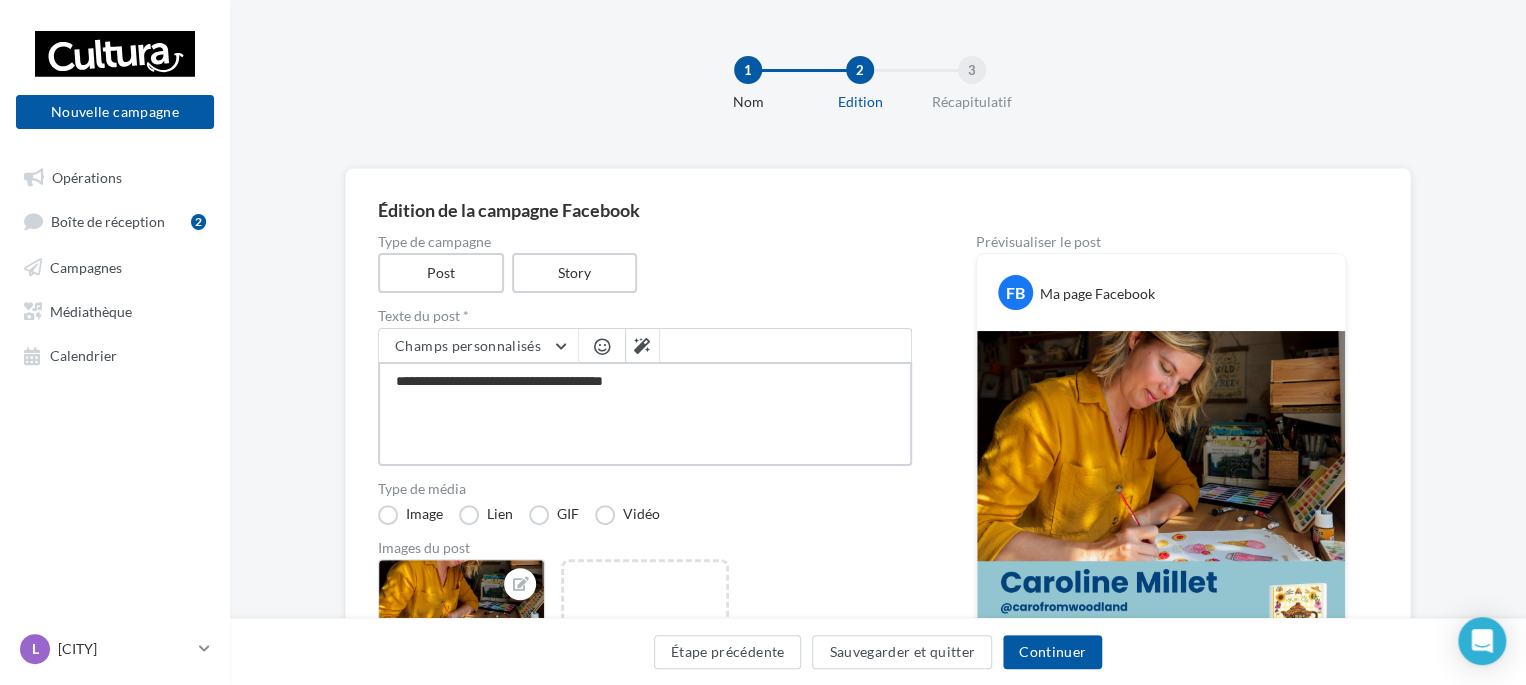 type on "**********" 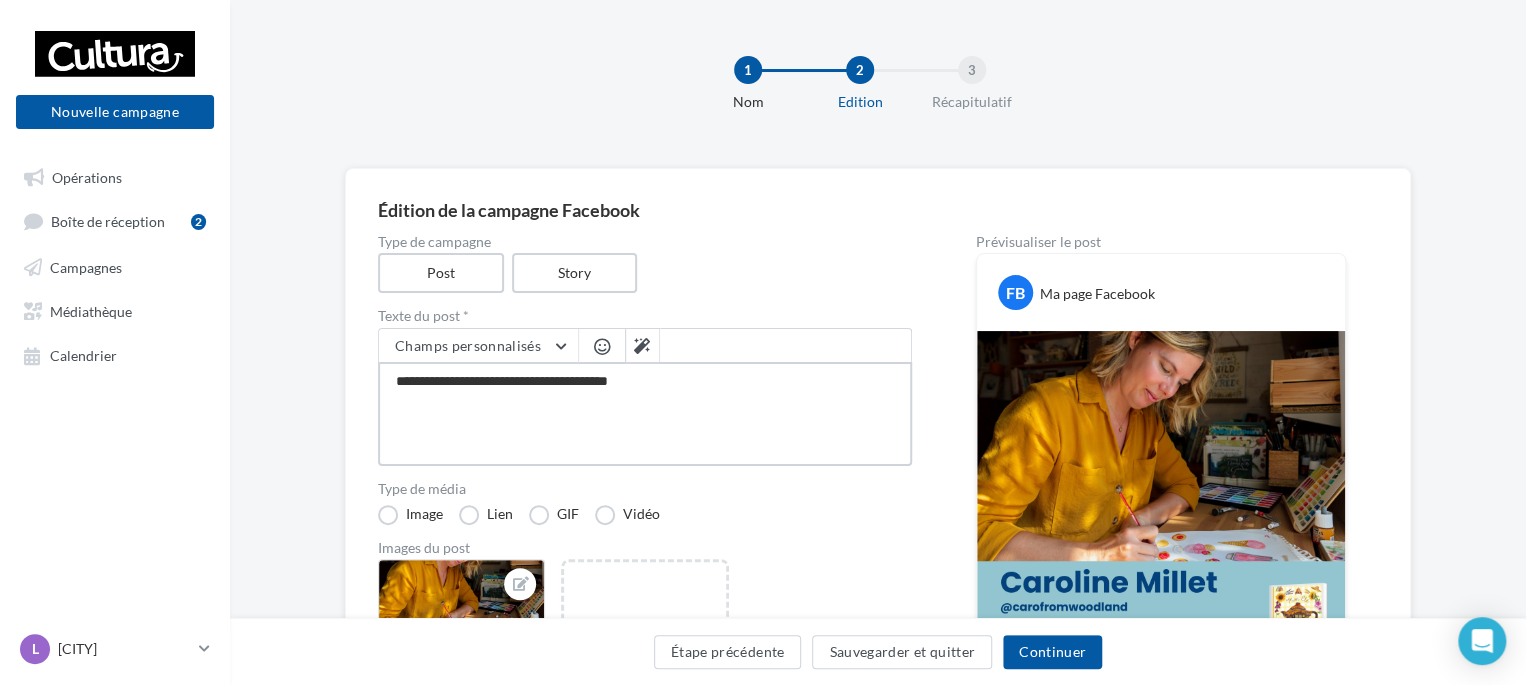 type on "**********" 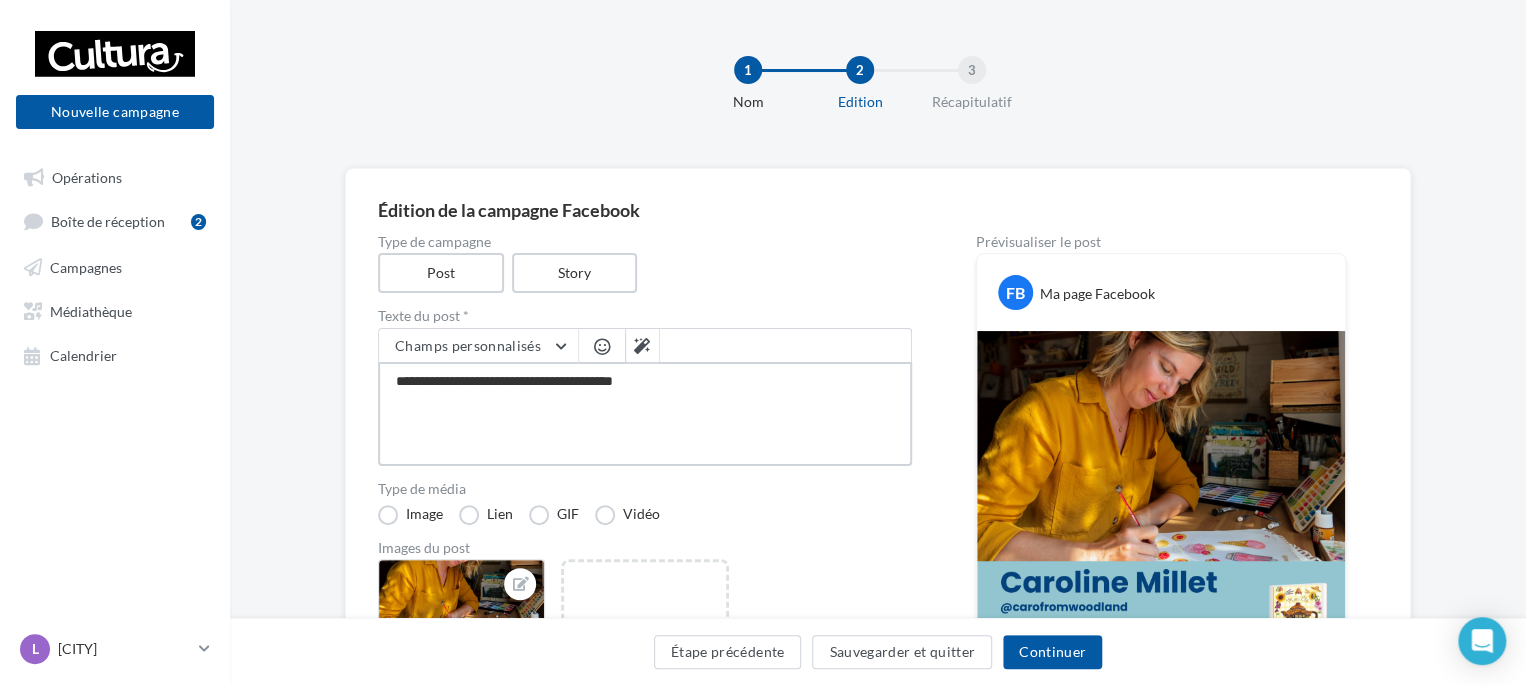 type on "**********" 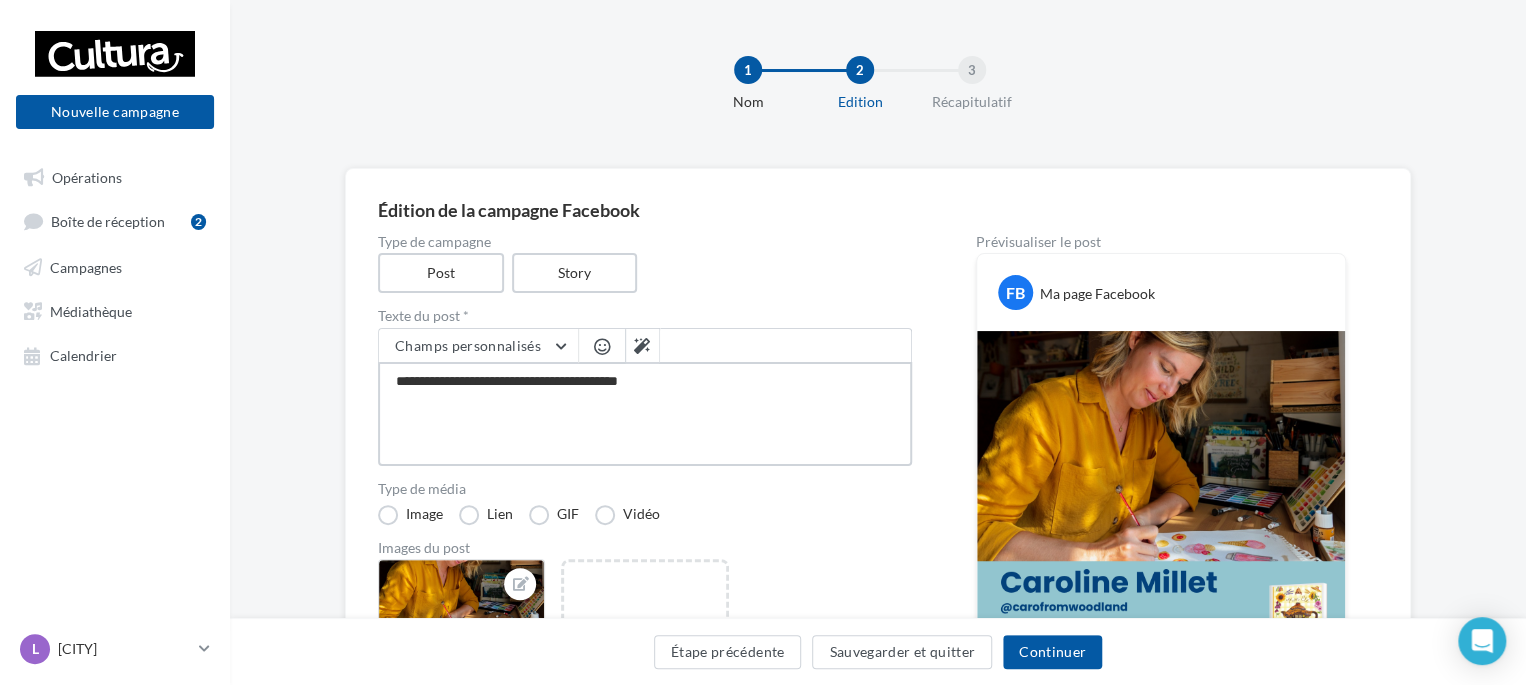 type on "**********" 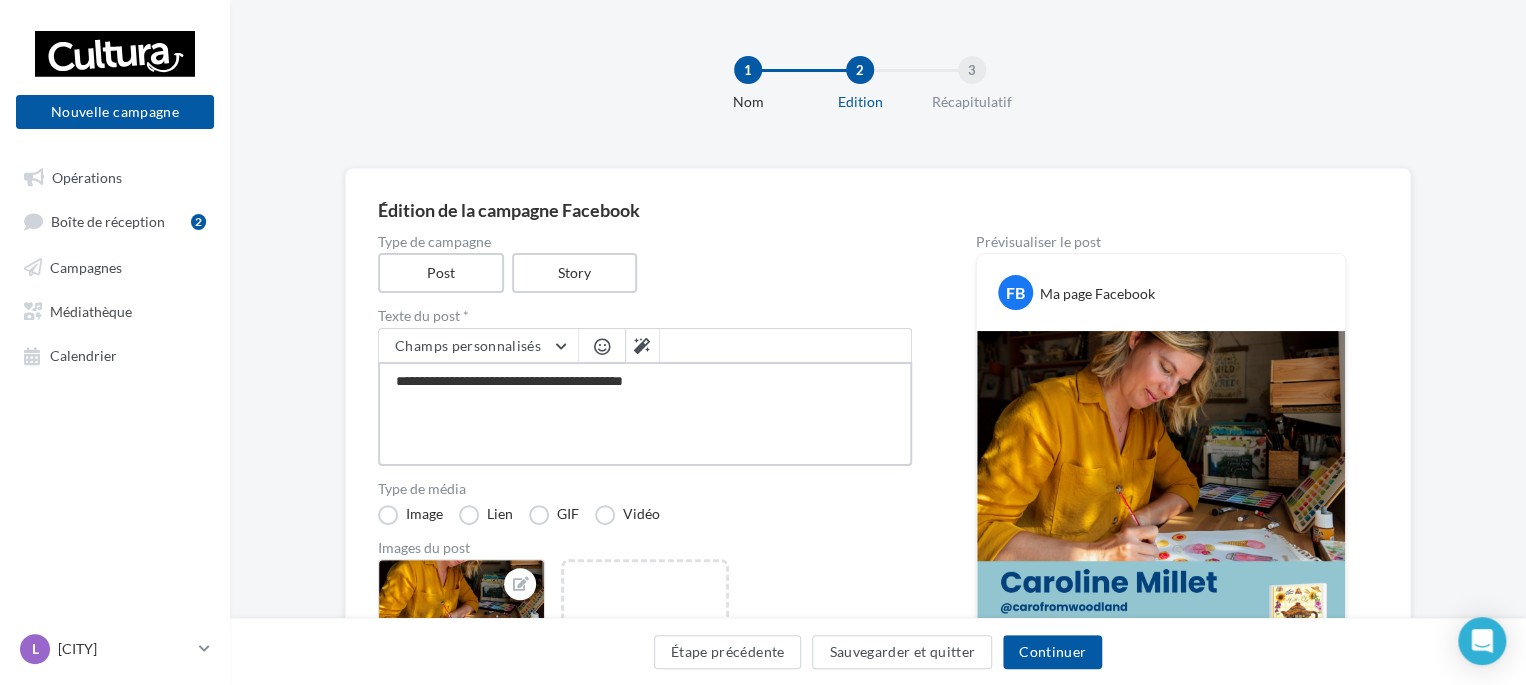 type on "**********" 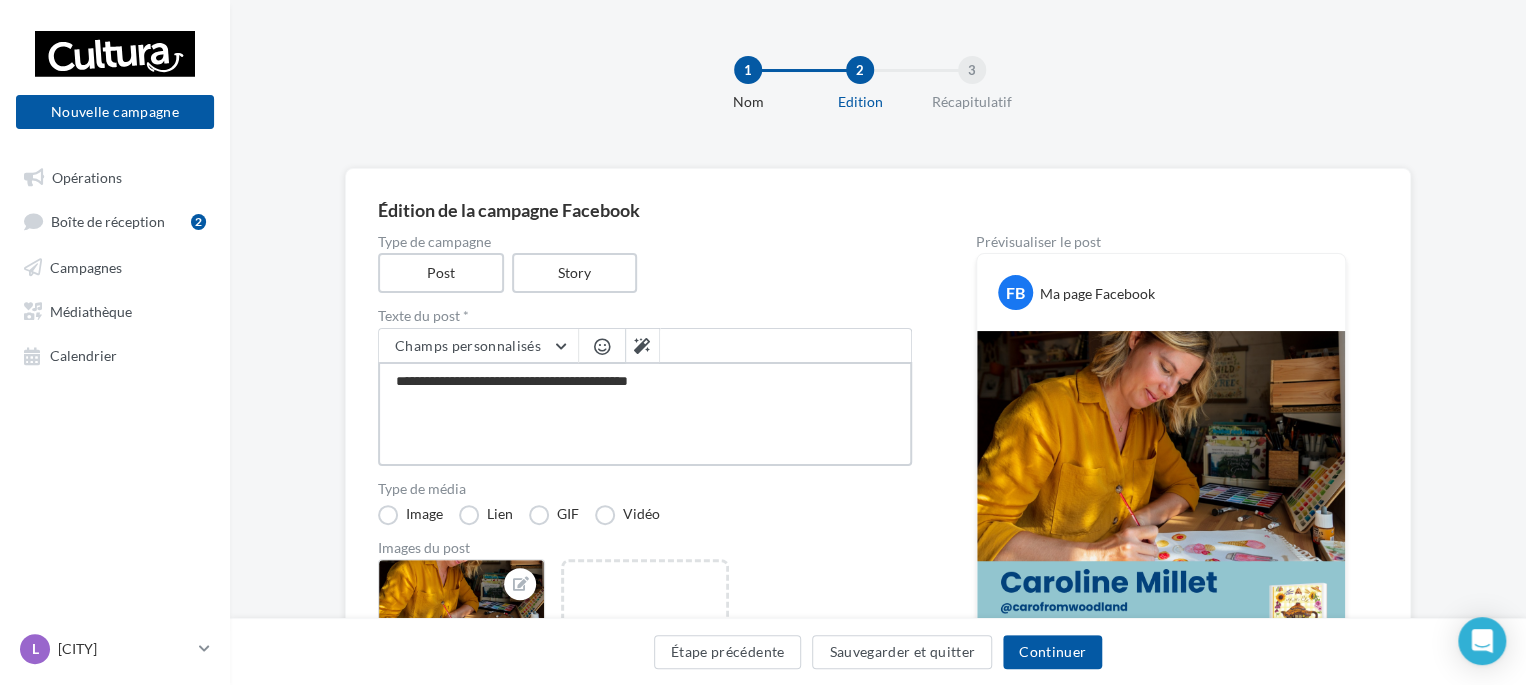type on "**********" 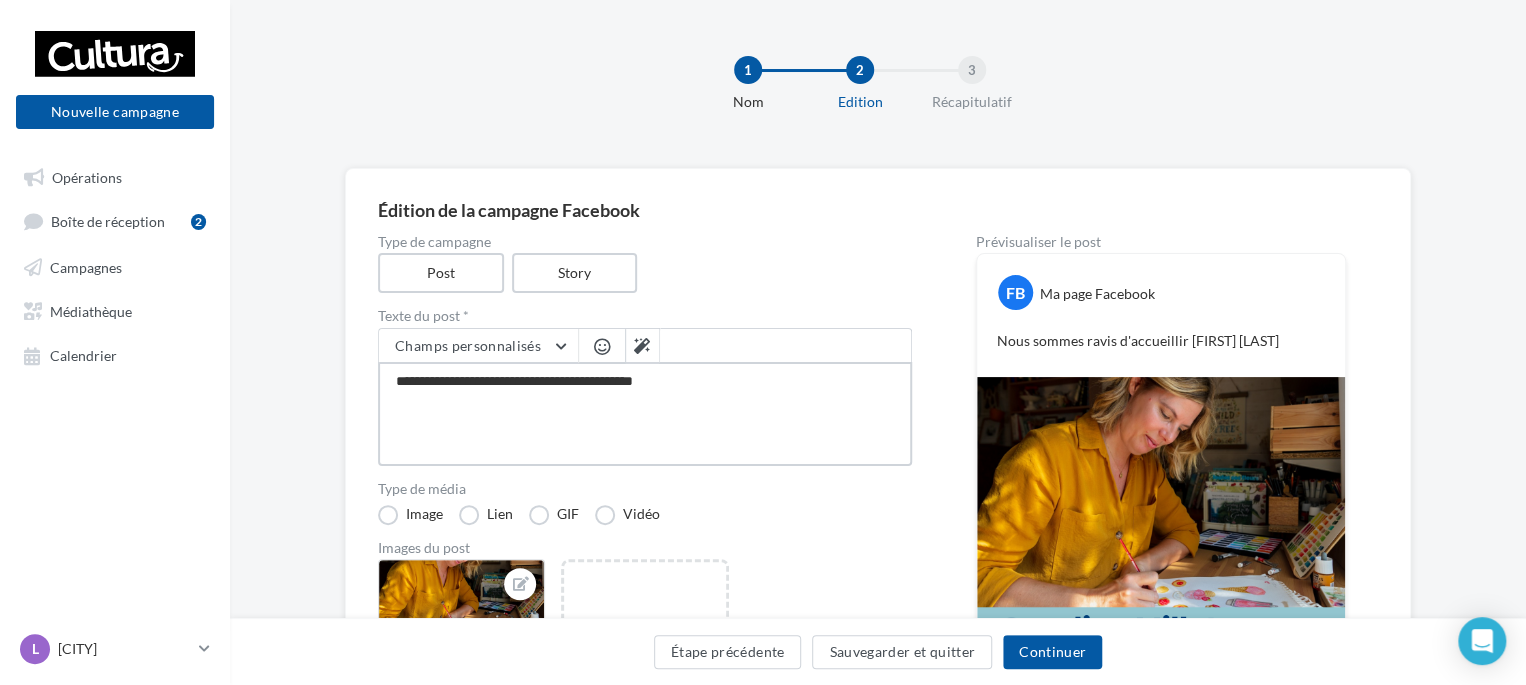 type on "**********" 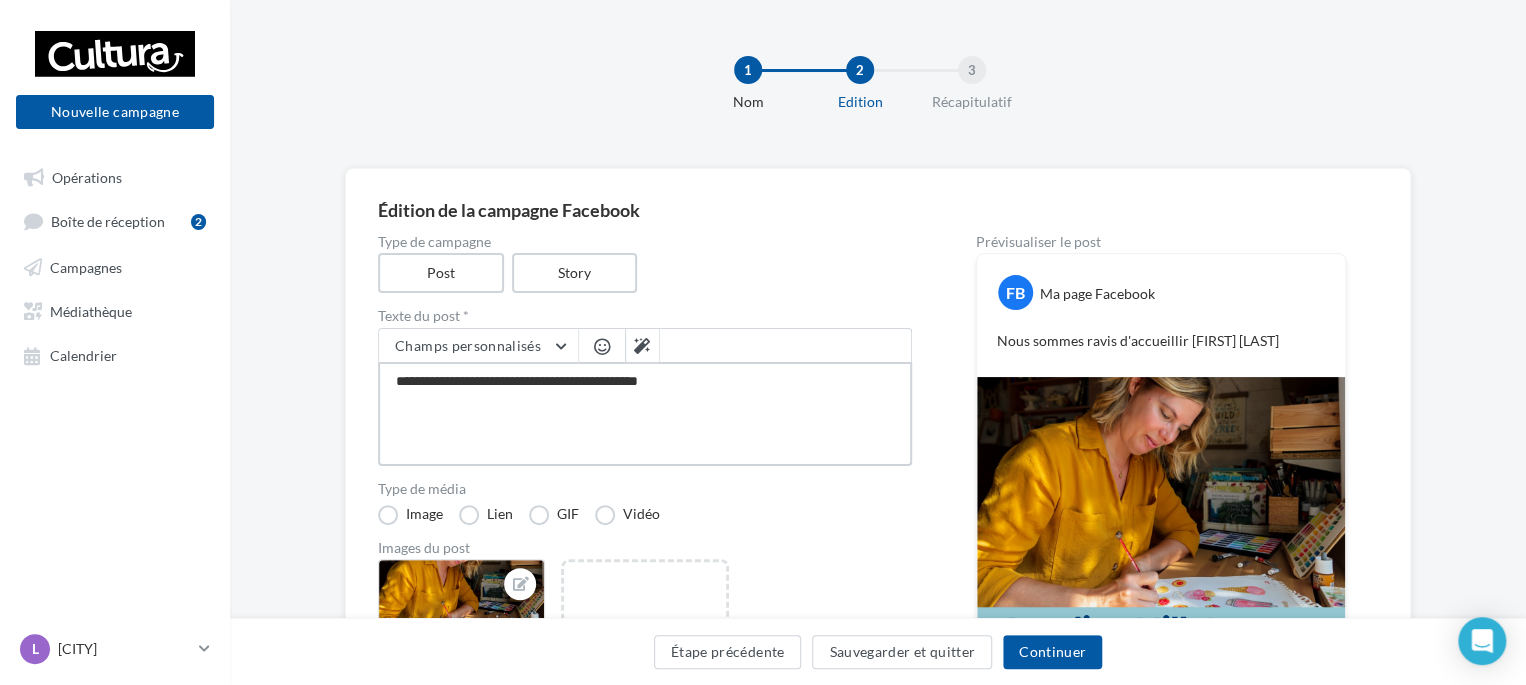 type on "**********" 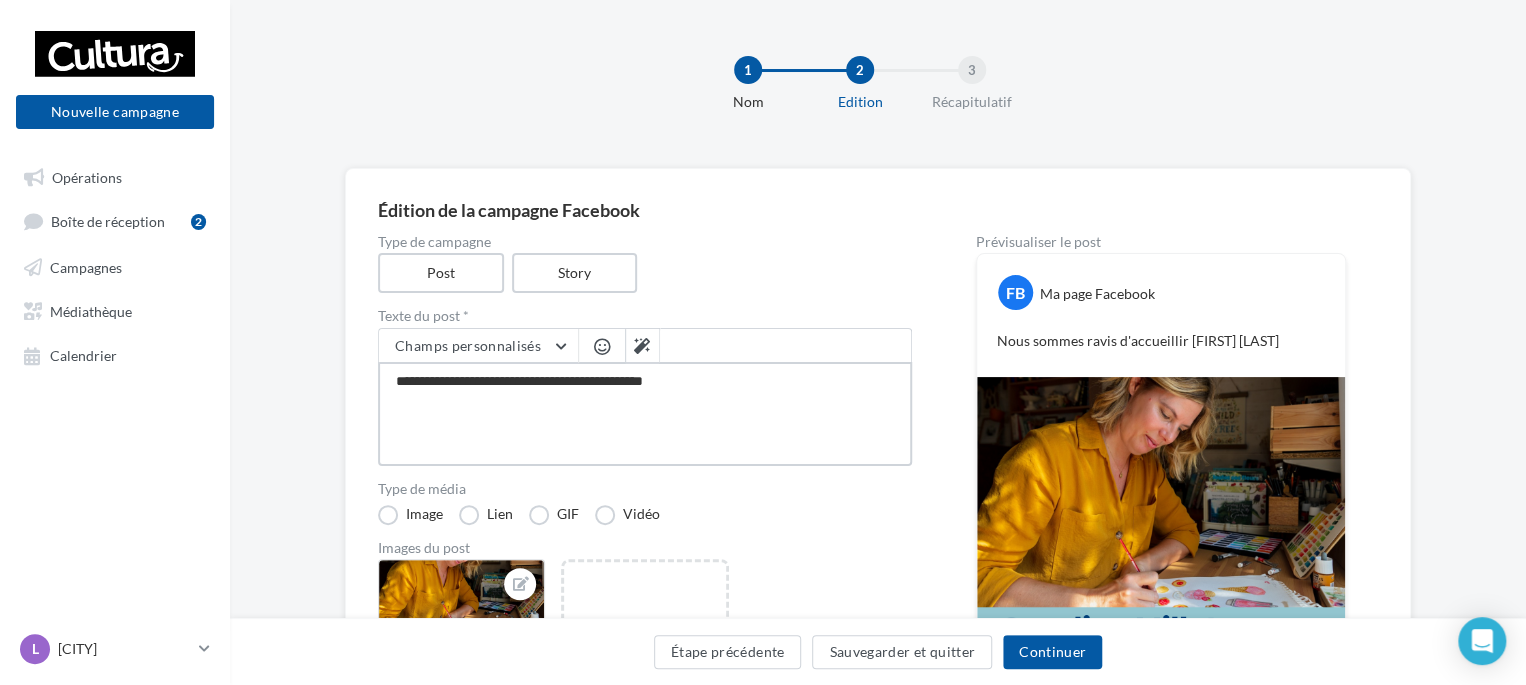 type on "**********" 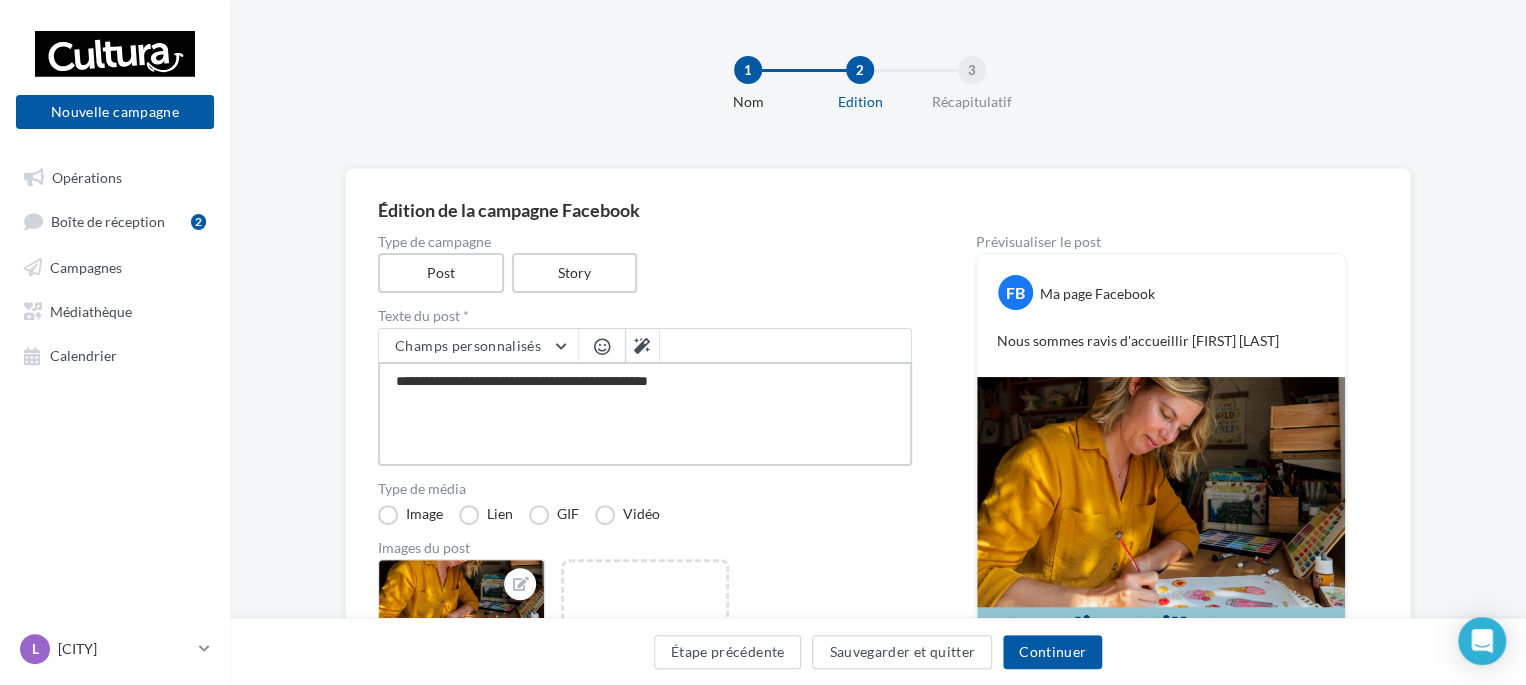 type on "**********" 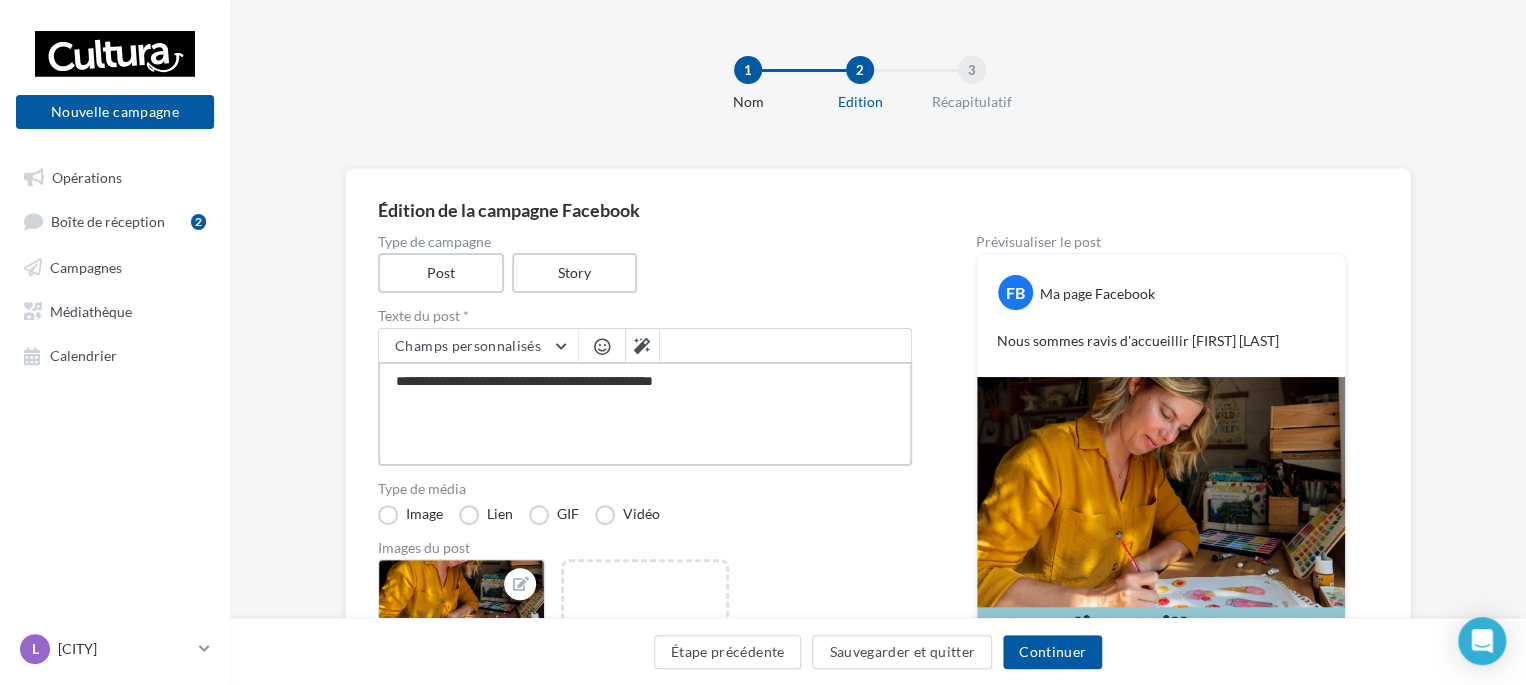 type on "**********" 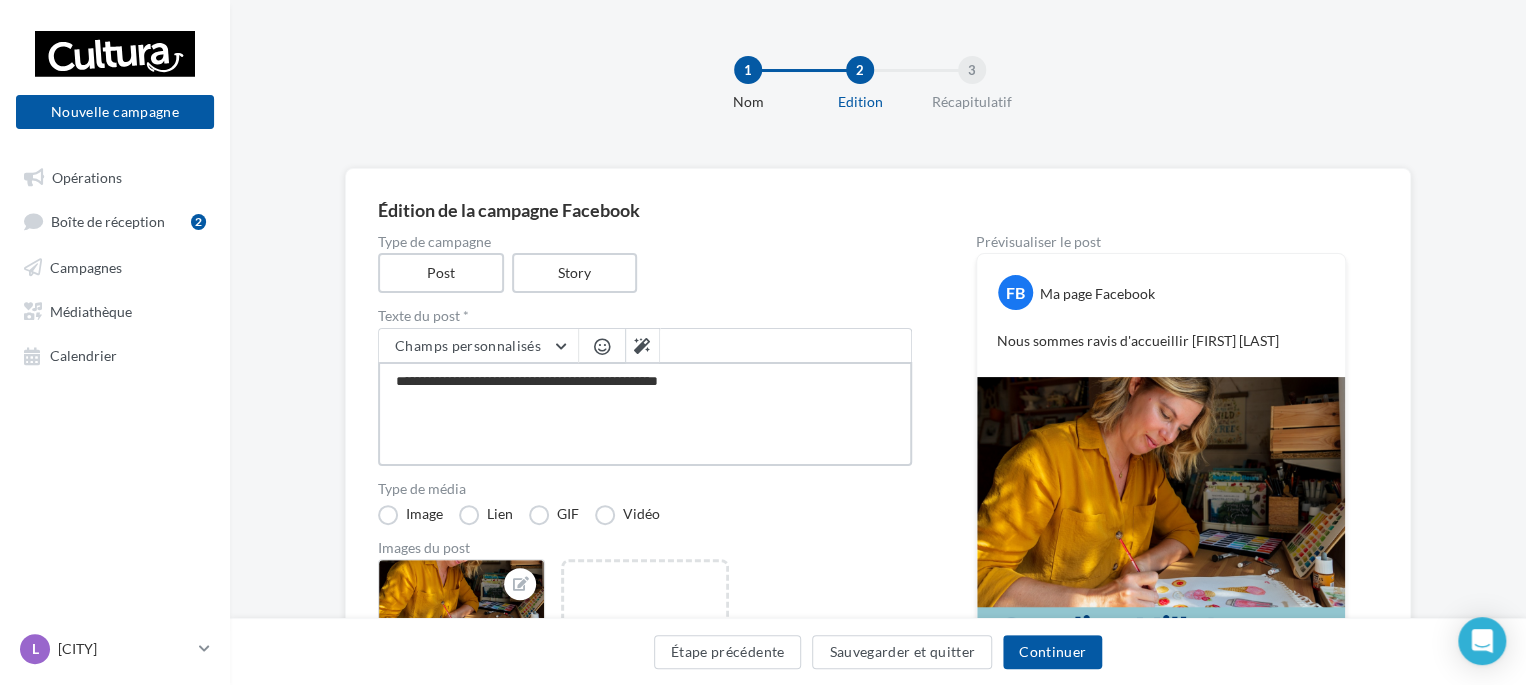 type on "**********" 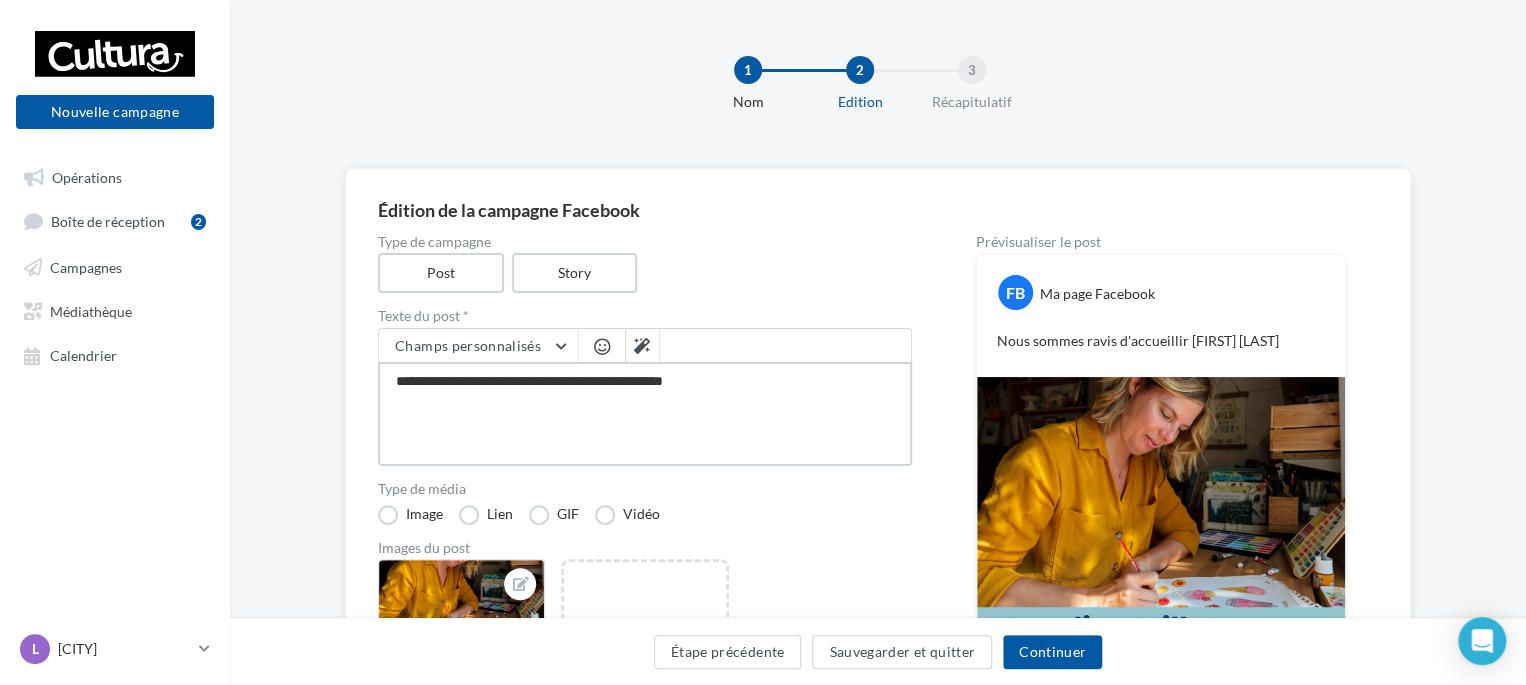 type on "**********" 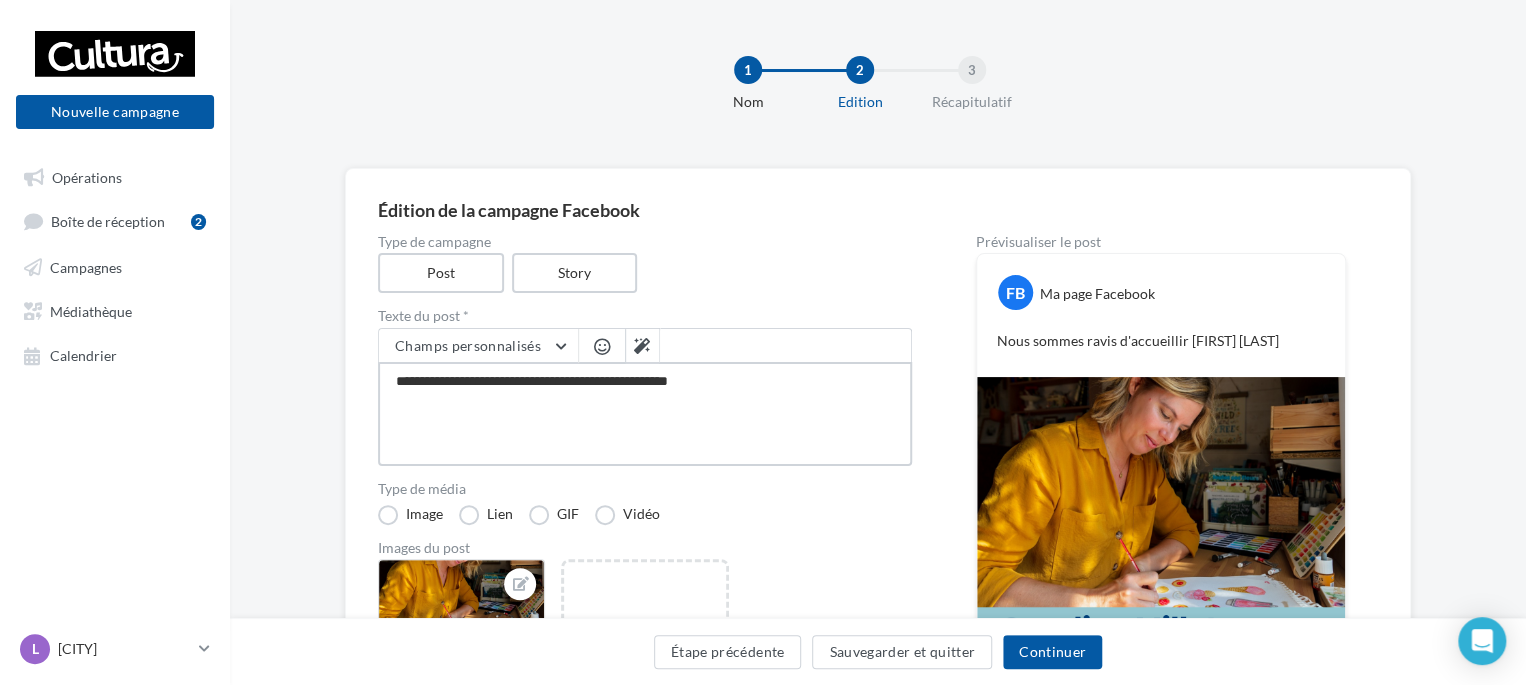 type on "**********" 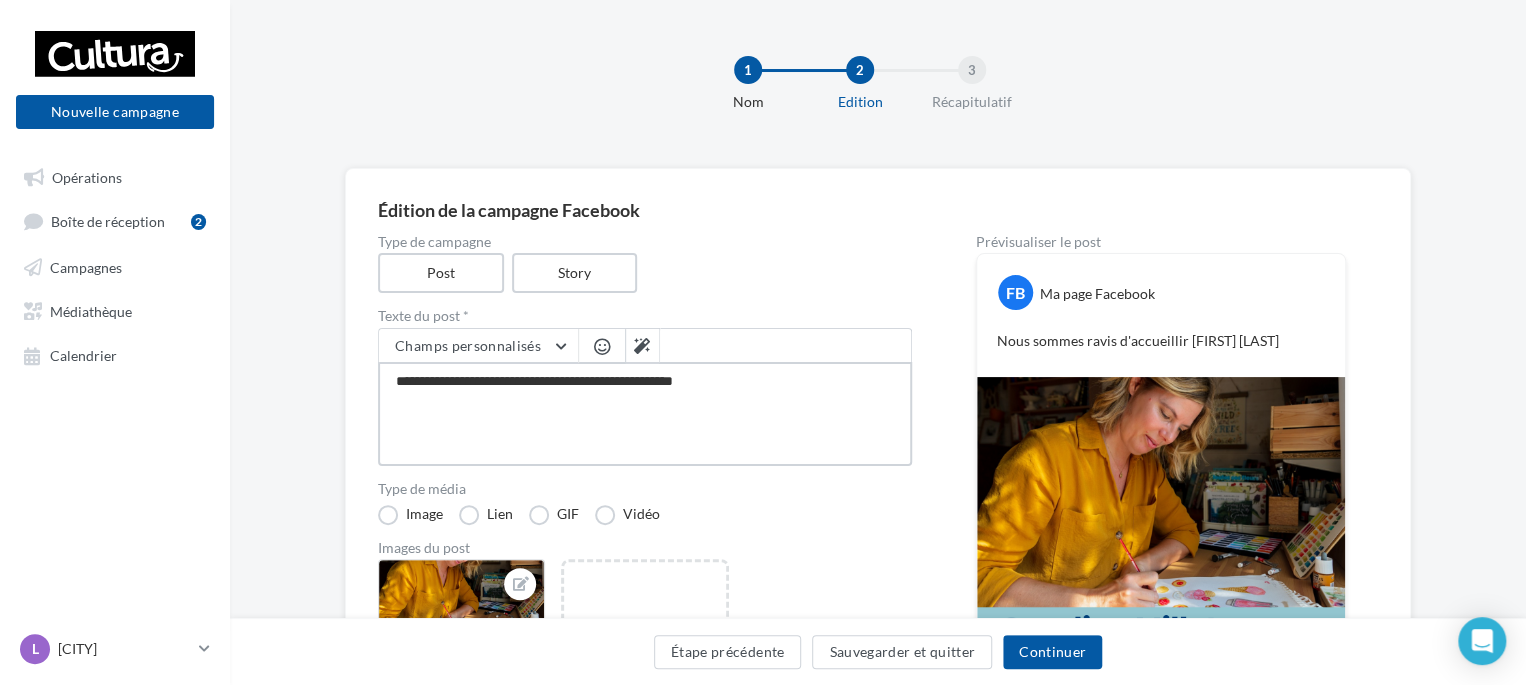 type on "**********" 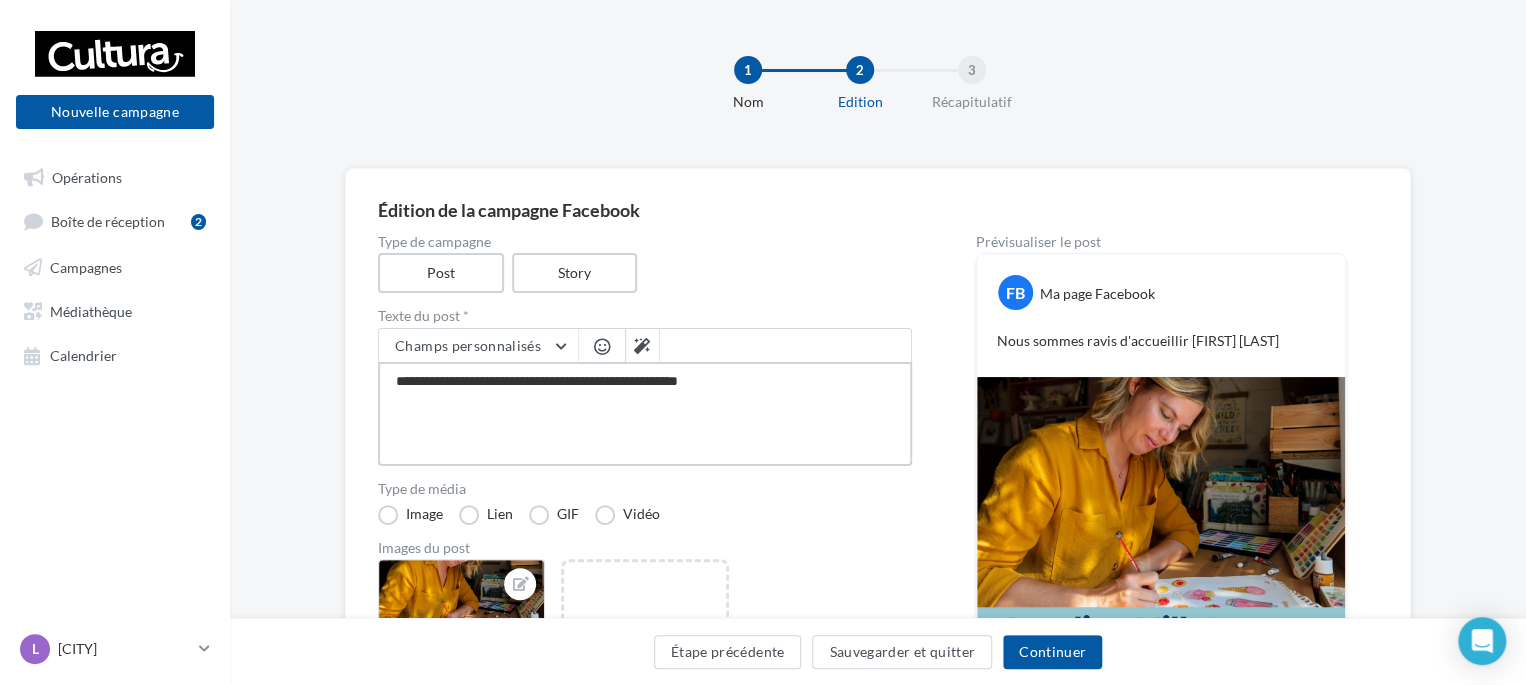 type on "**********" 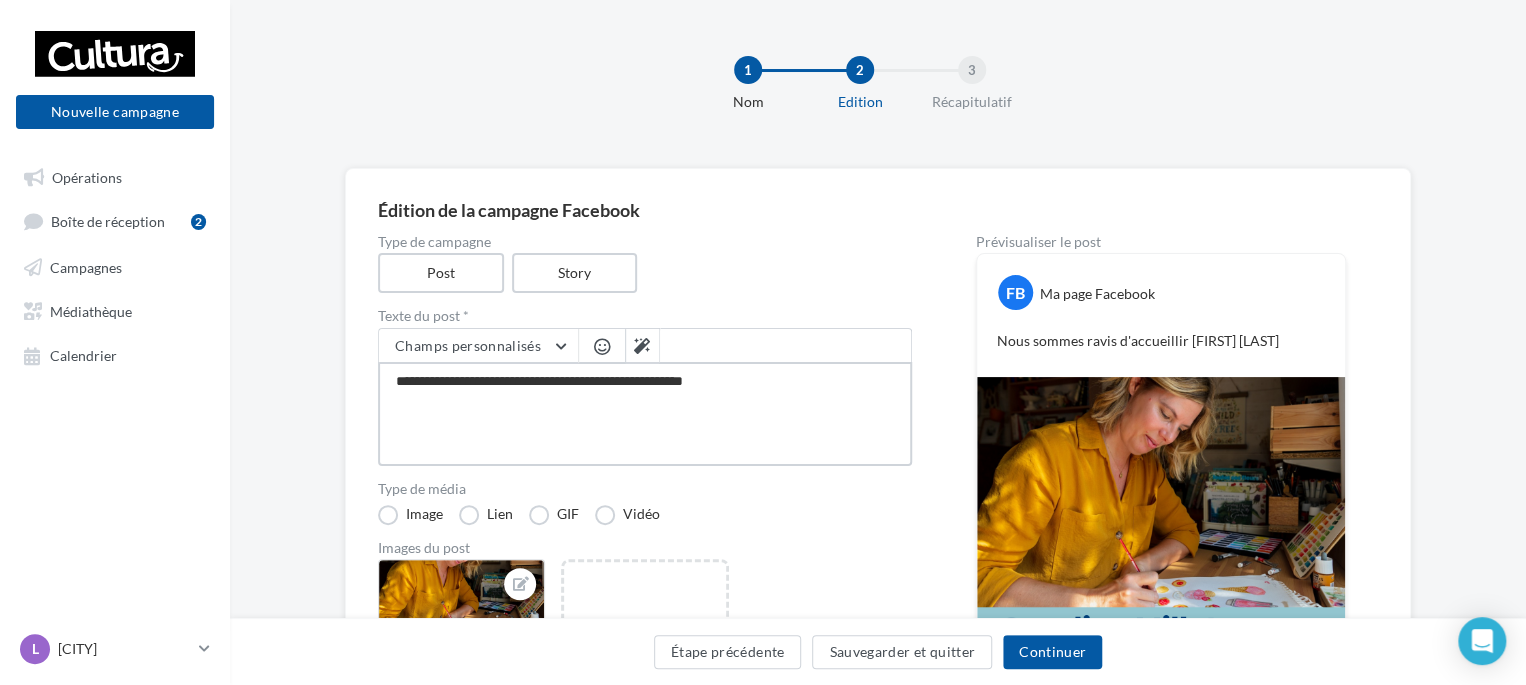 type on "**********" 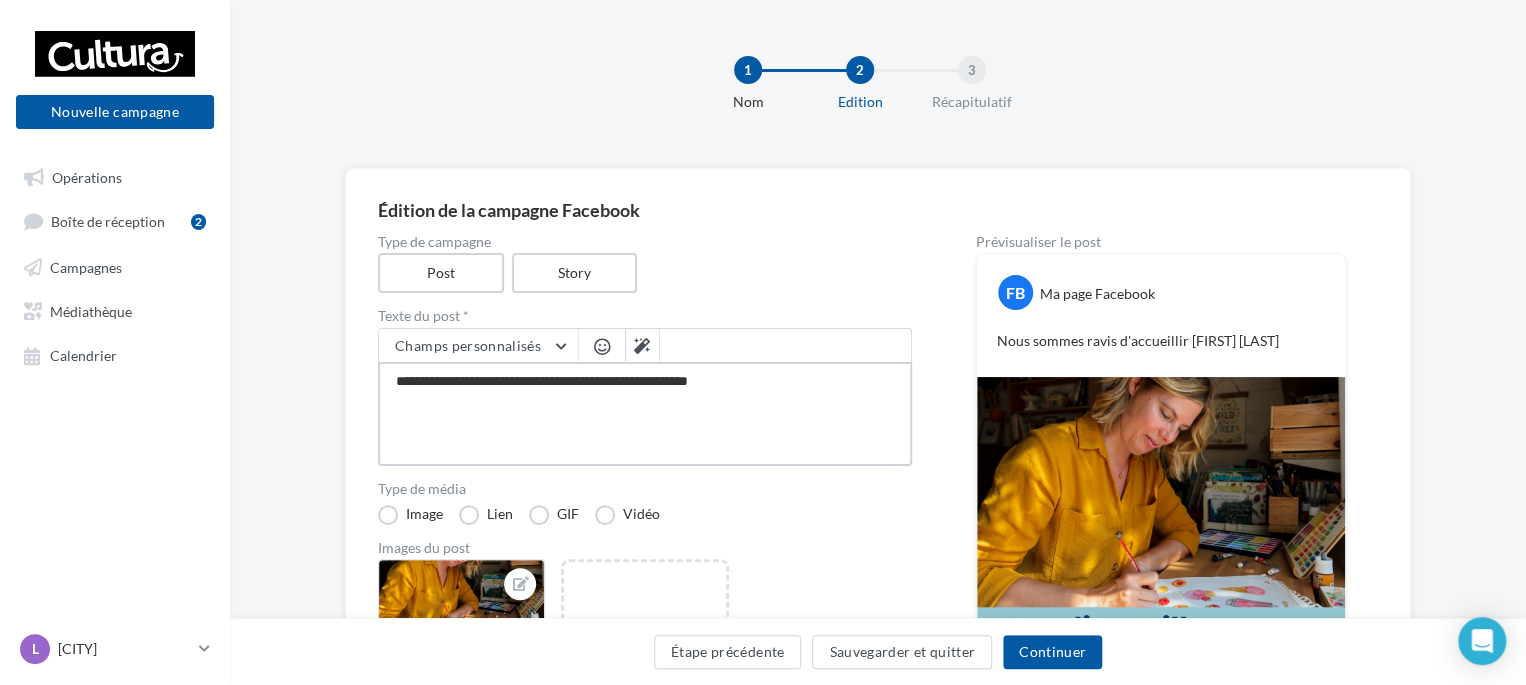 type on "**********" 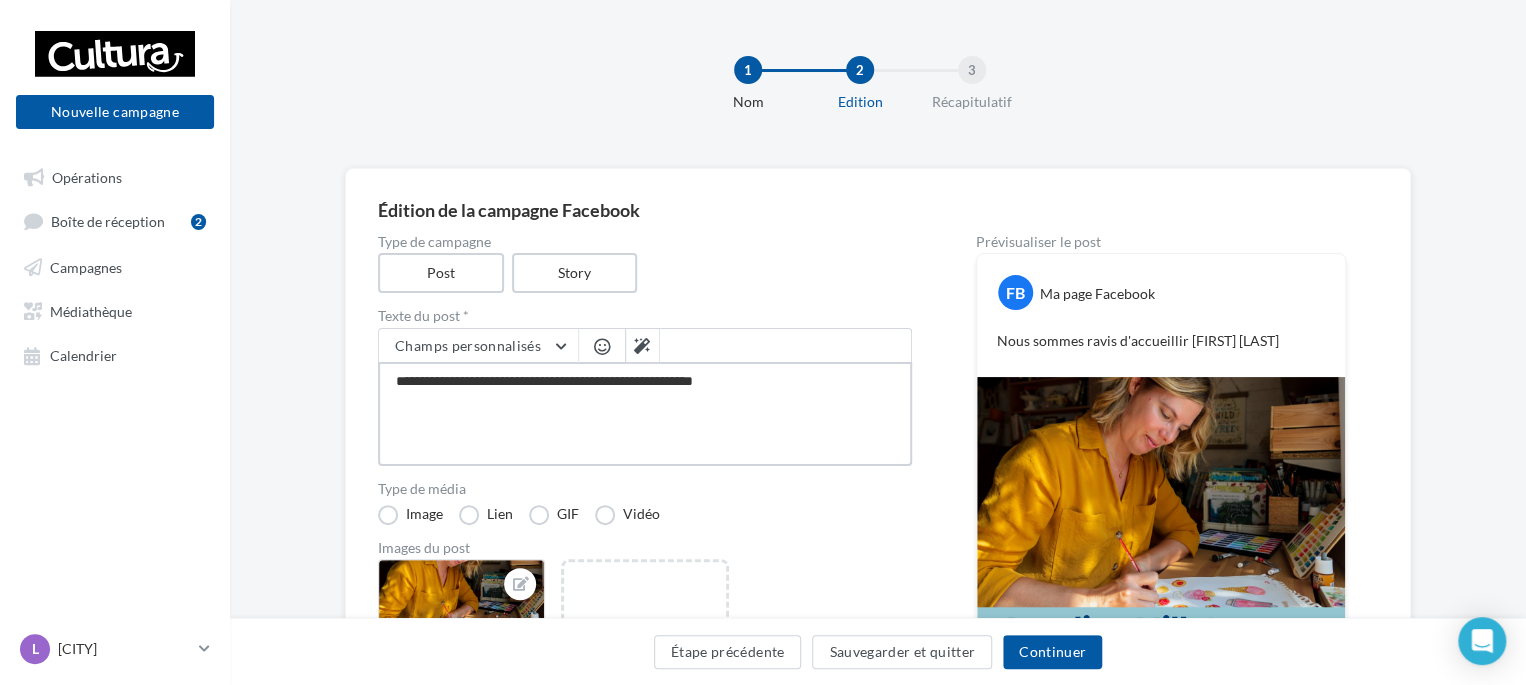 type on "**********" 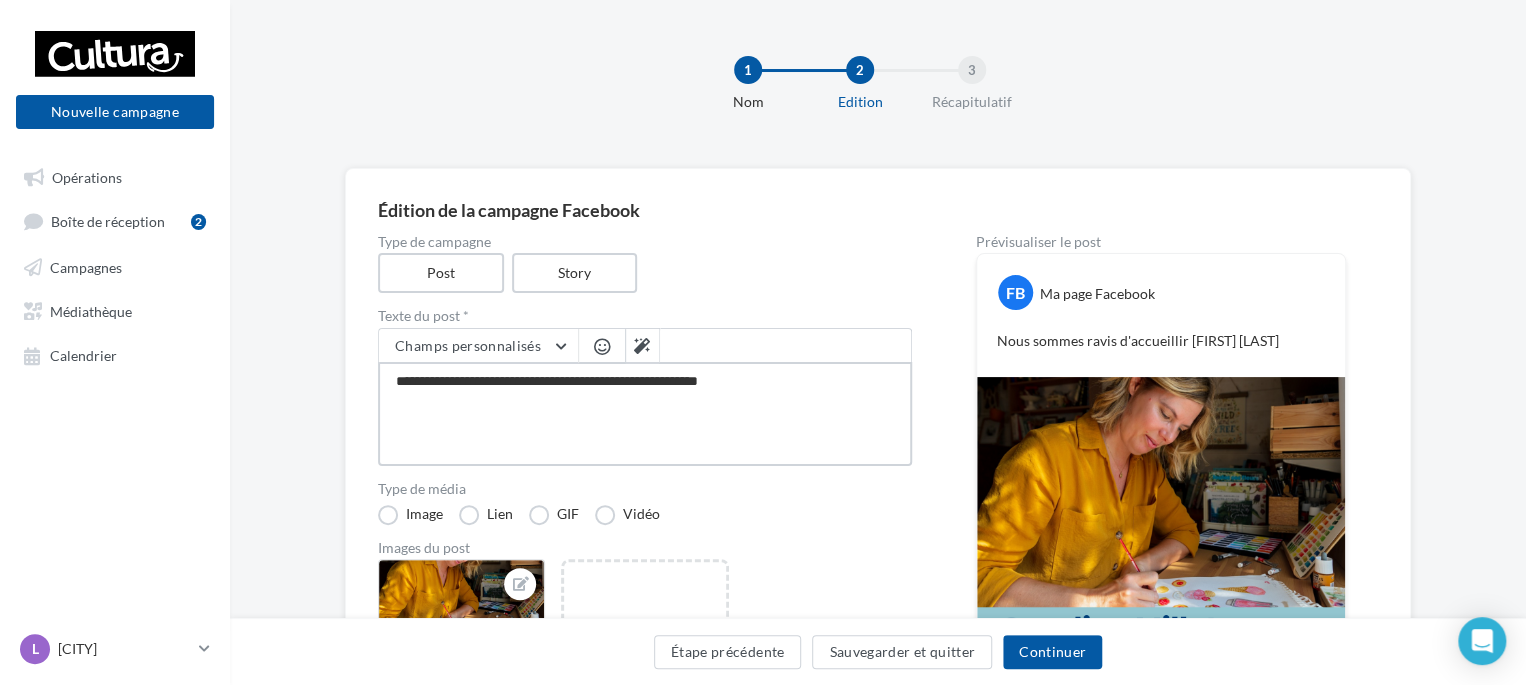 type on "**********" 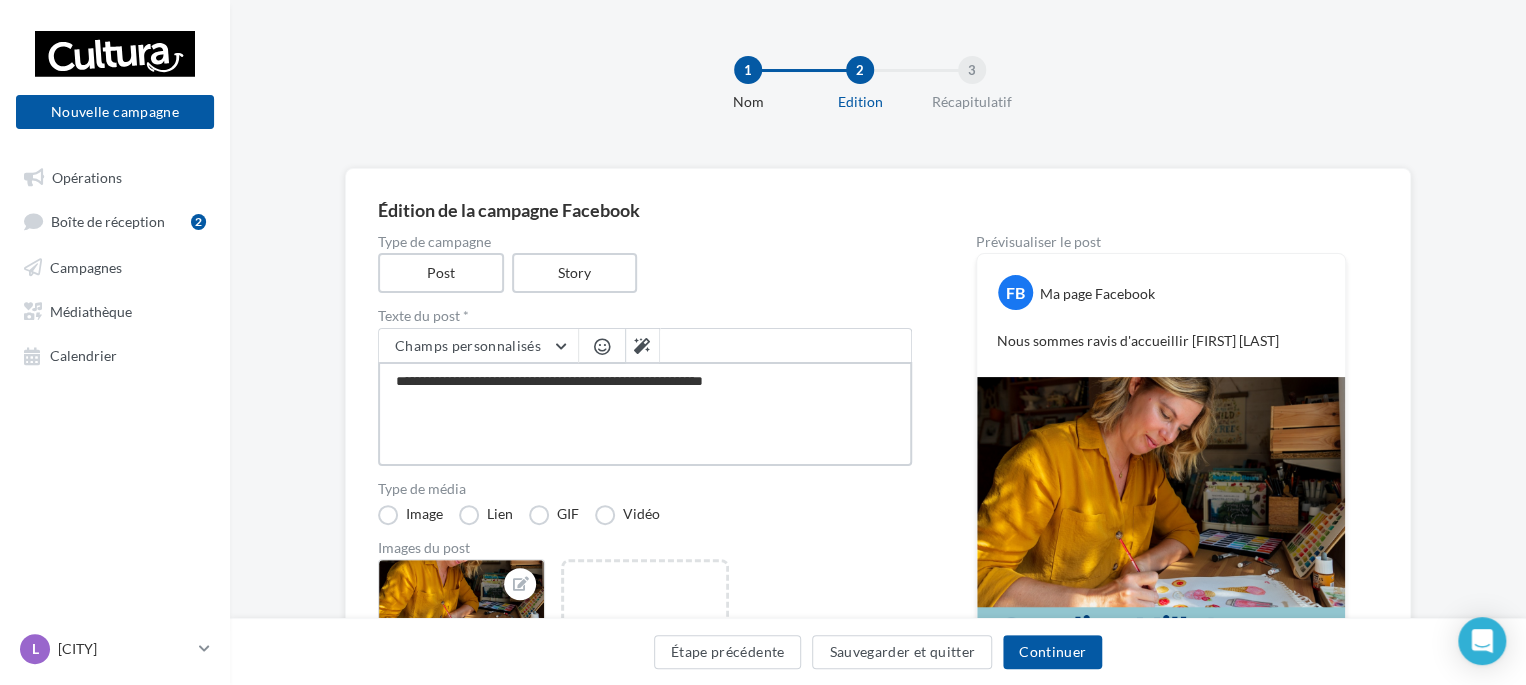 type on "**********" 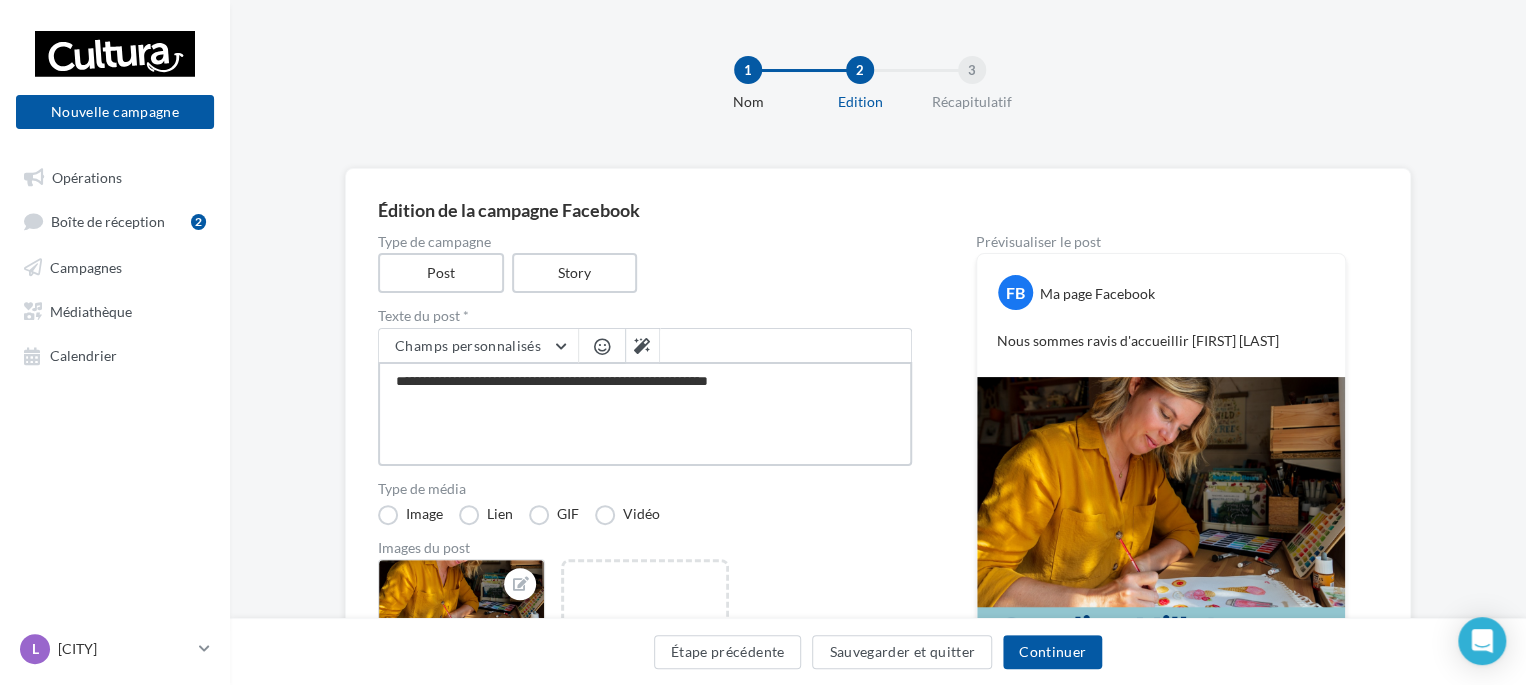type on "**********" 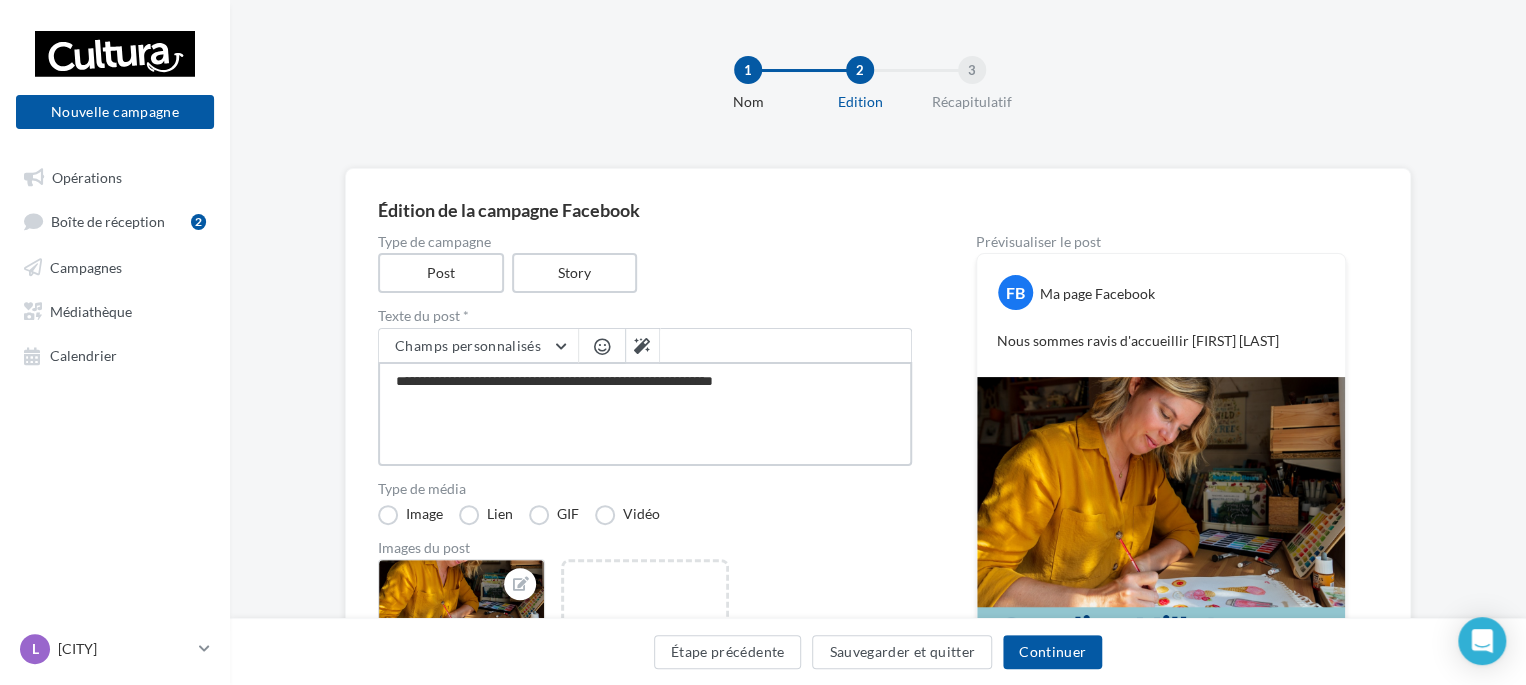 type on "**********" 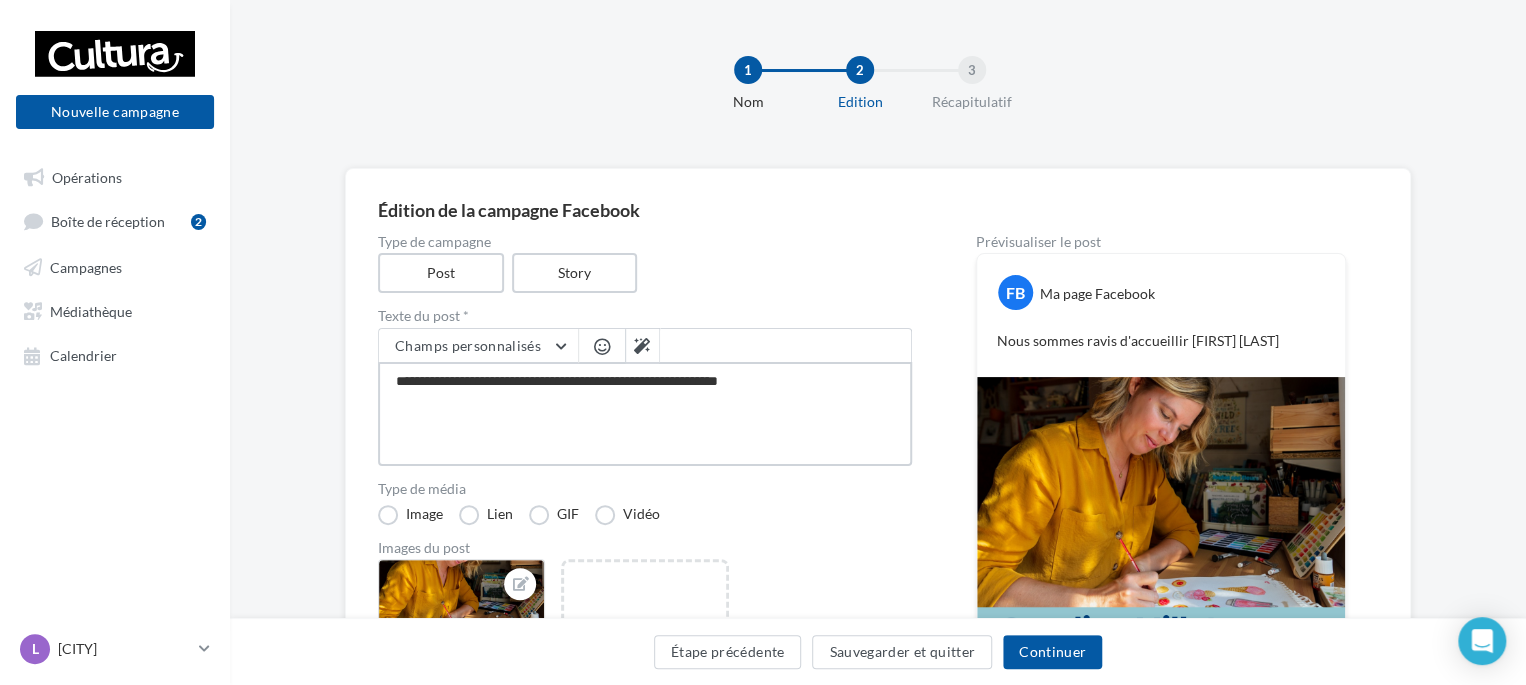 type on "**********" 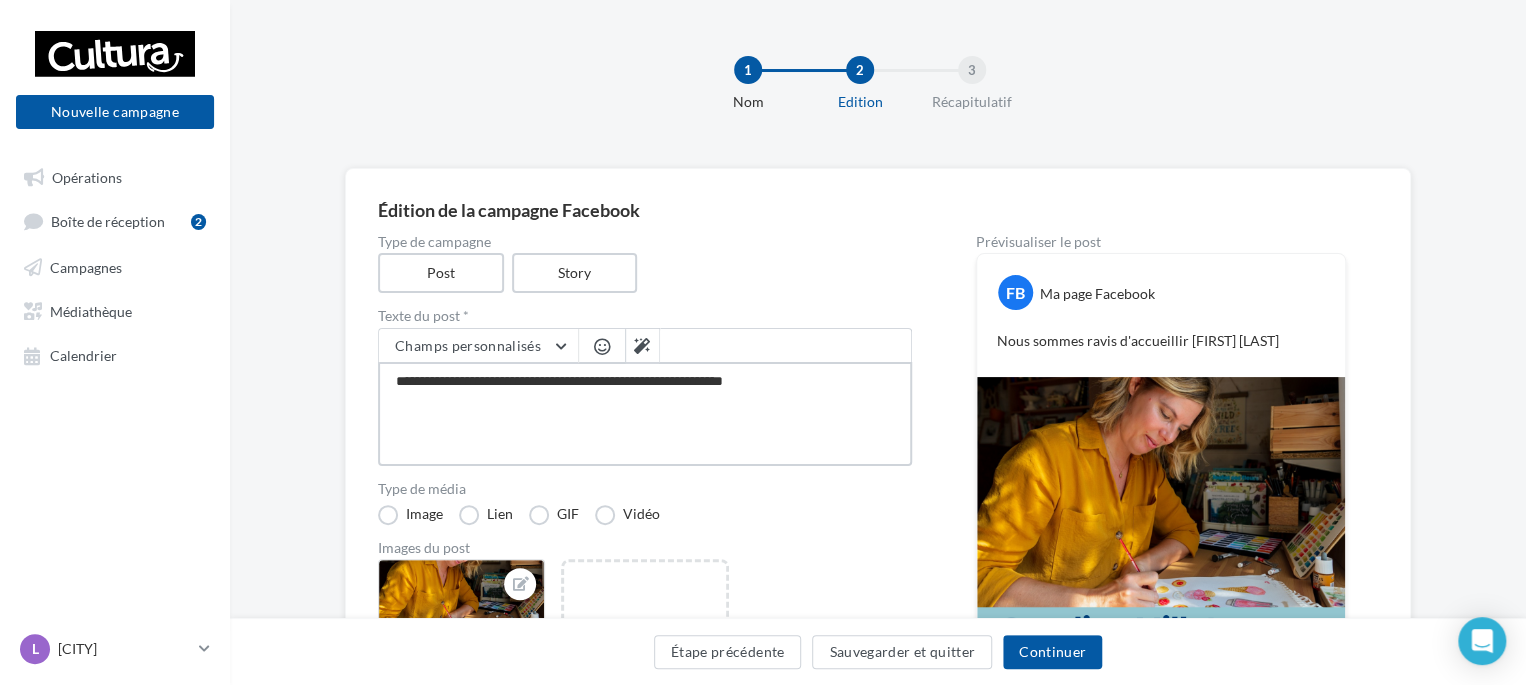 type on "**********" 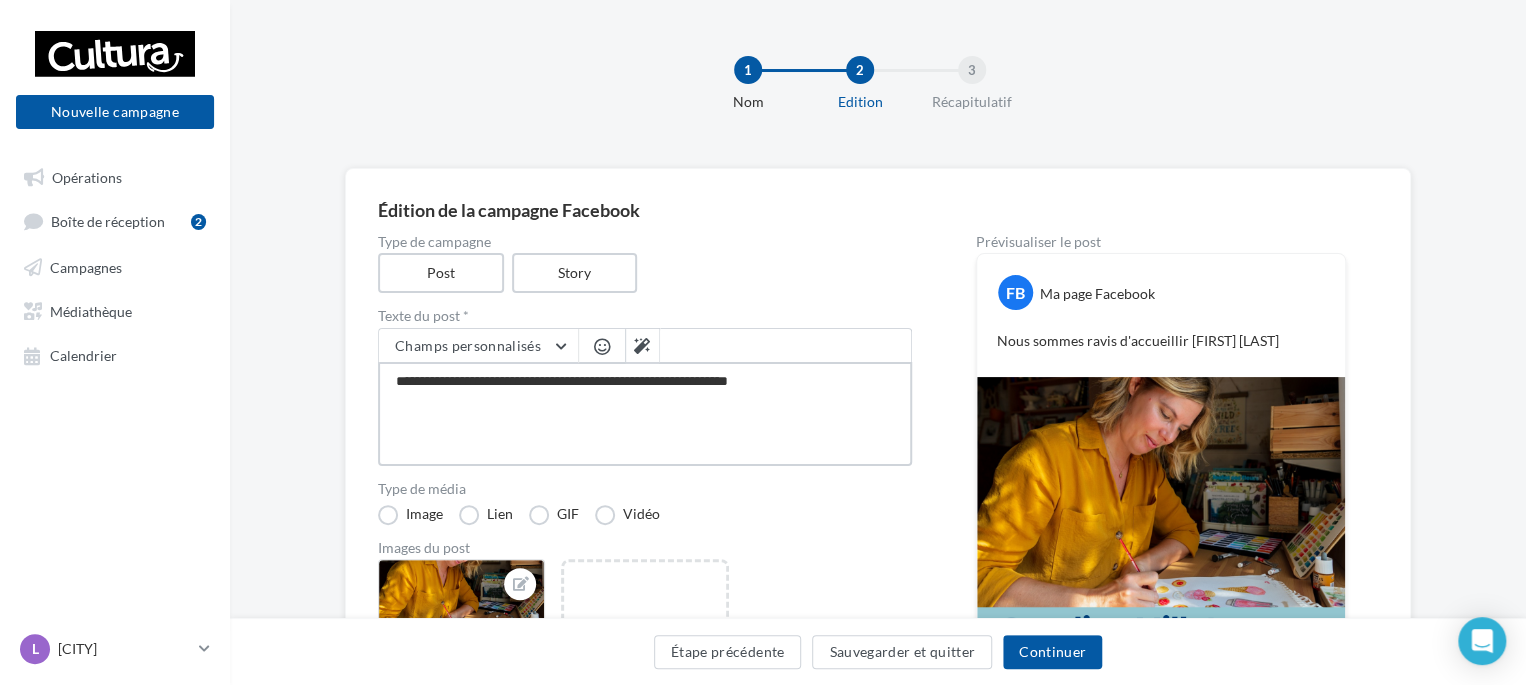 type on "**********" 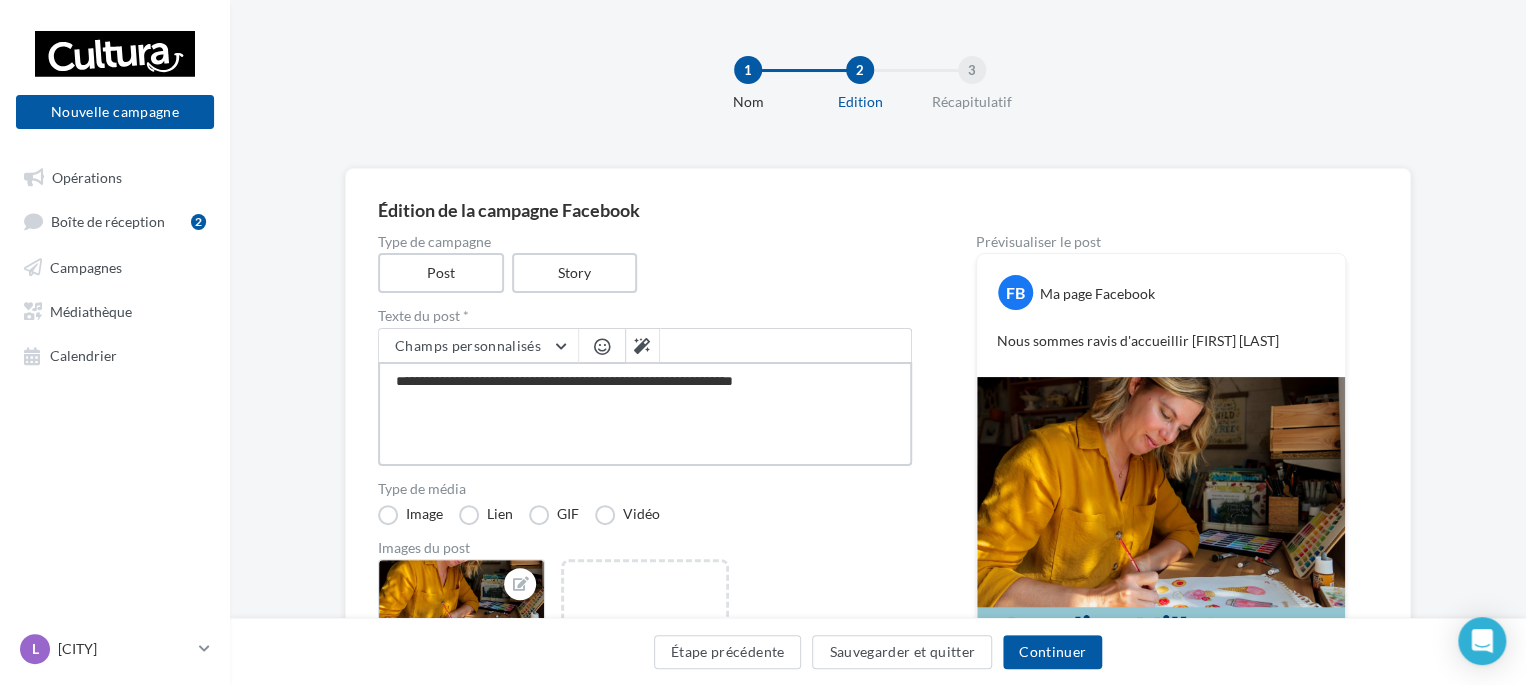 type on "**********" 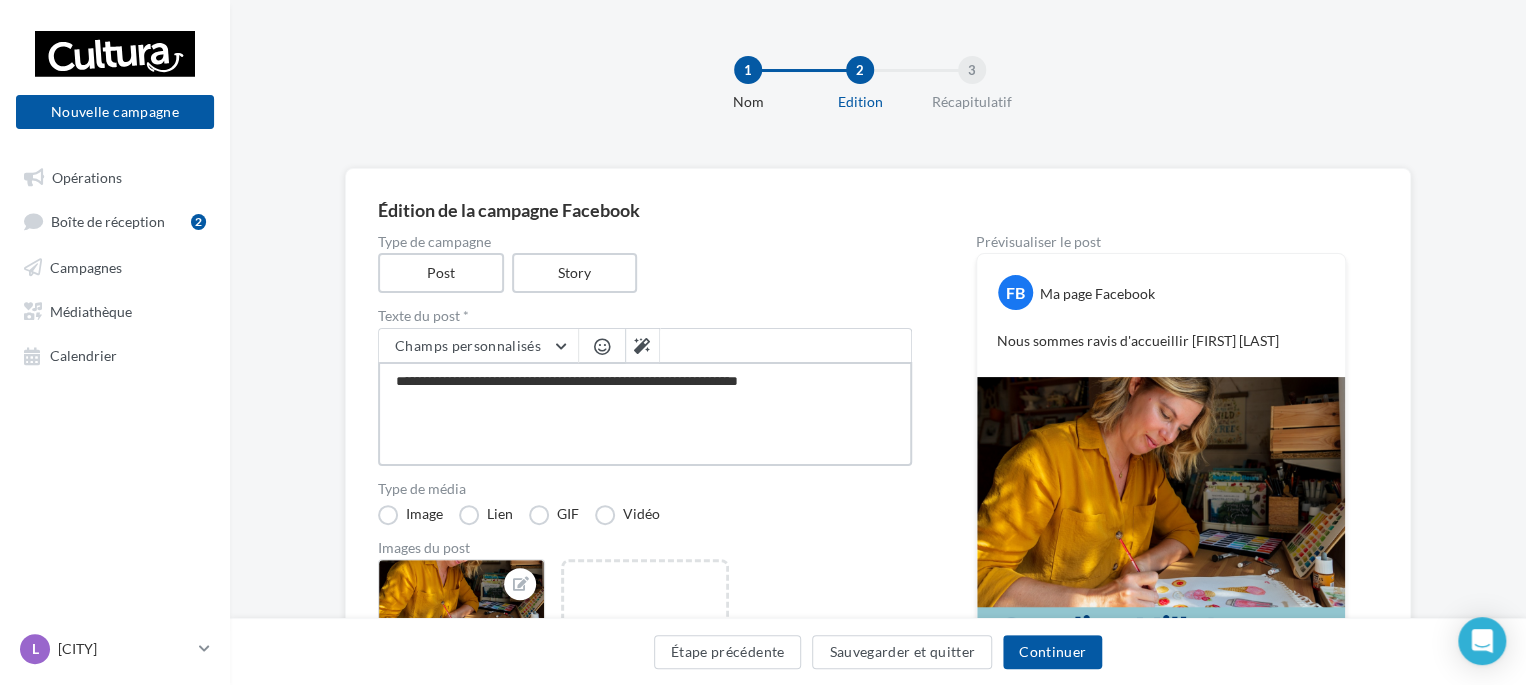 type on "**********" 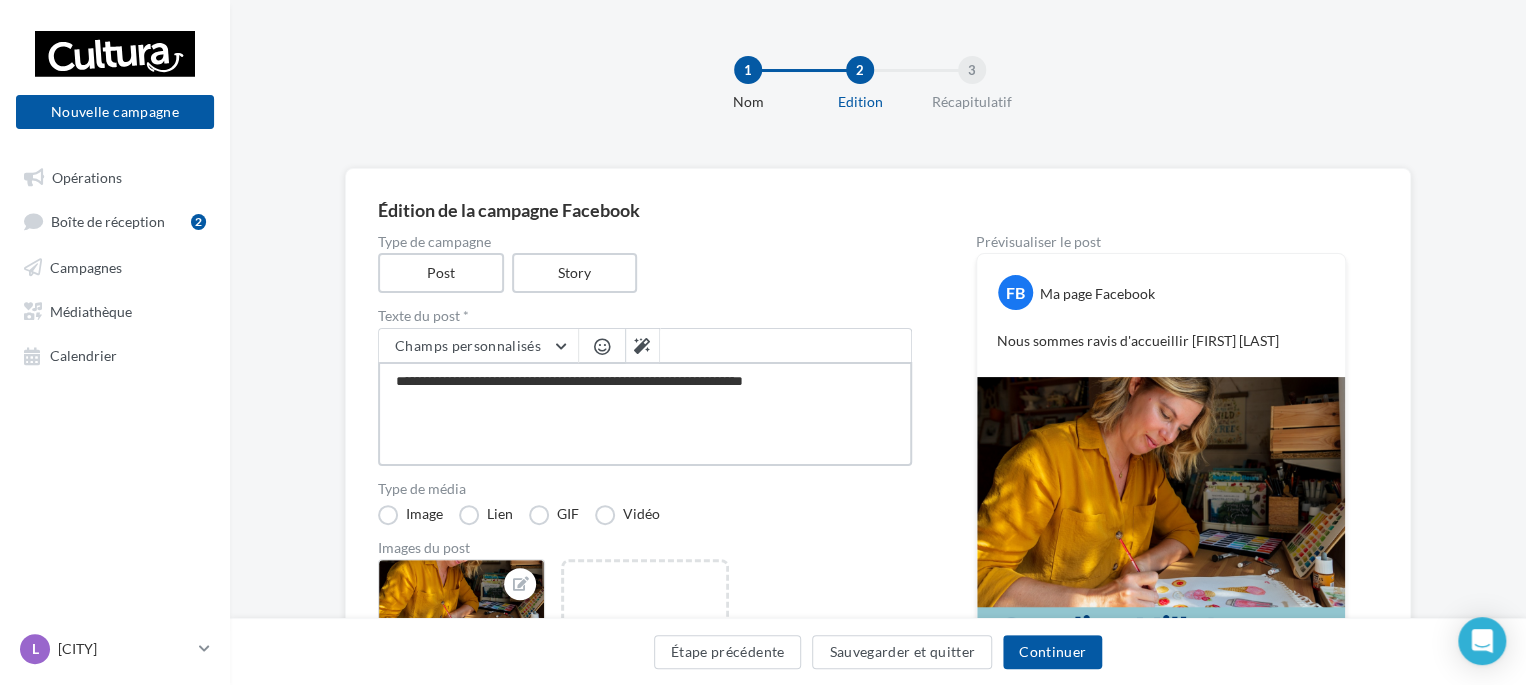 type on "**********" 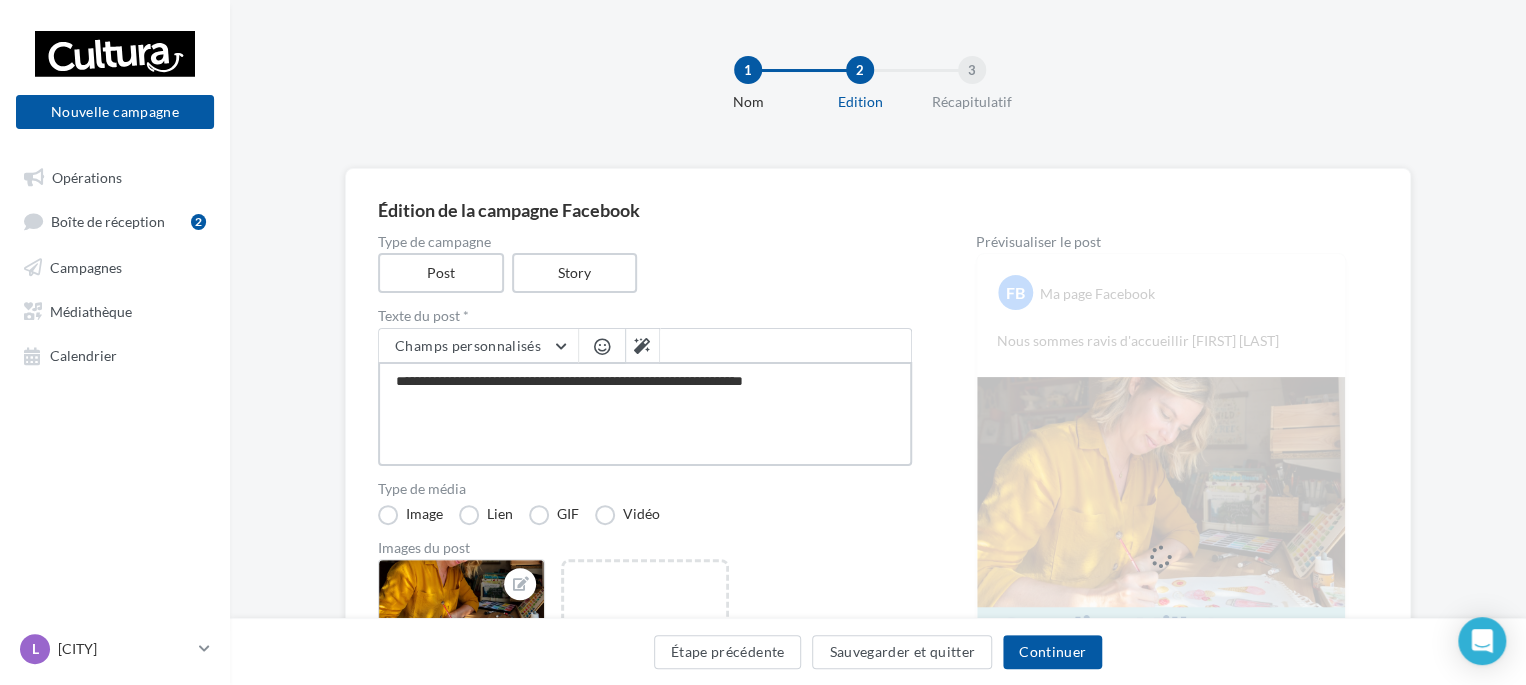 type on "**********" 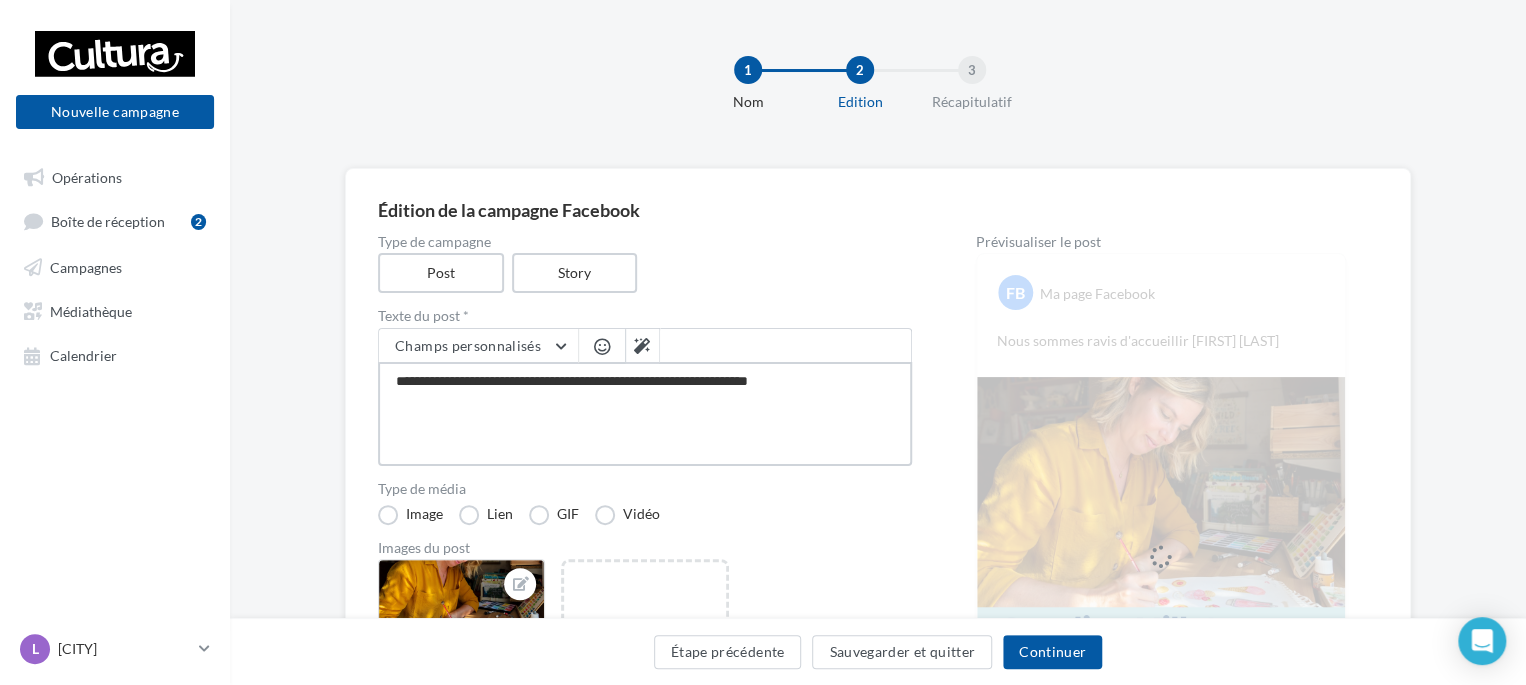 type on "**********" 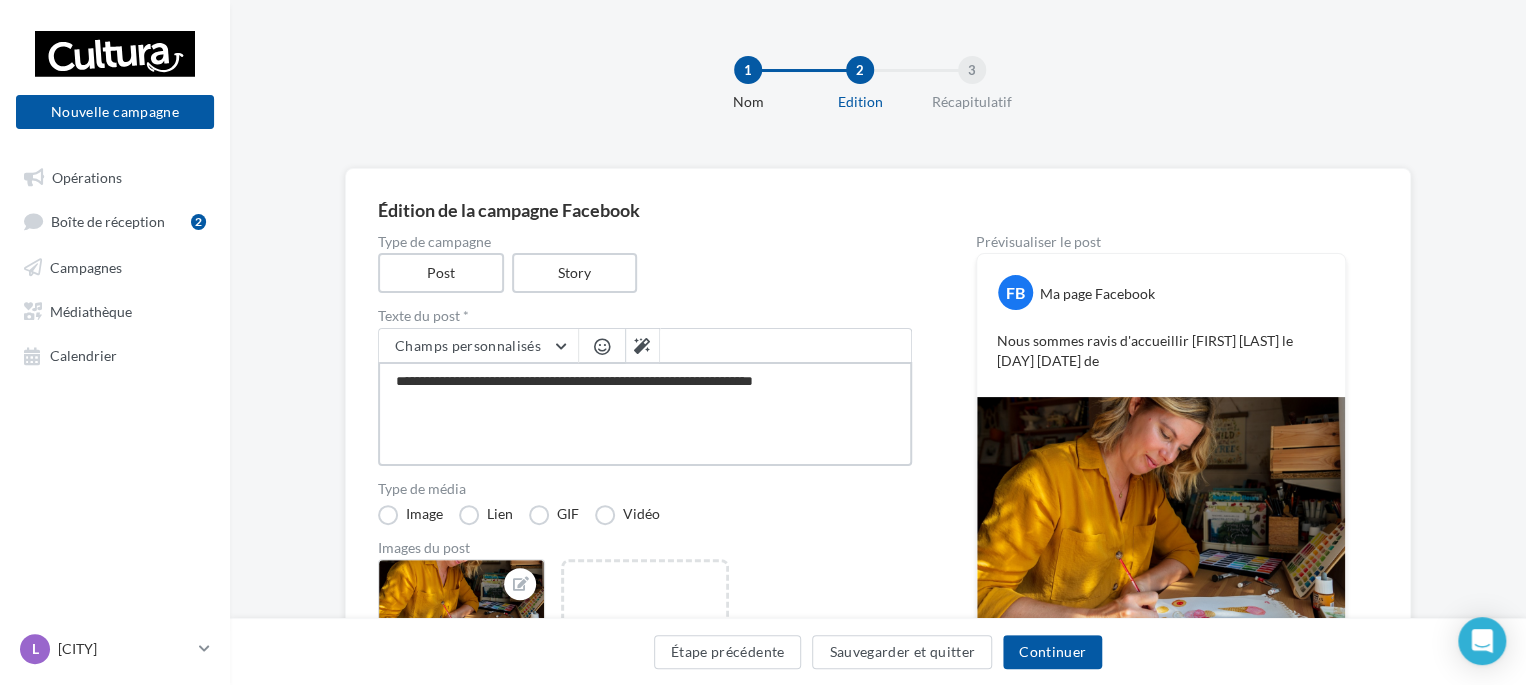 type on "**********" 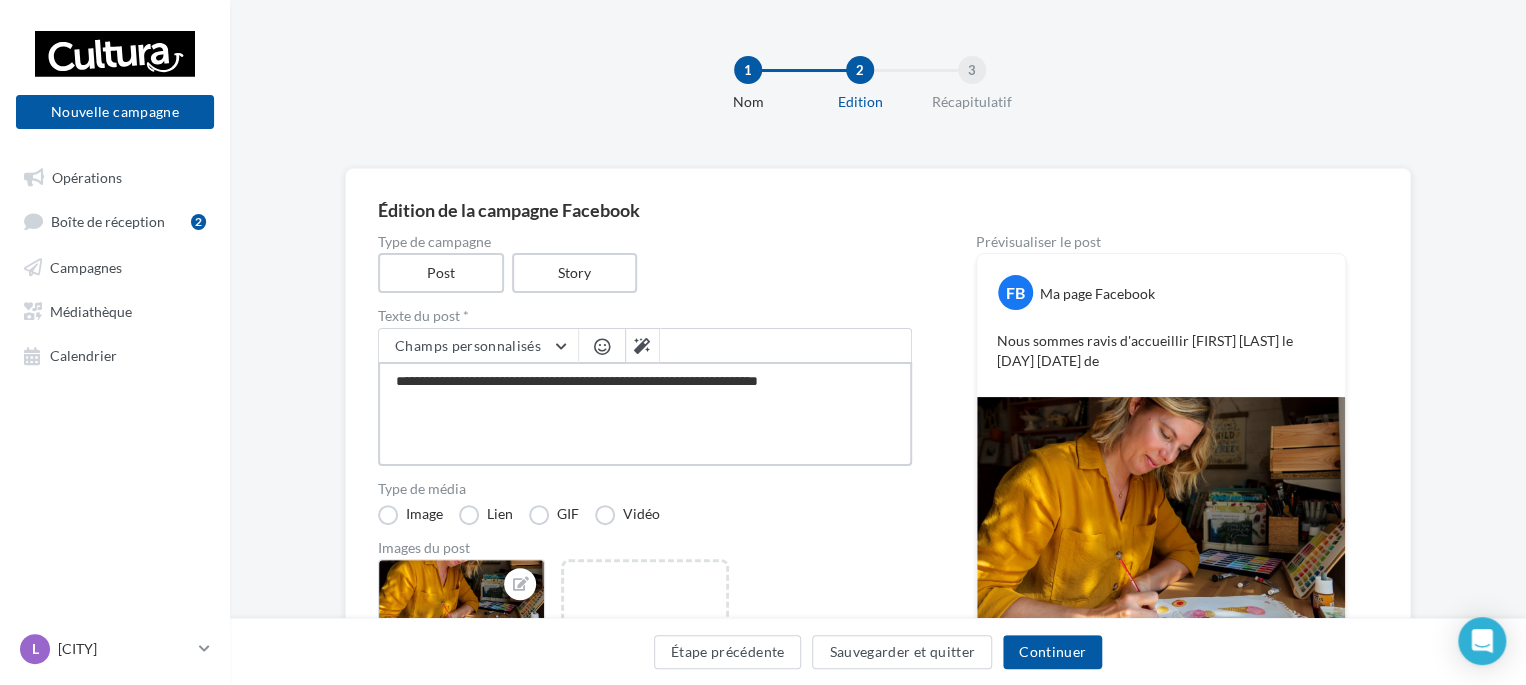 type on "**********" 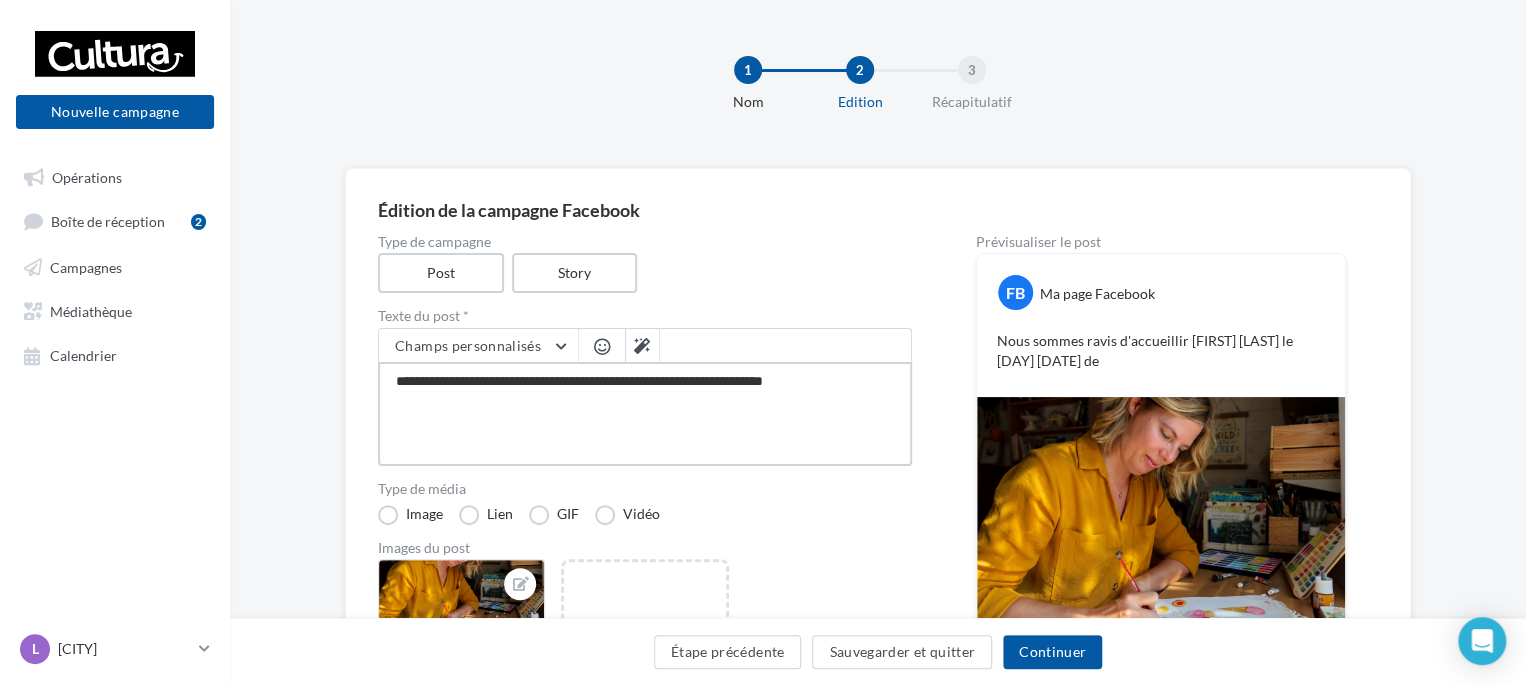 type on "**********" 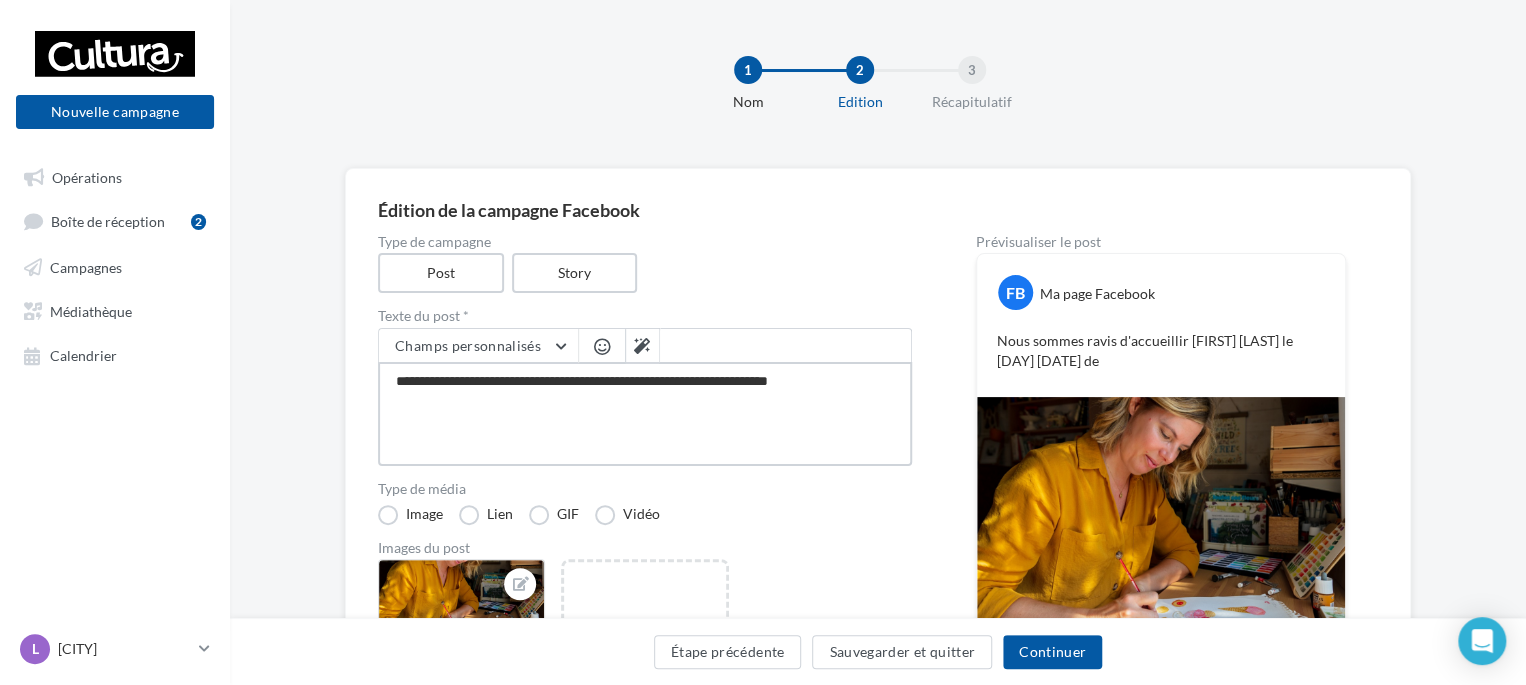 type on "**********" 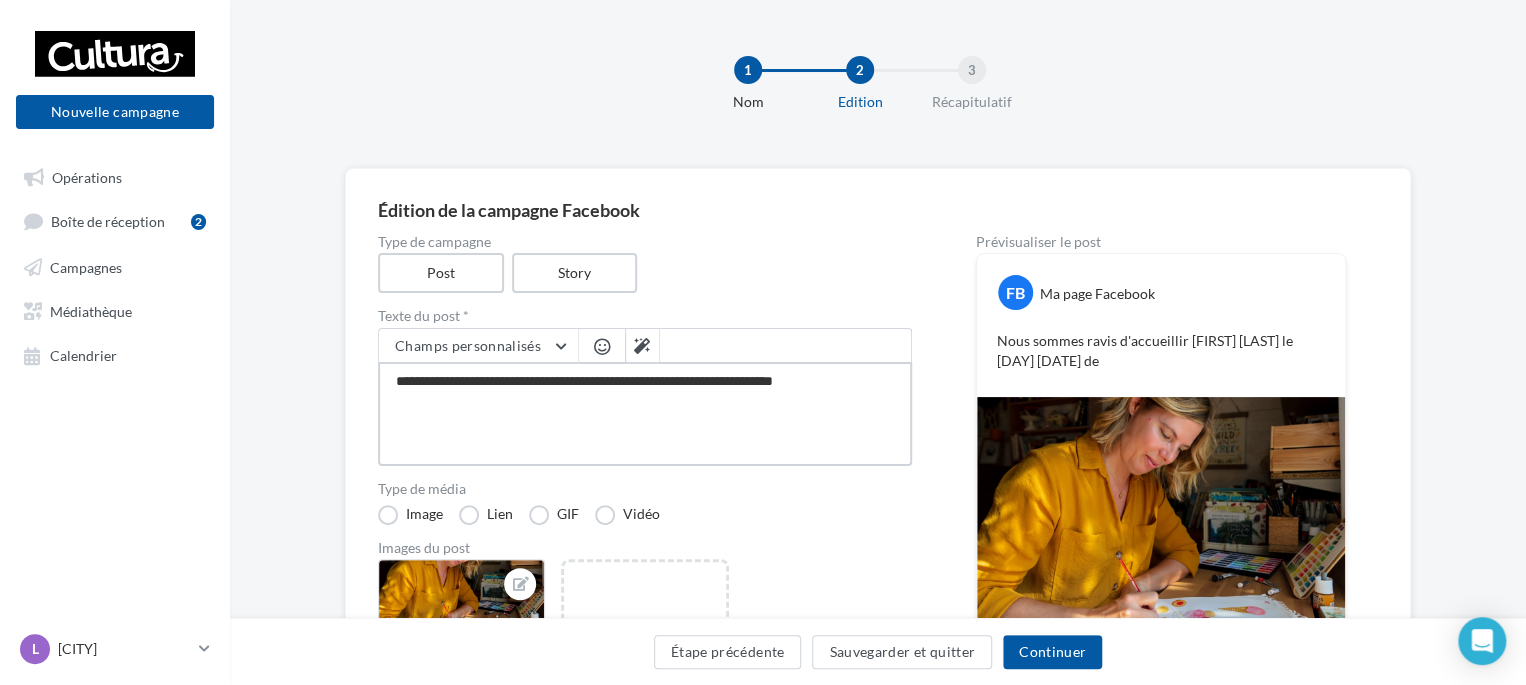 type on "**********" 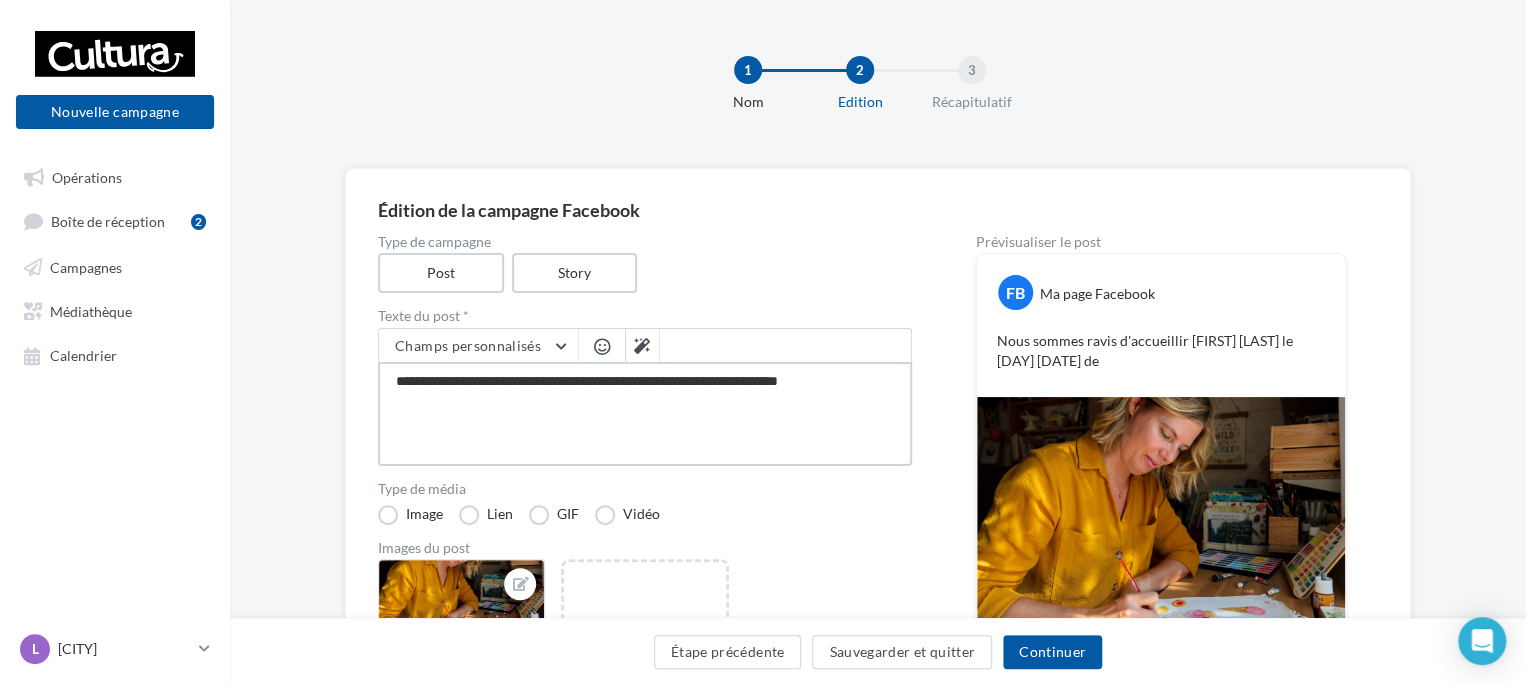 type on "**********" 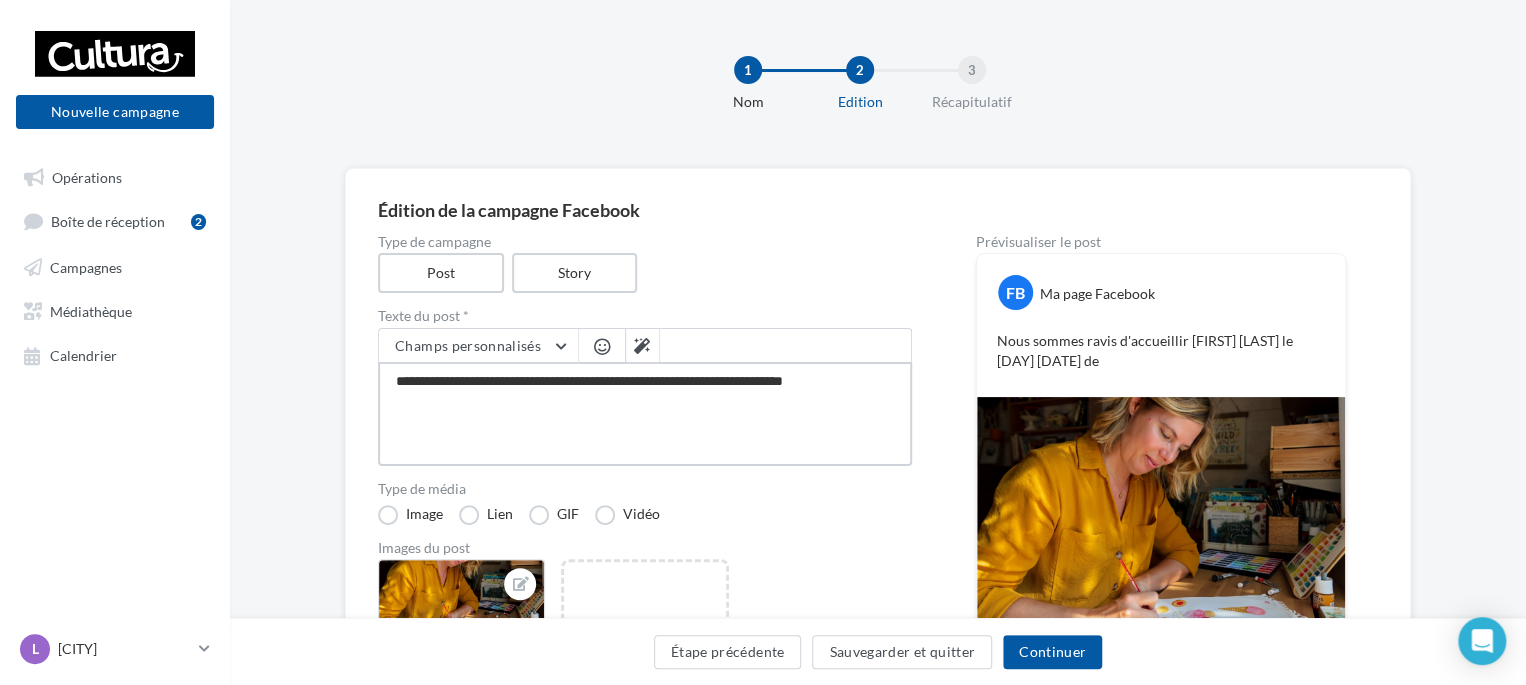 type on "**********" 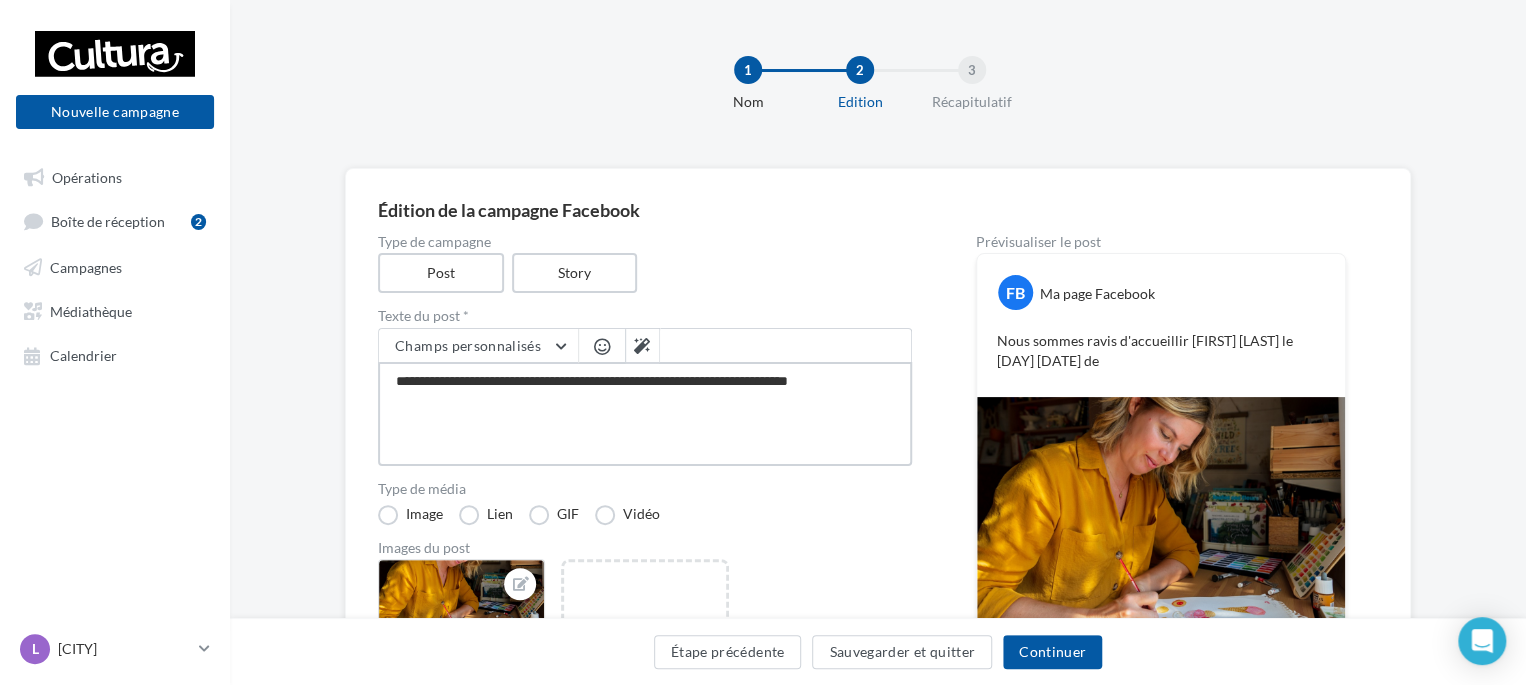 type on "**********" 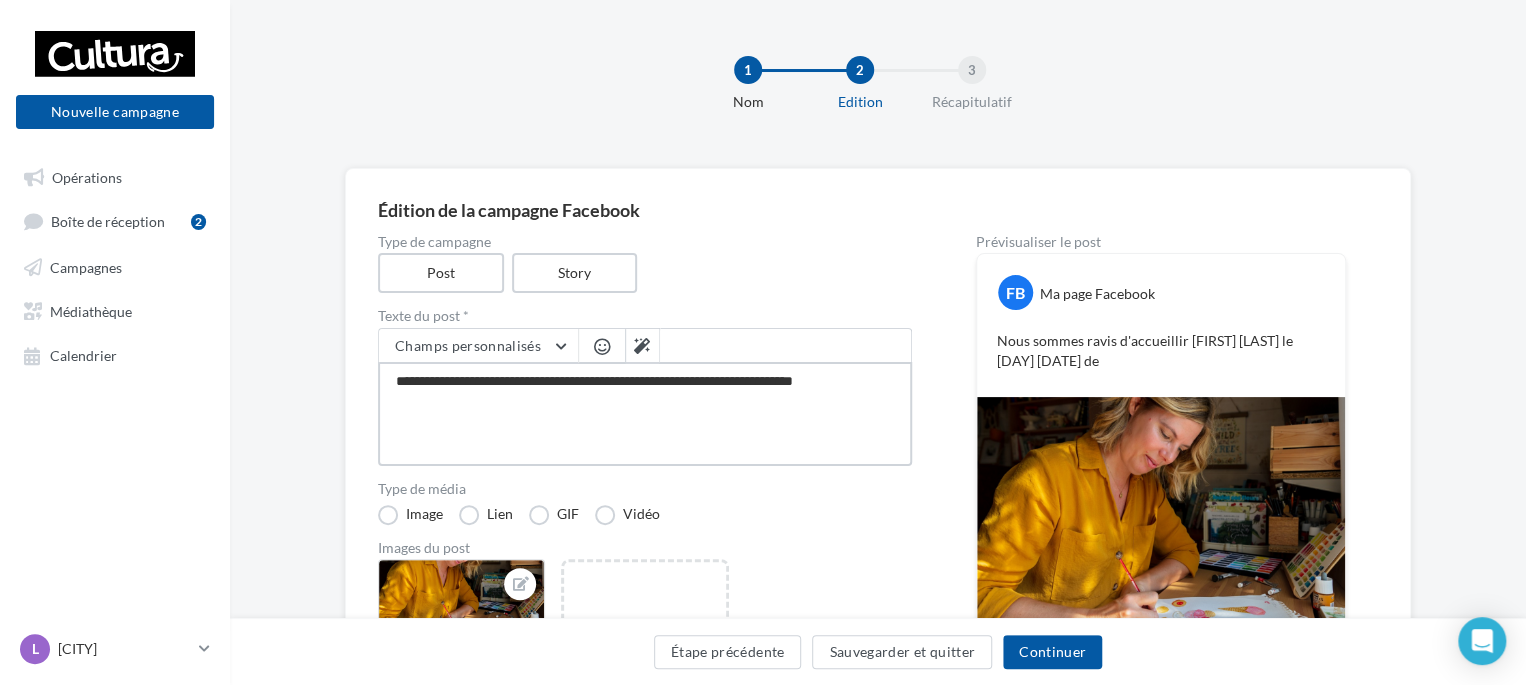 type on "**********" 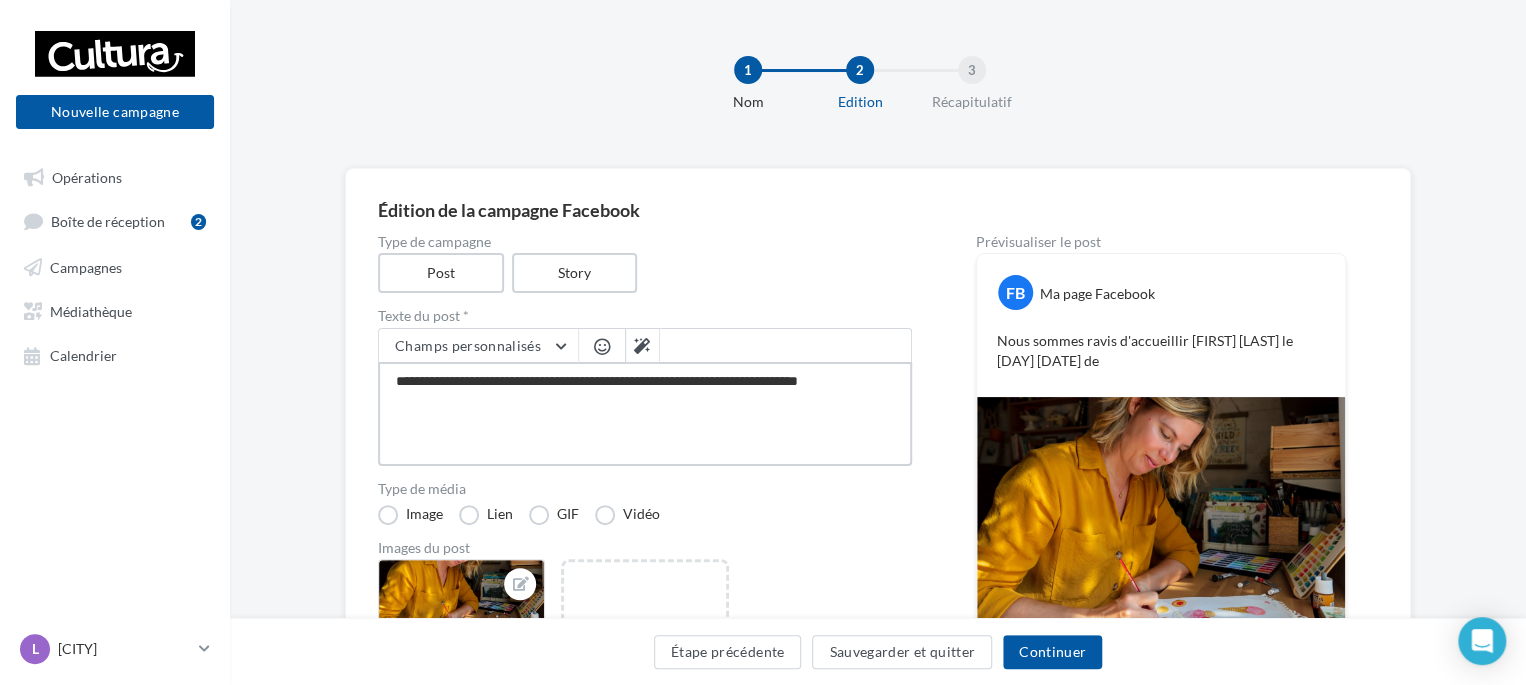 type on "**********" 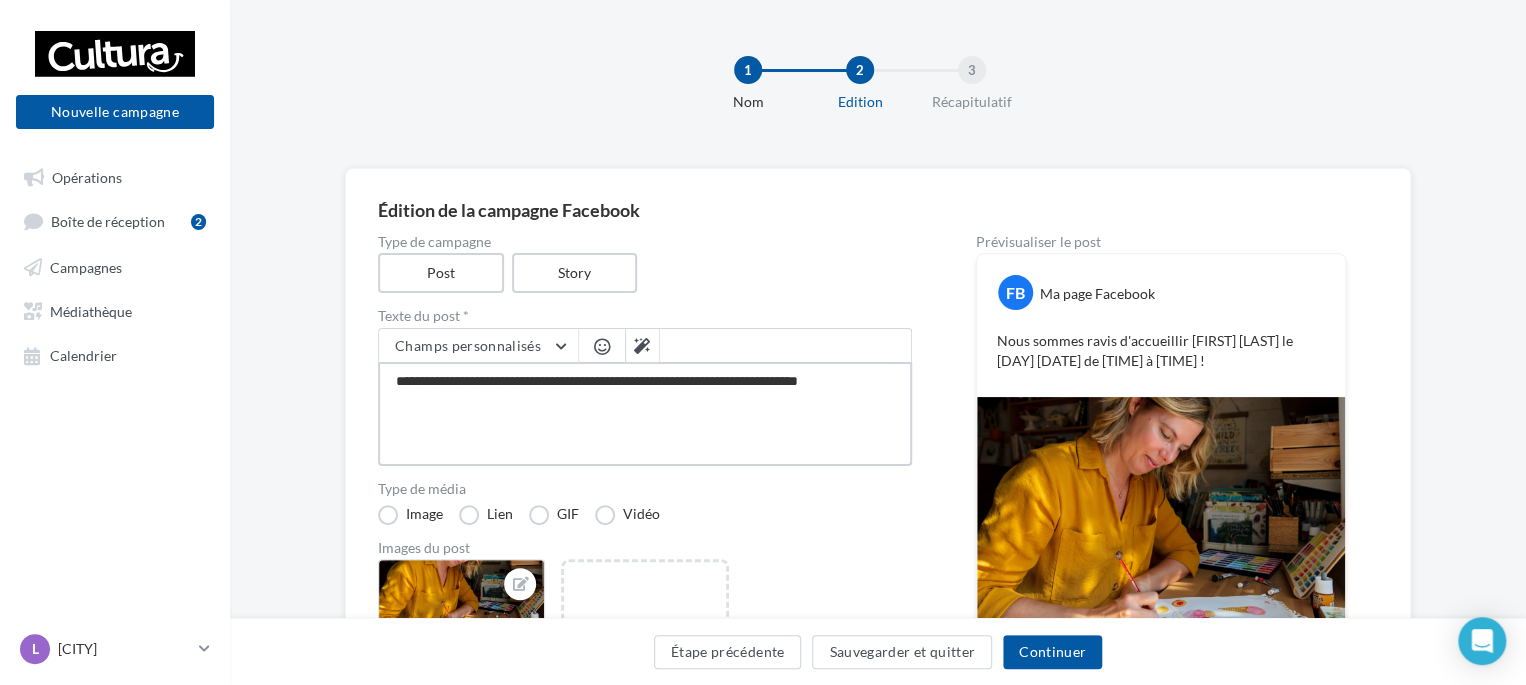 type on "**********" 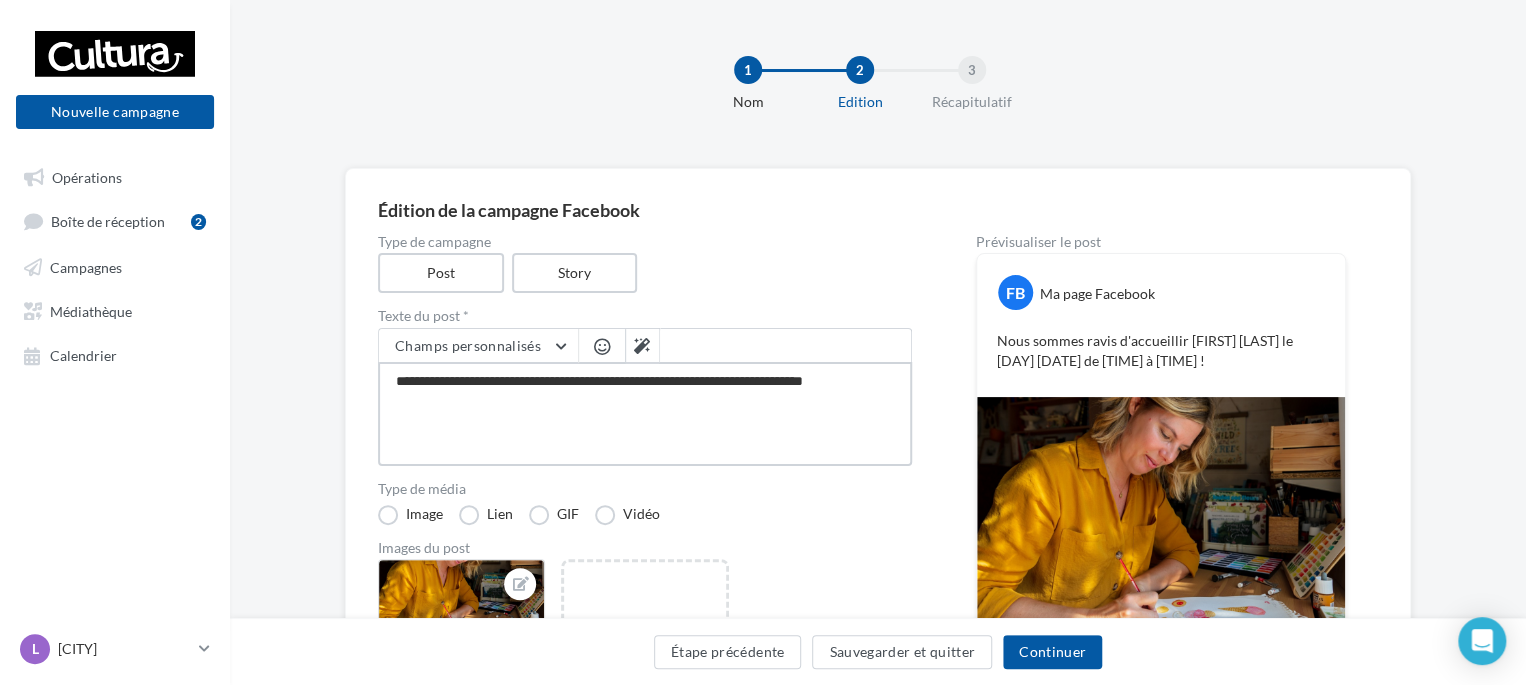 type on "**********" 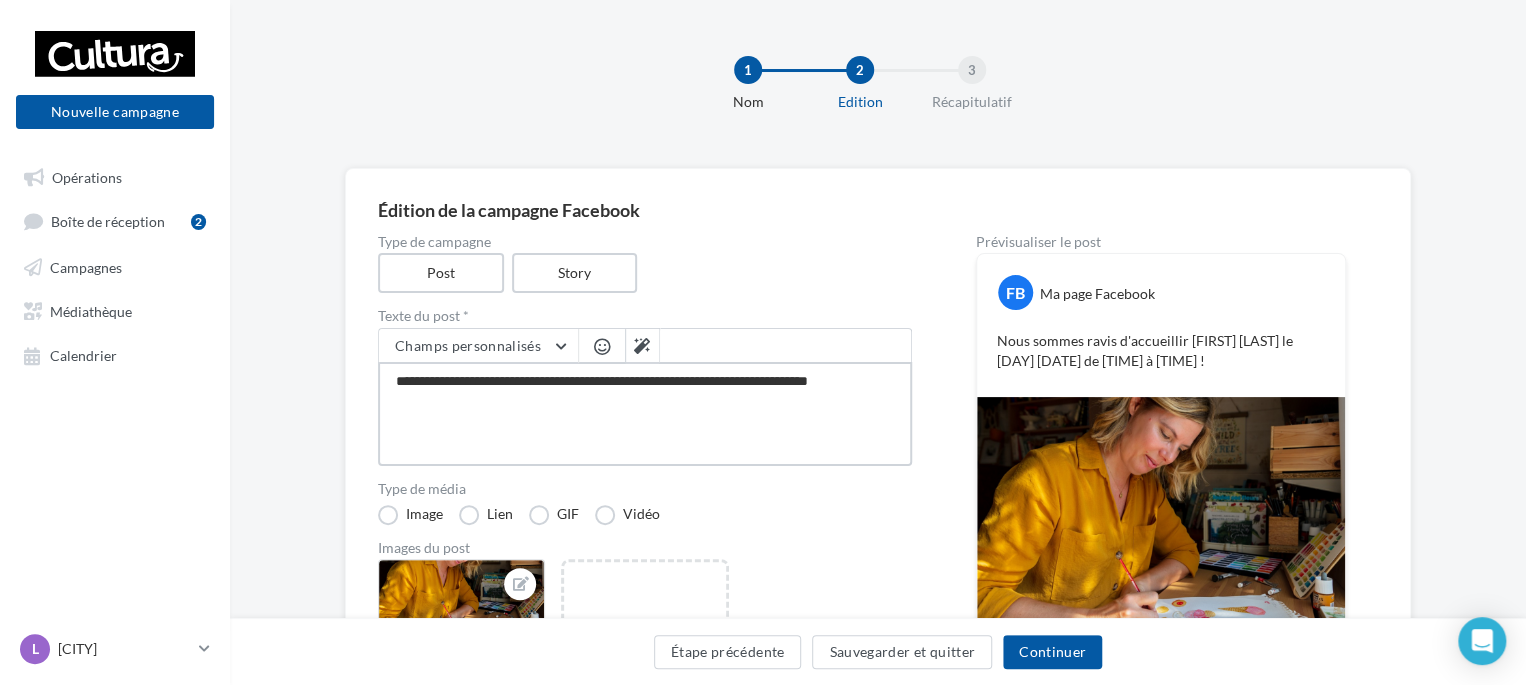 paste on "**********" 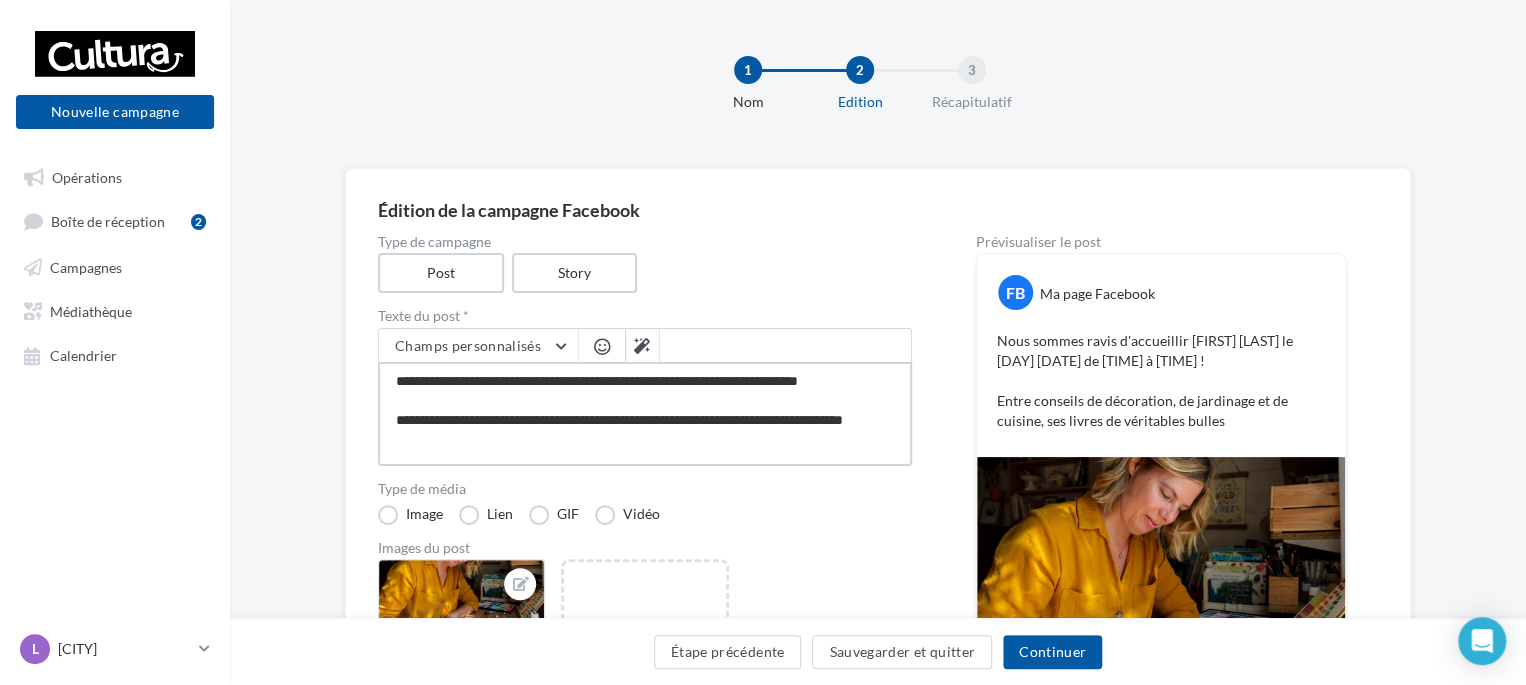 click on "**********" at bounding box center (645, 414) 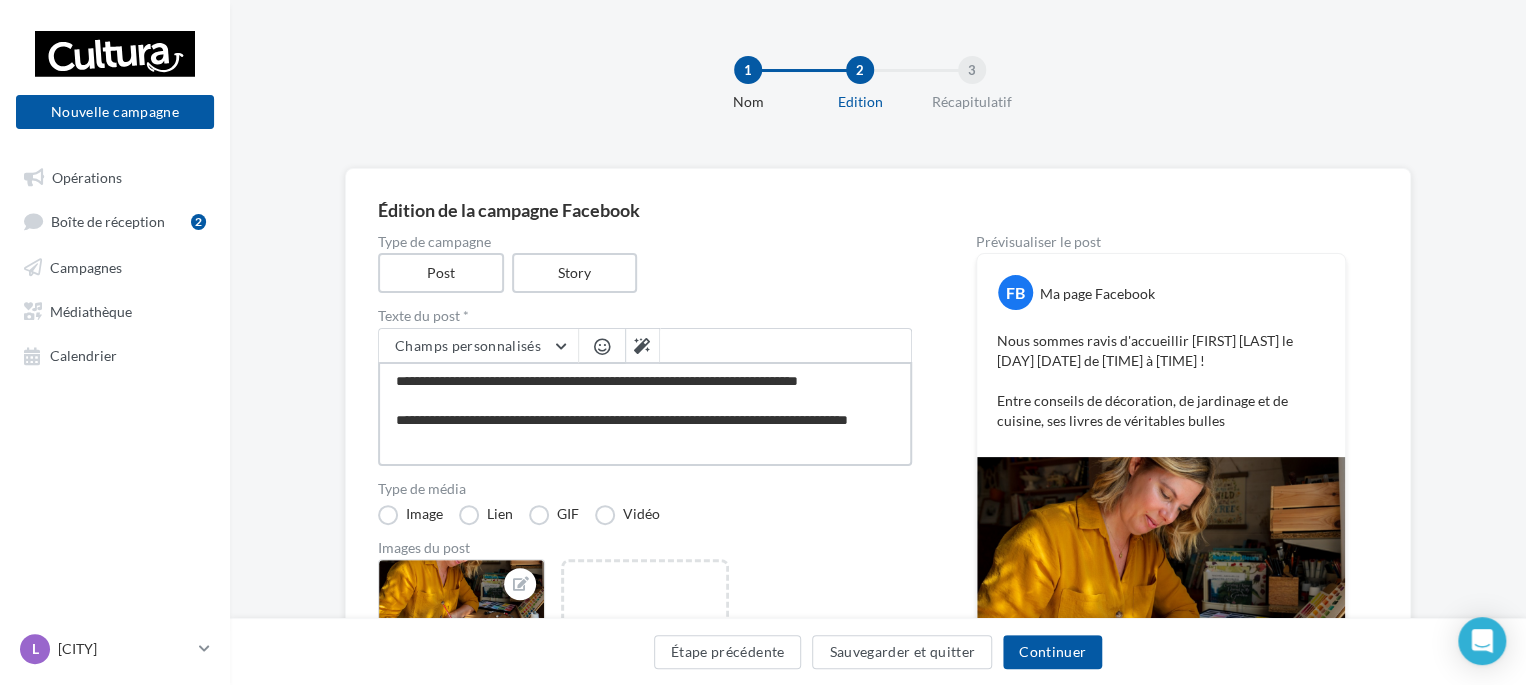 type on "**********" 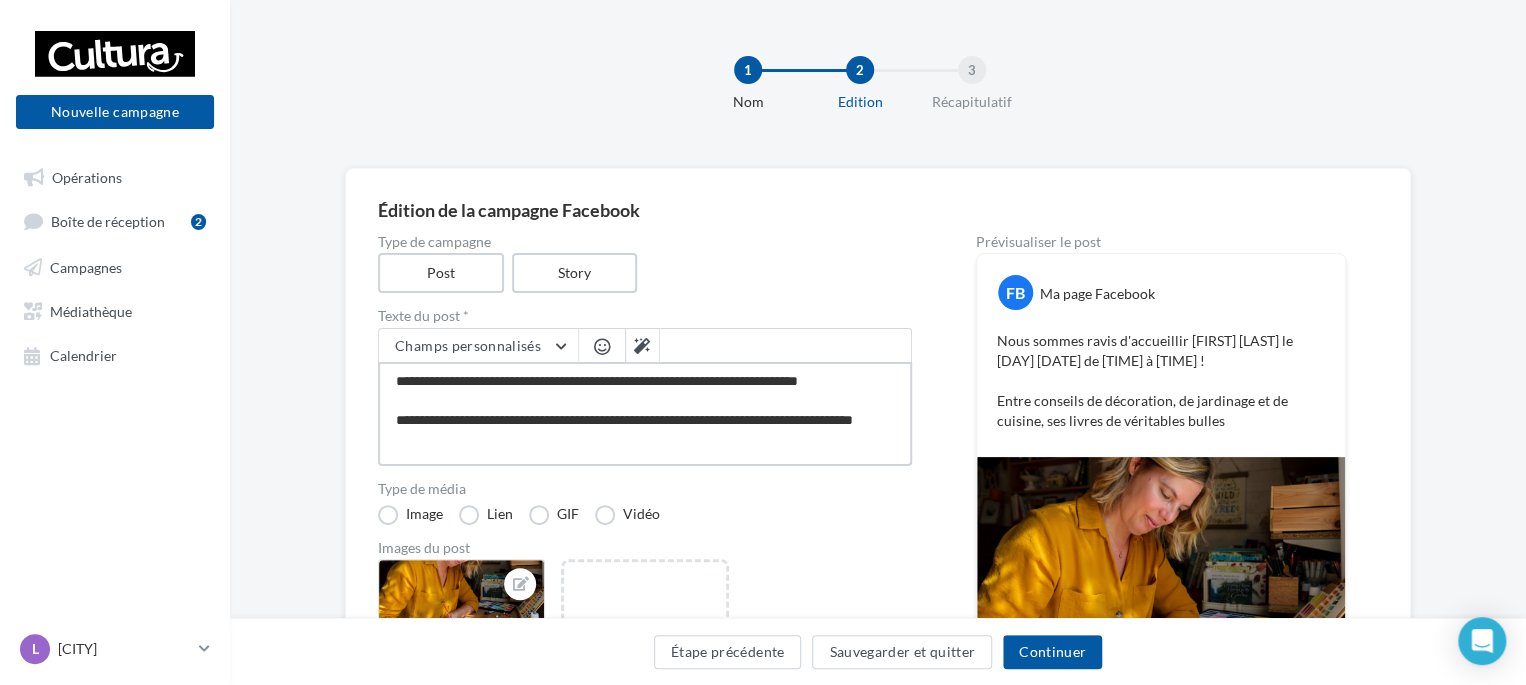 type on "**********" 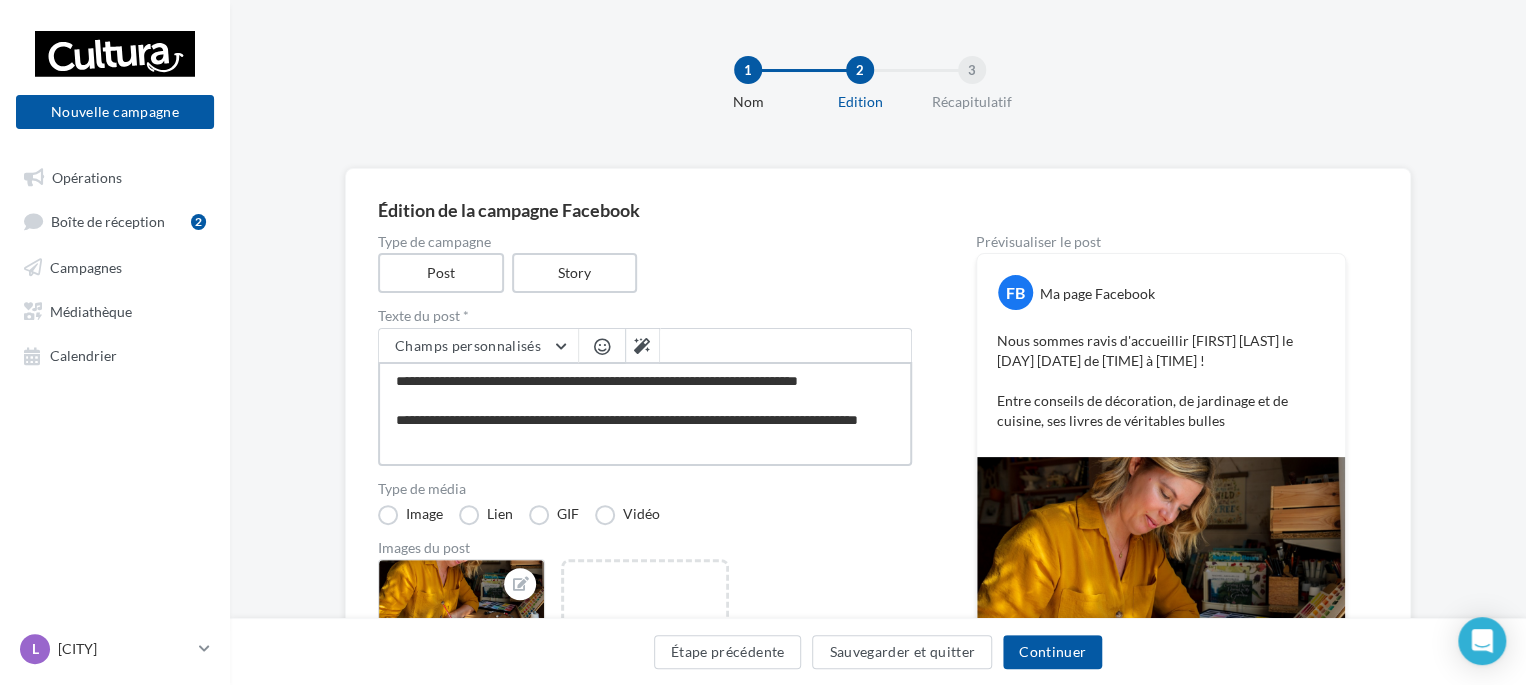 type on "**********" 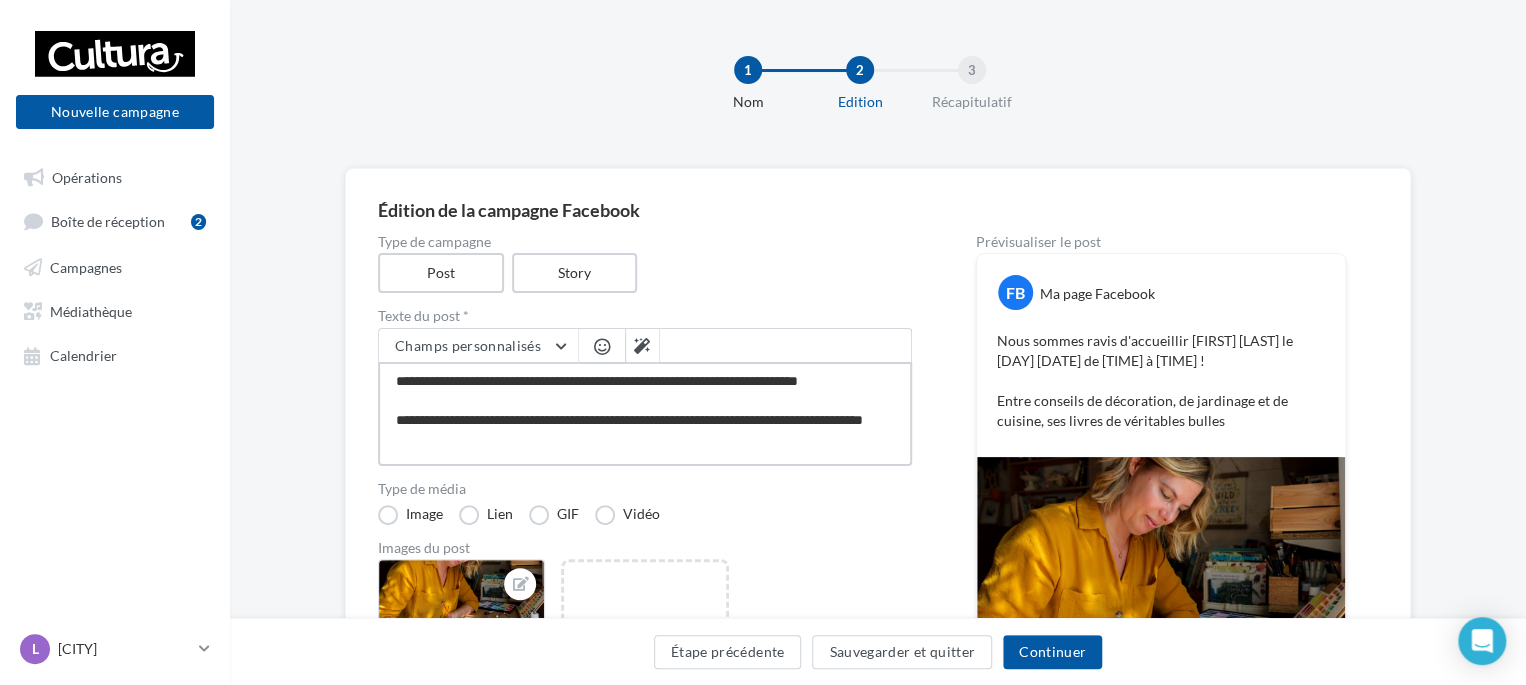 type on "**********" 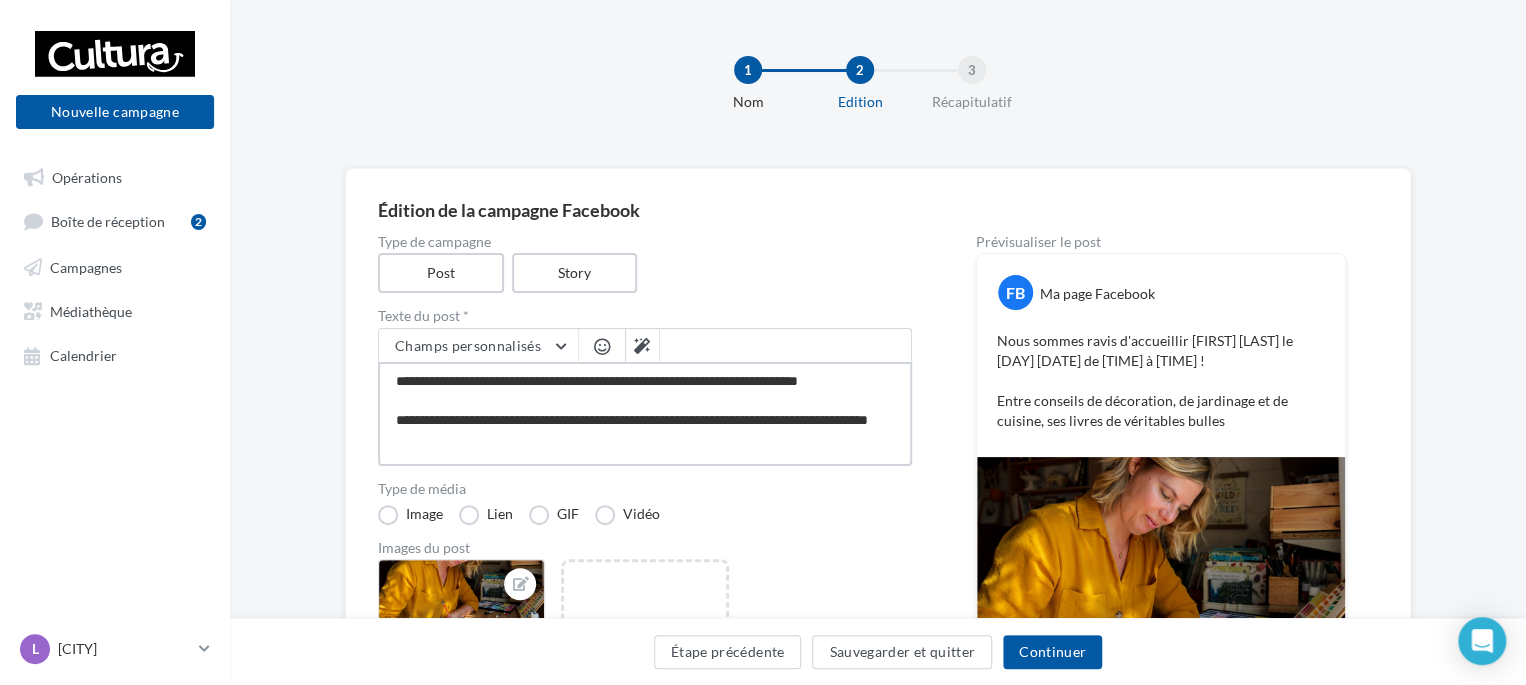 type on "**********" 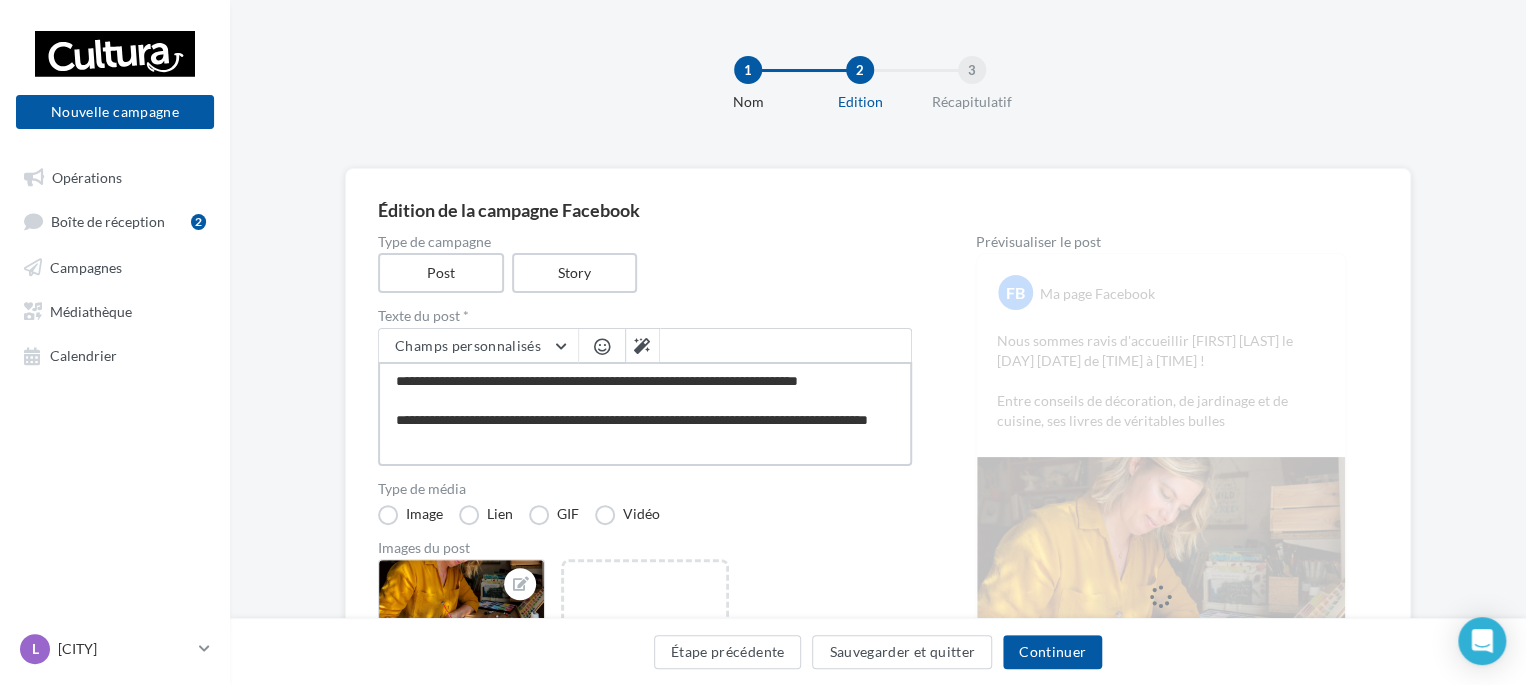 type on "**********" 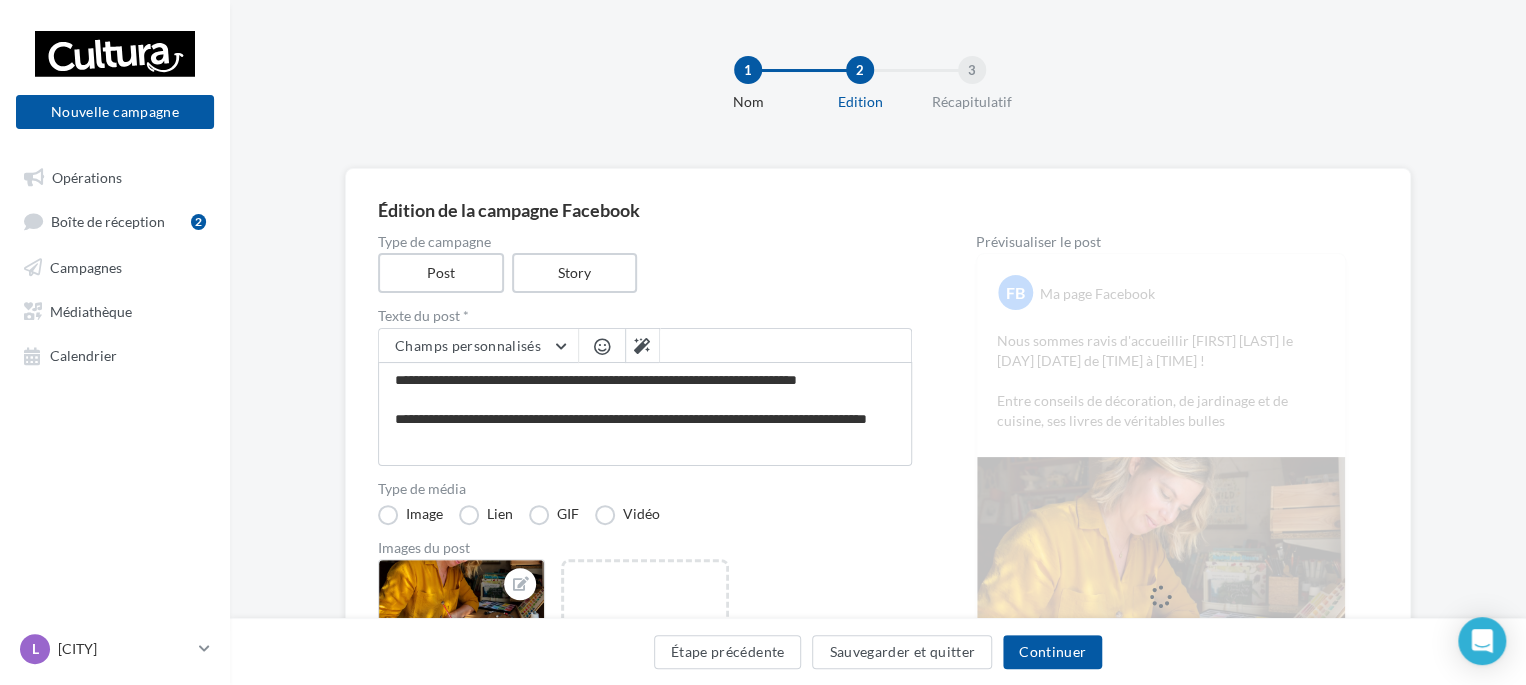 click at bounding box center (602, 346) 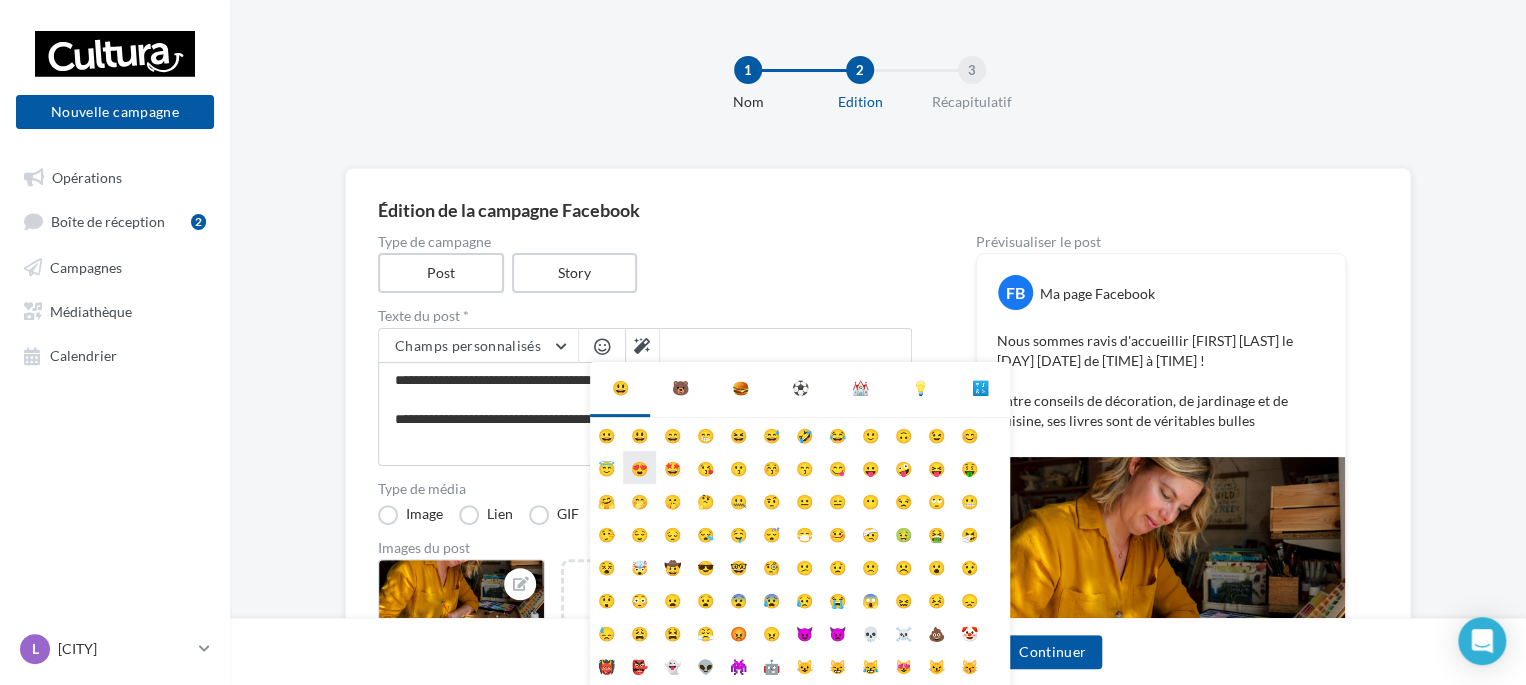 click on "😍" at bounding box center [639, 467] 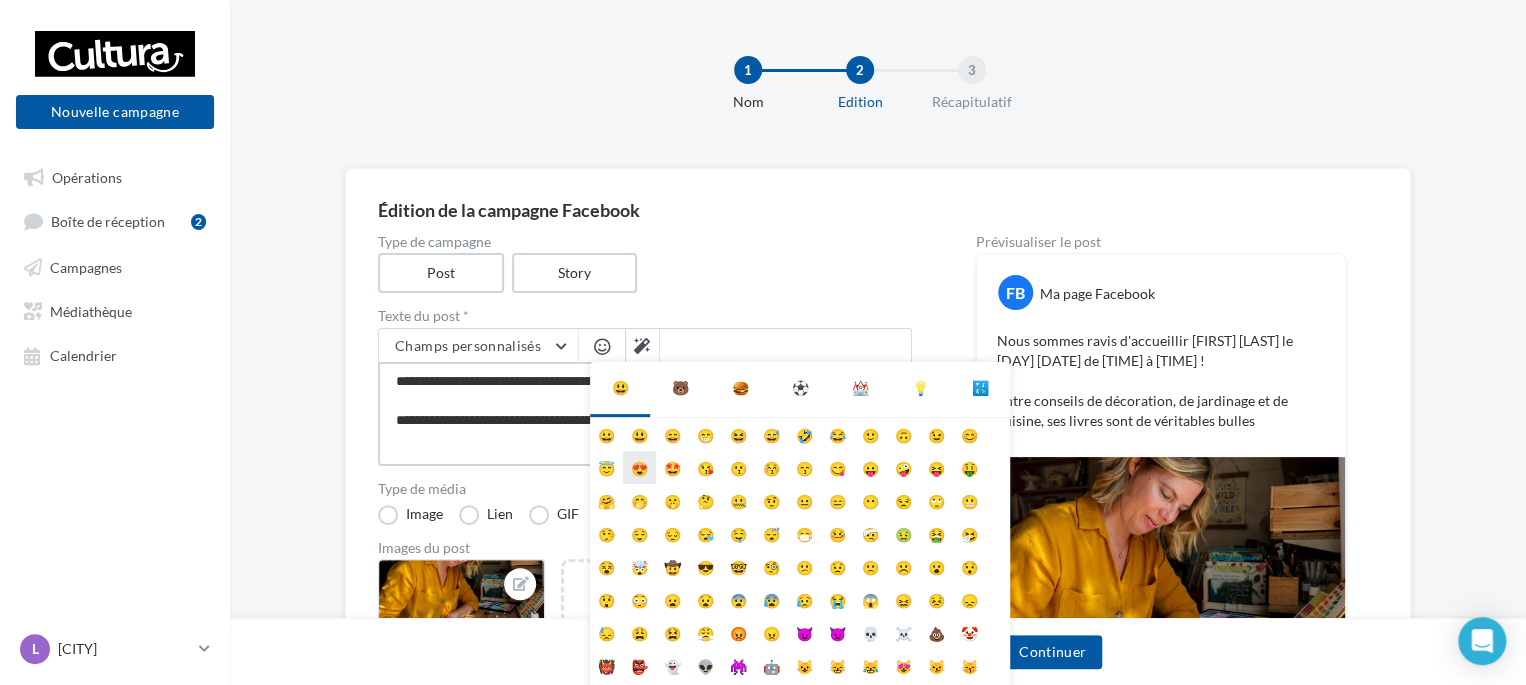 type on "**********" 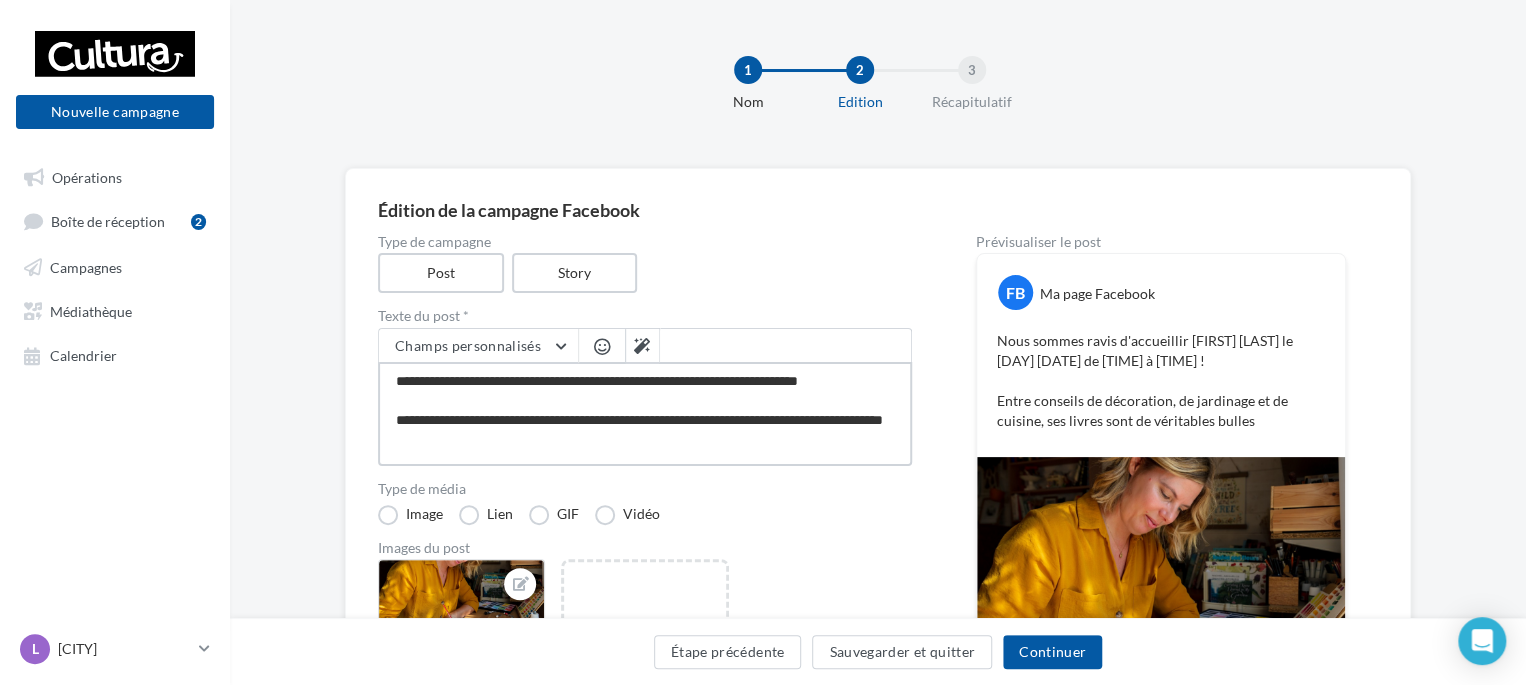 type on "**********" 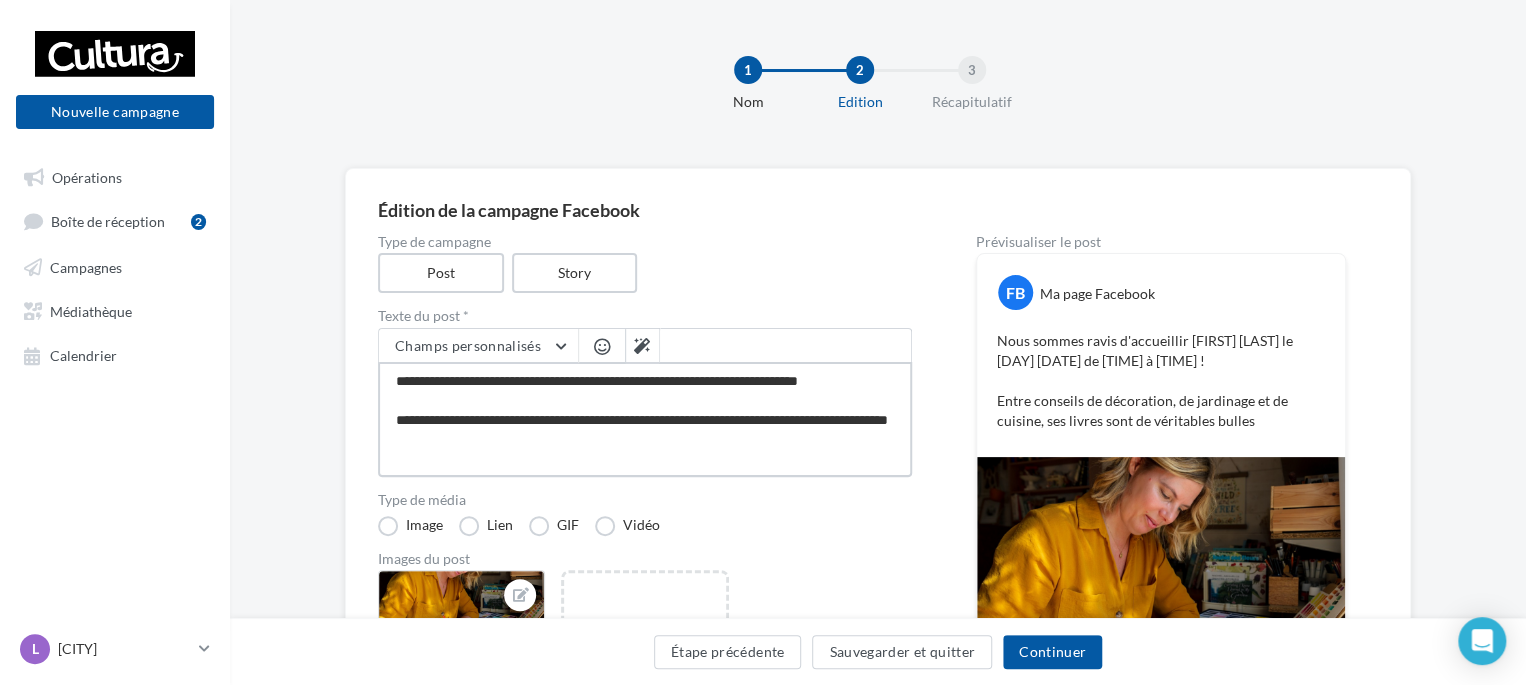 type on "**********" 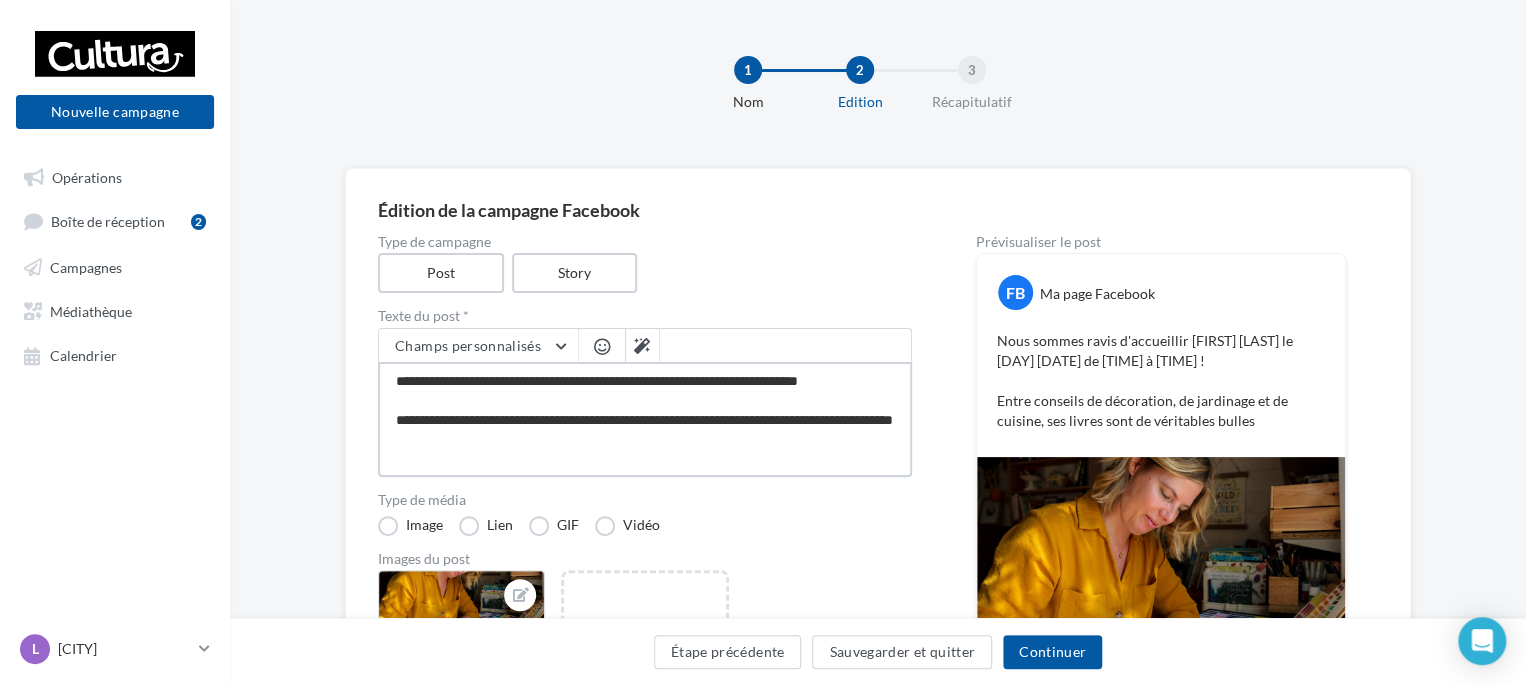 scroll, scrollTop: 10, scrollLeft: 0, axis: vertical 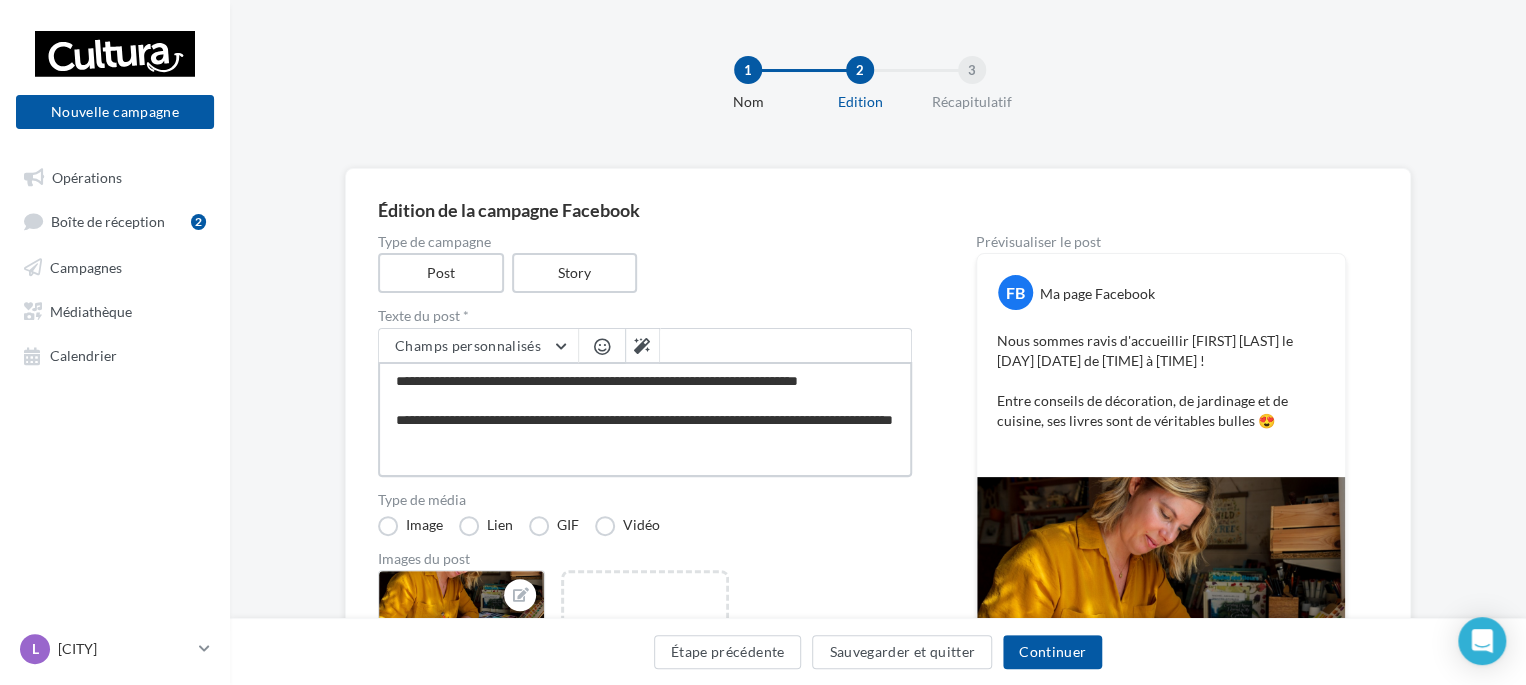 paste on "**********" 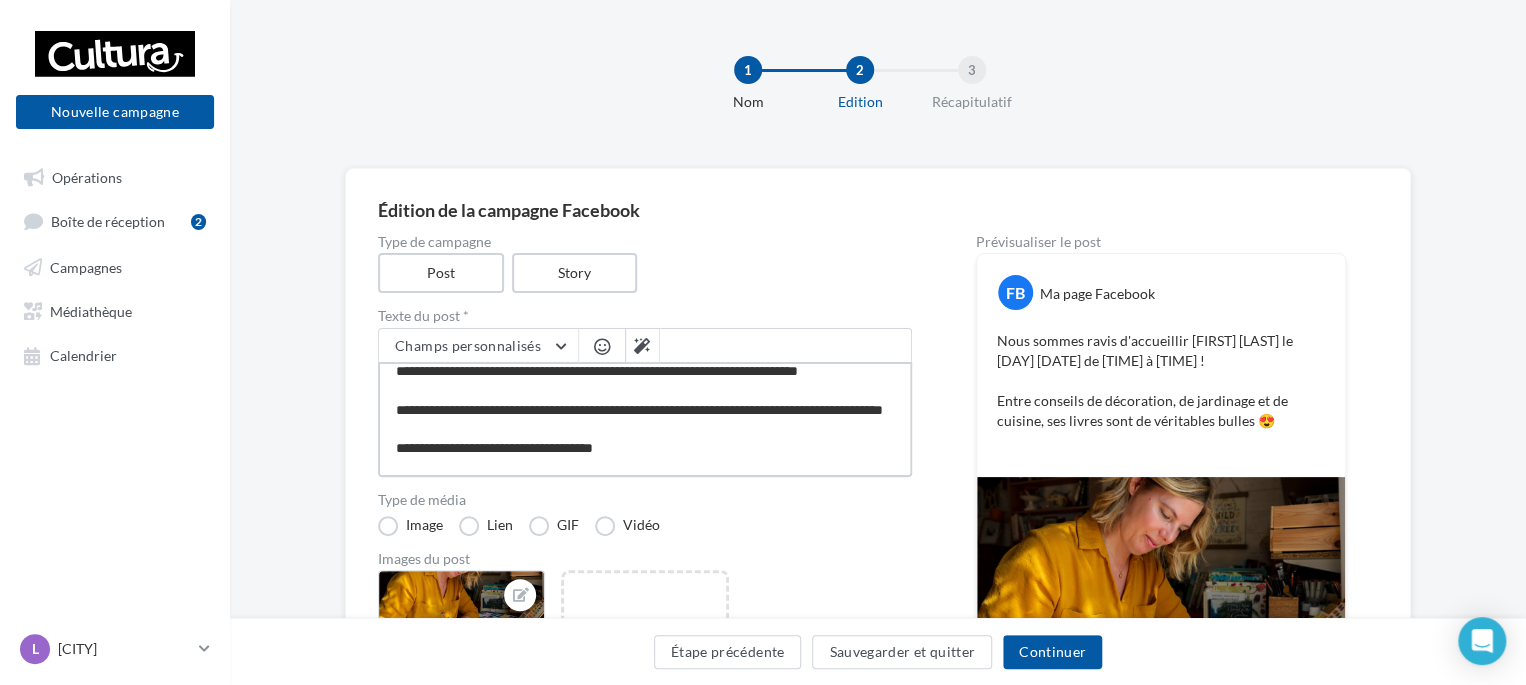 scroll, scrollTop: 68, scrollLeft: 0, axis: vertical 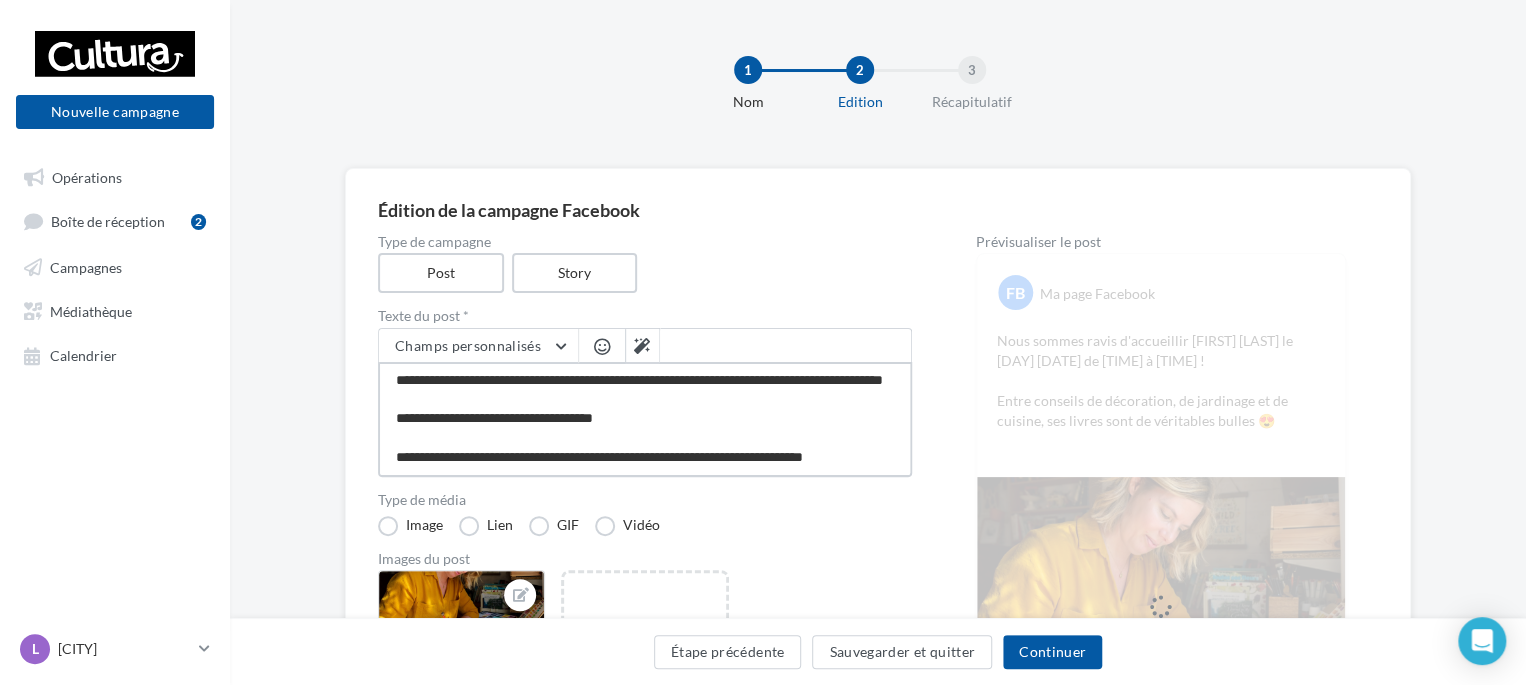 click on "**********" at bounding box center (645, 419) 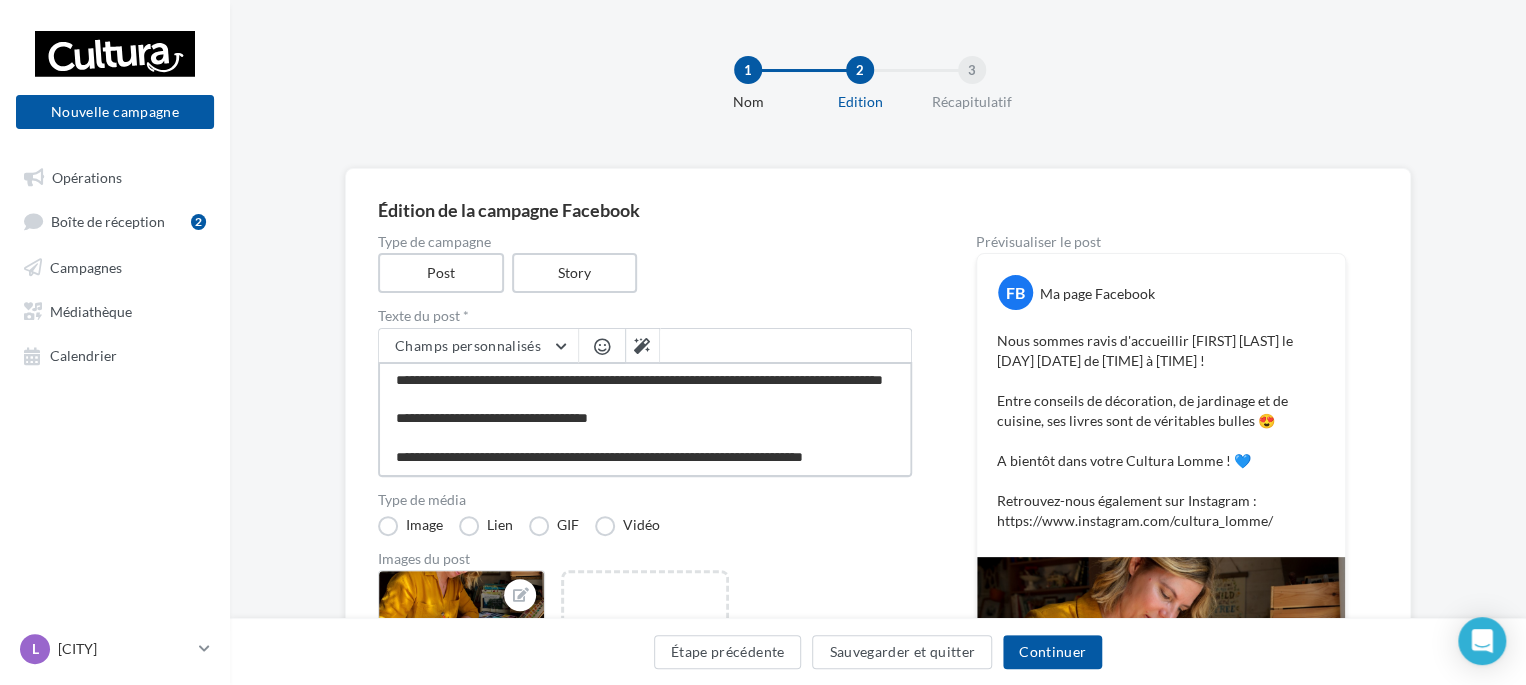 type on "**********" 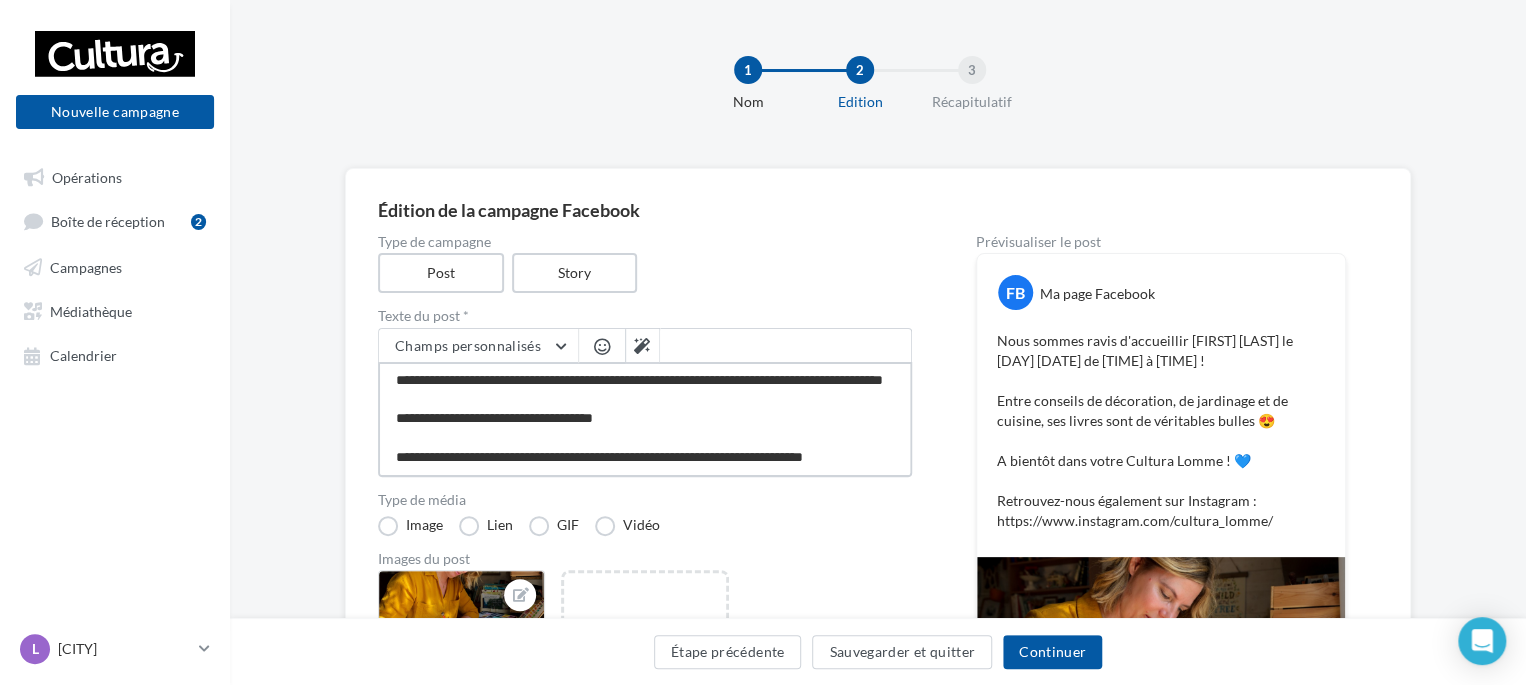click on "**********" at bounding box center (645, 419) 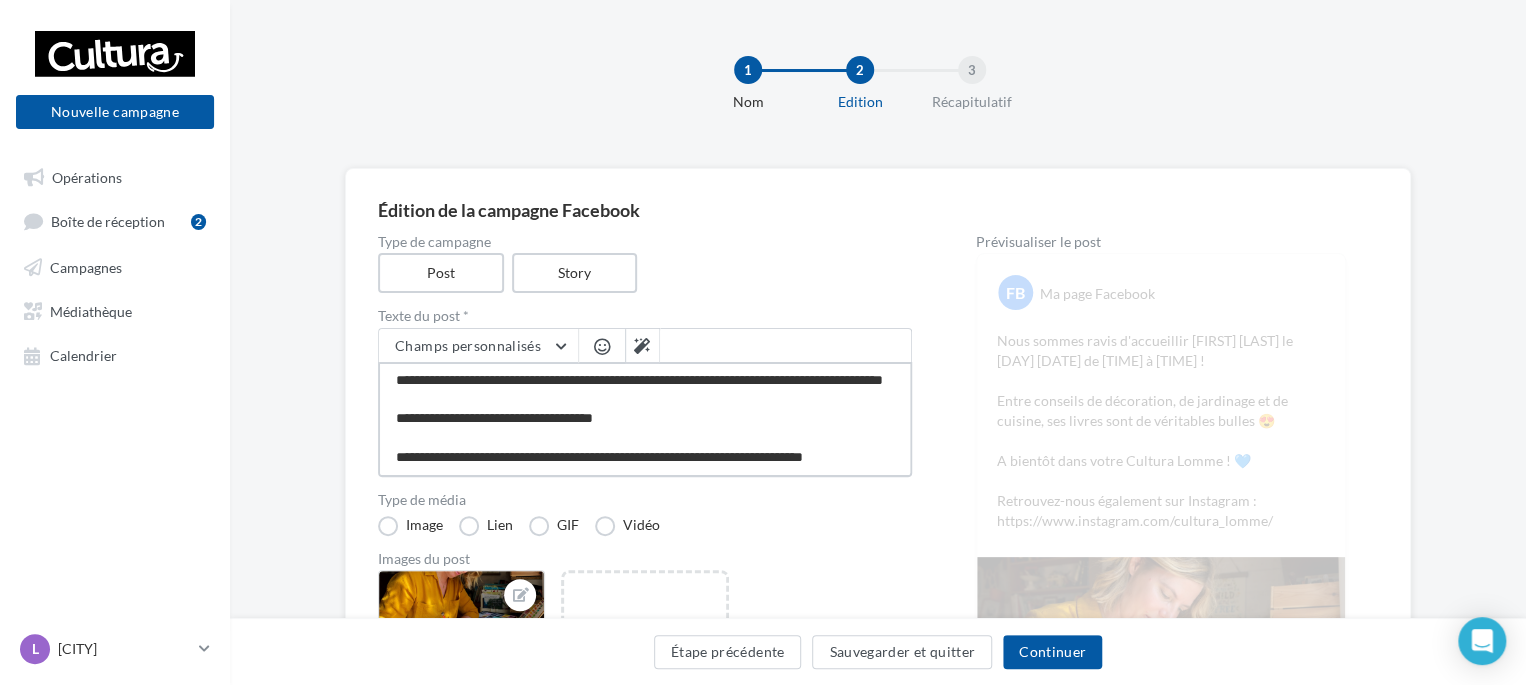 type on "**********" 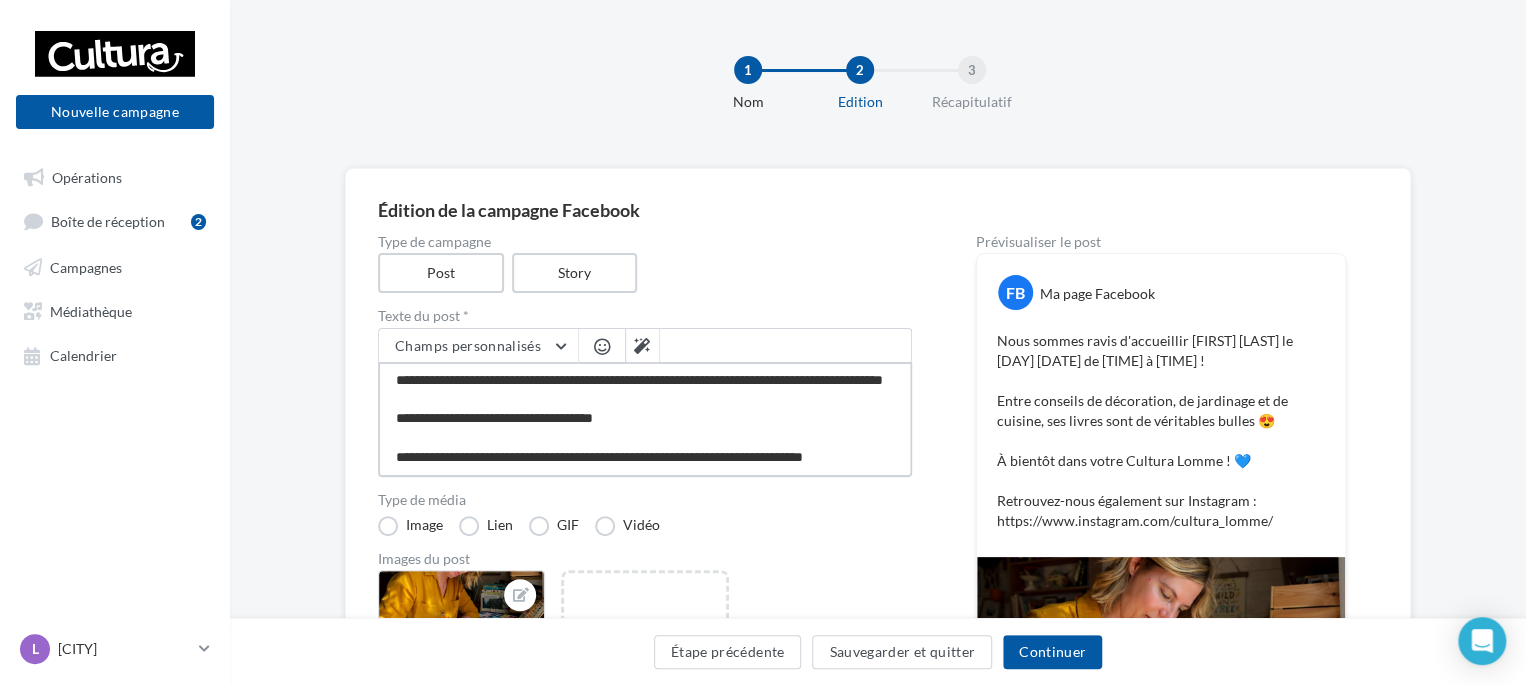 click on "**********" at bounding box center [645, 419] 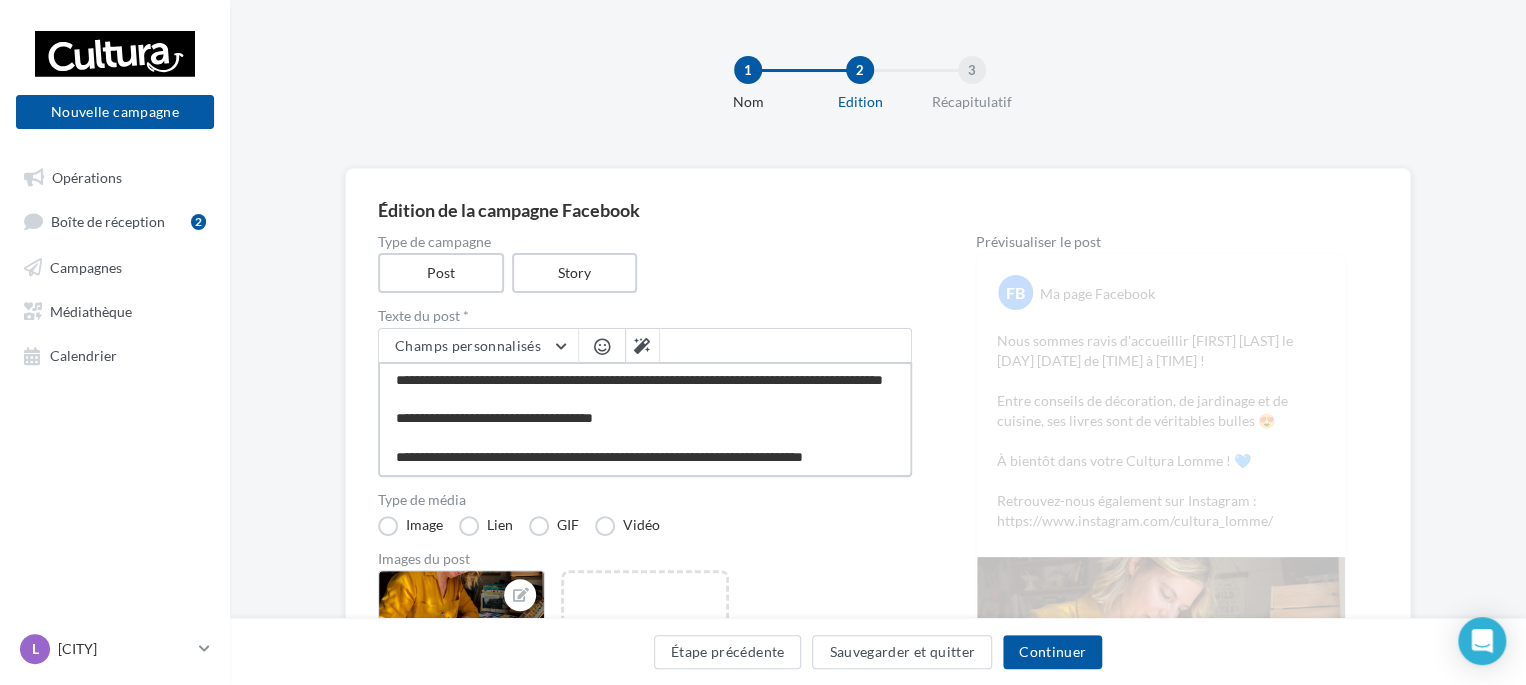 click on "**********" at bounding box center [645, 419] 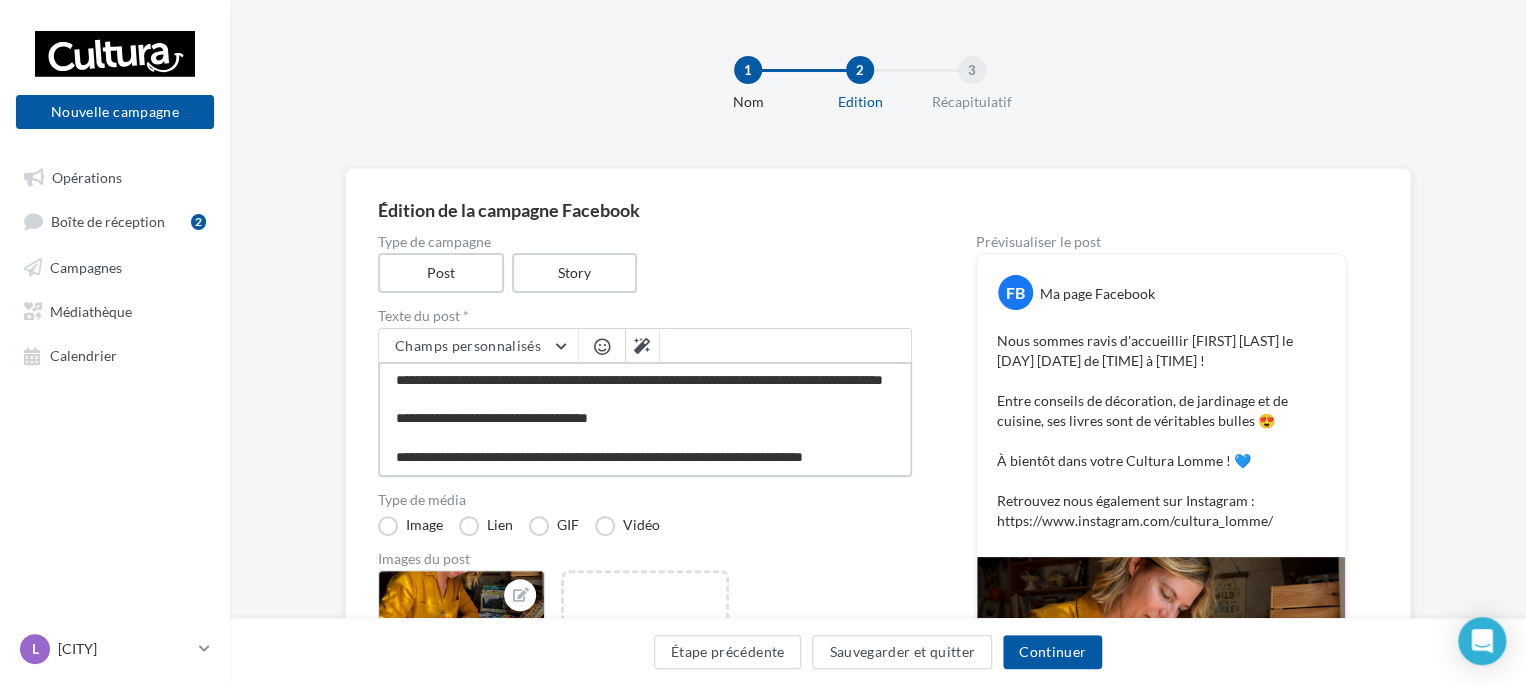 scroll, scrollTop: 0, scrollLeft: 0, axis: both 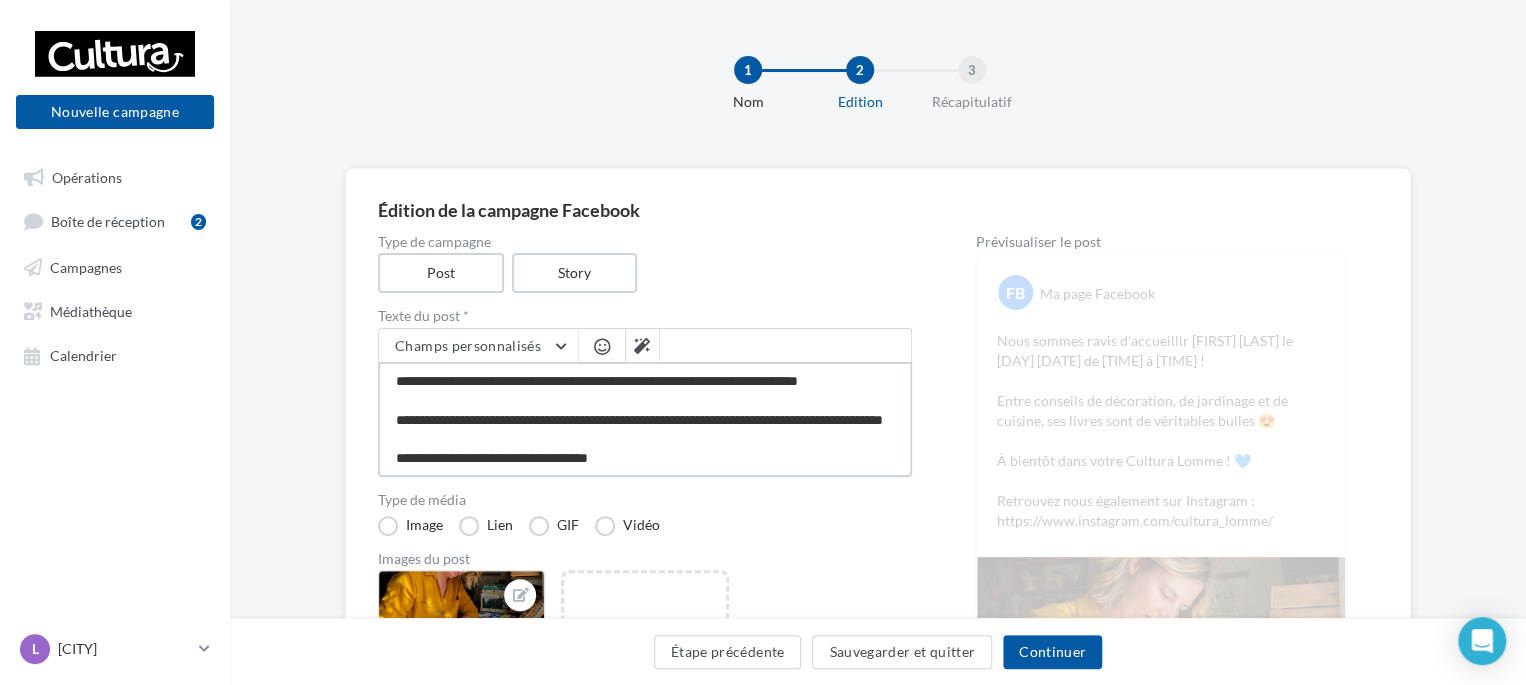 click on "**********" at bounding box center (645, 419) 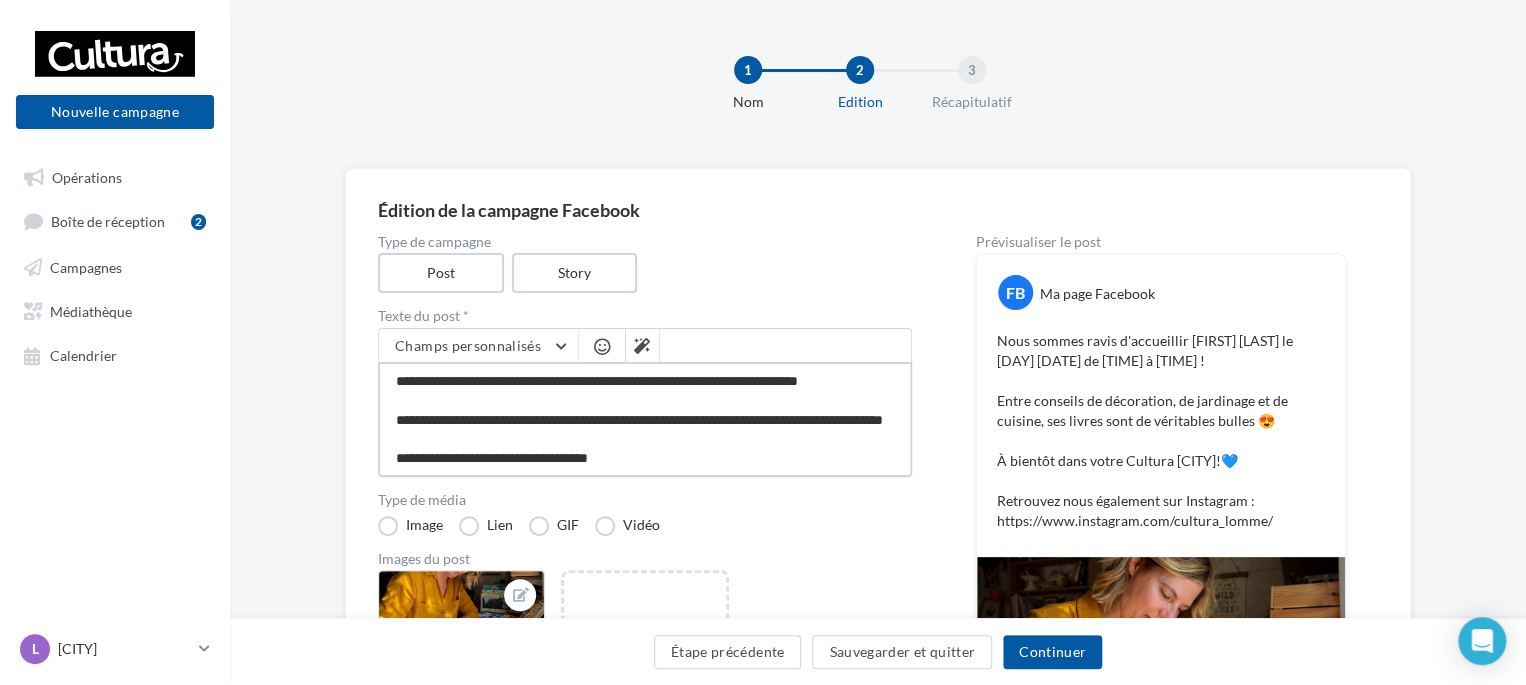 type on "**********" 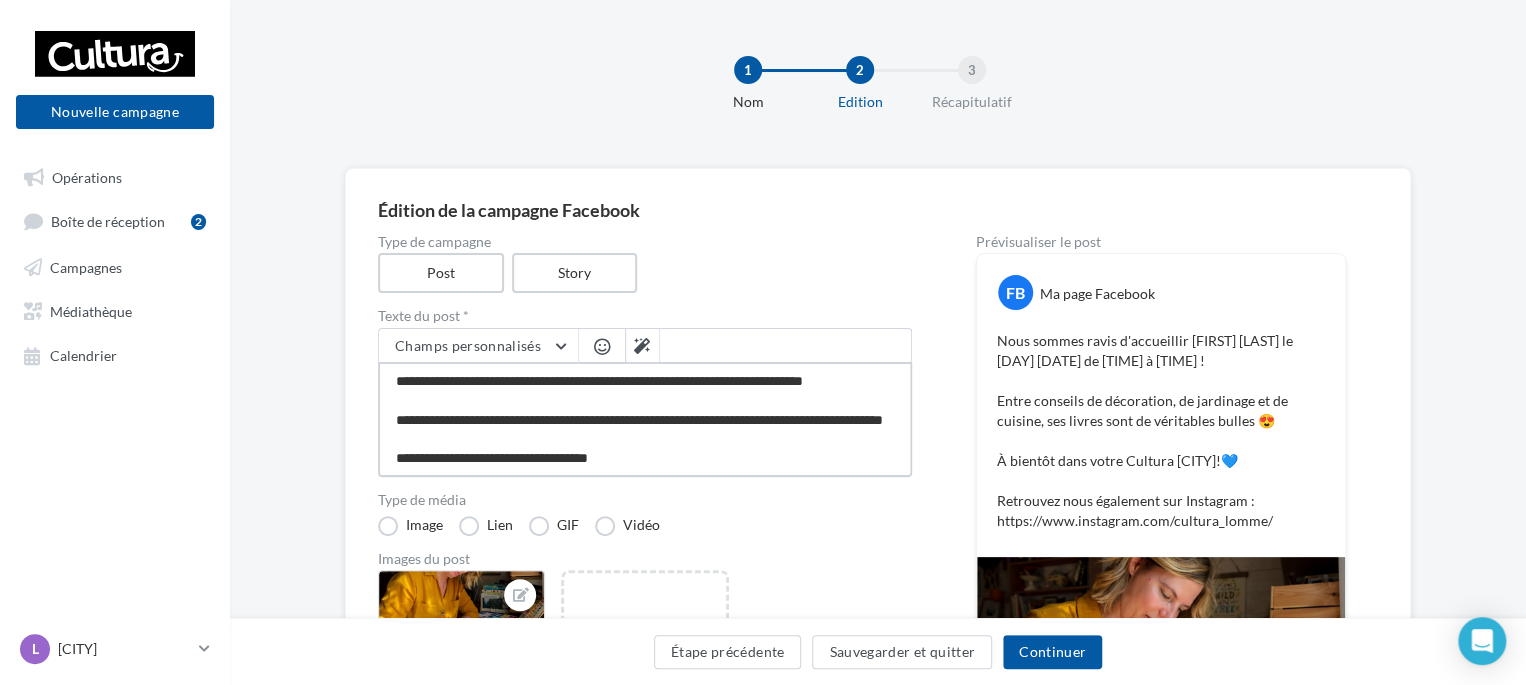 type on "**********" 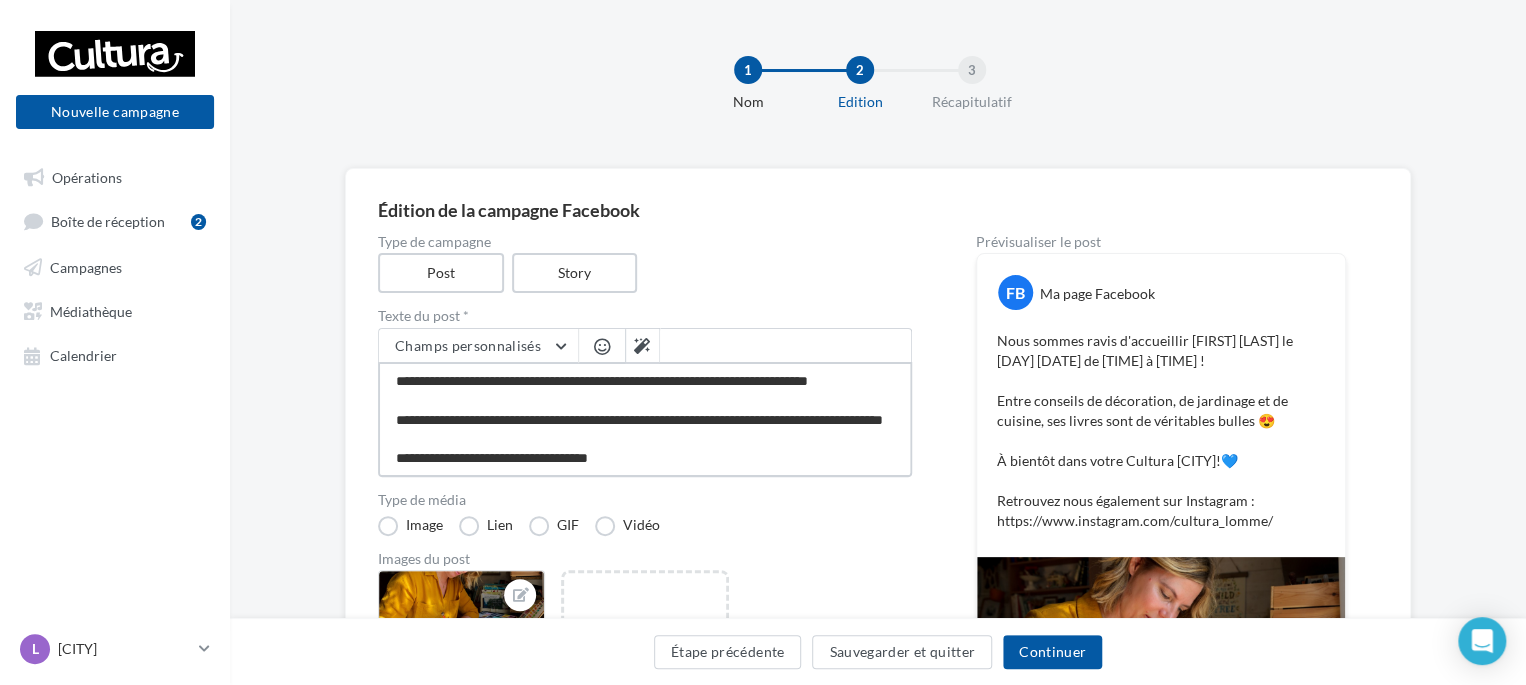 type on "**********" 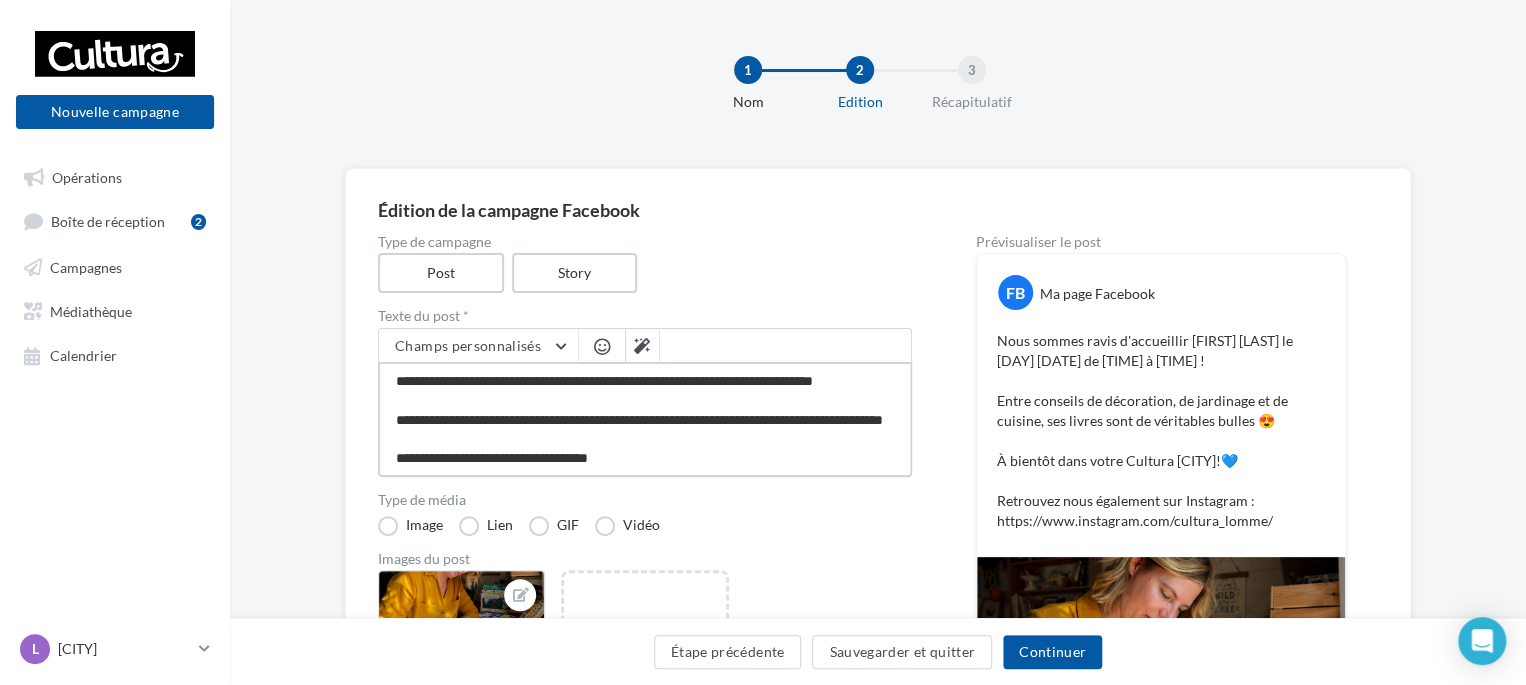 type on "**********" 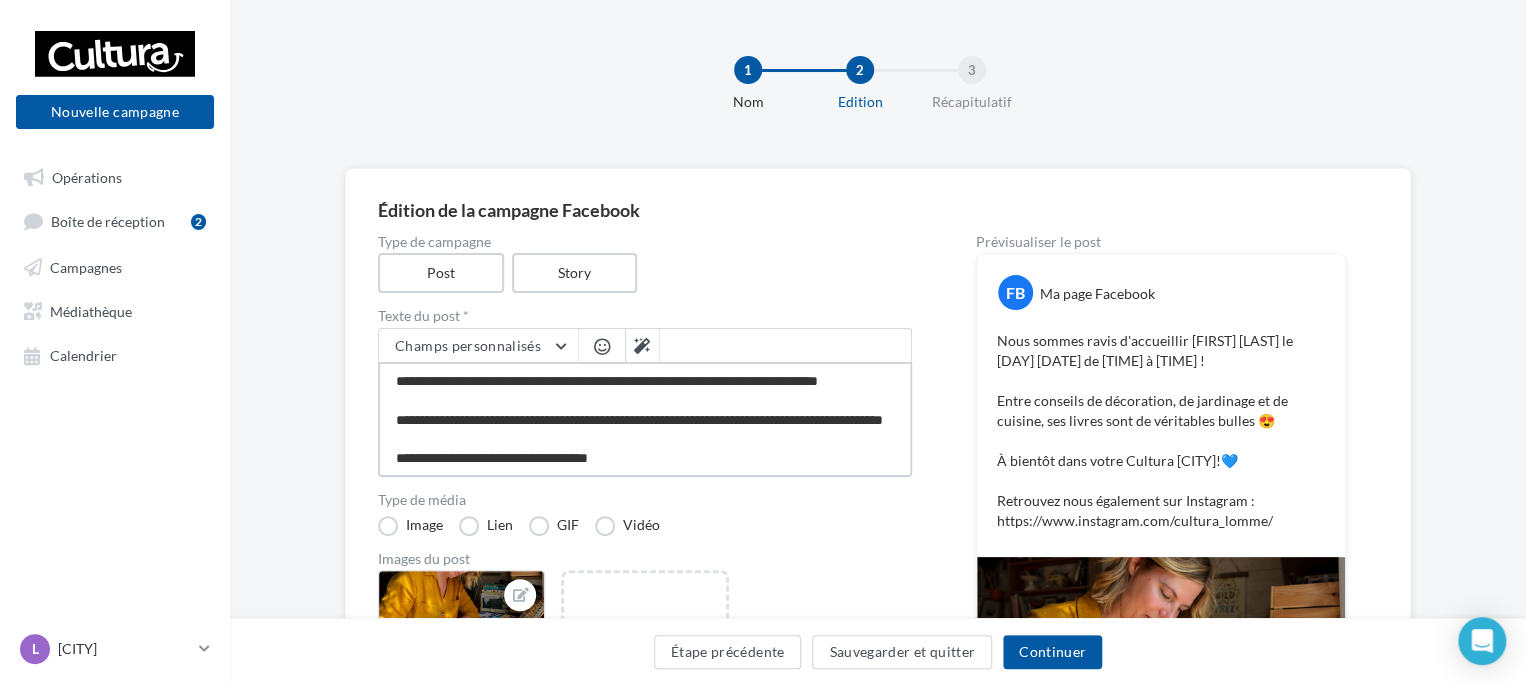 type on "**********" 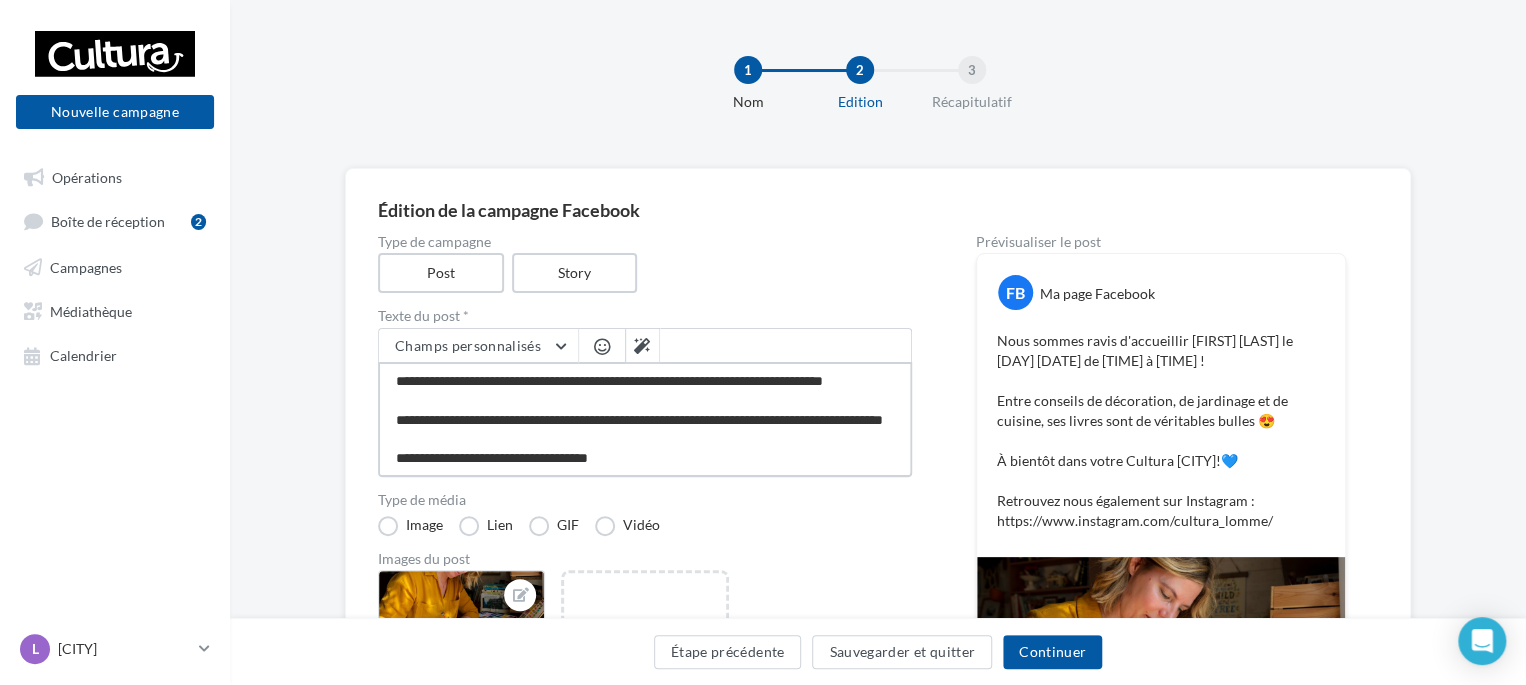type on "**********" 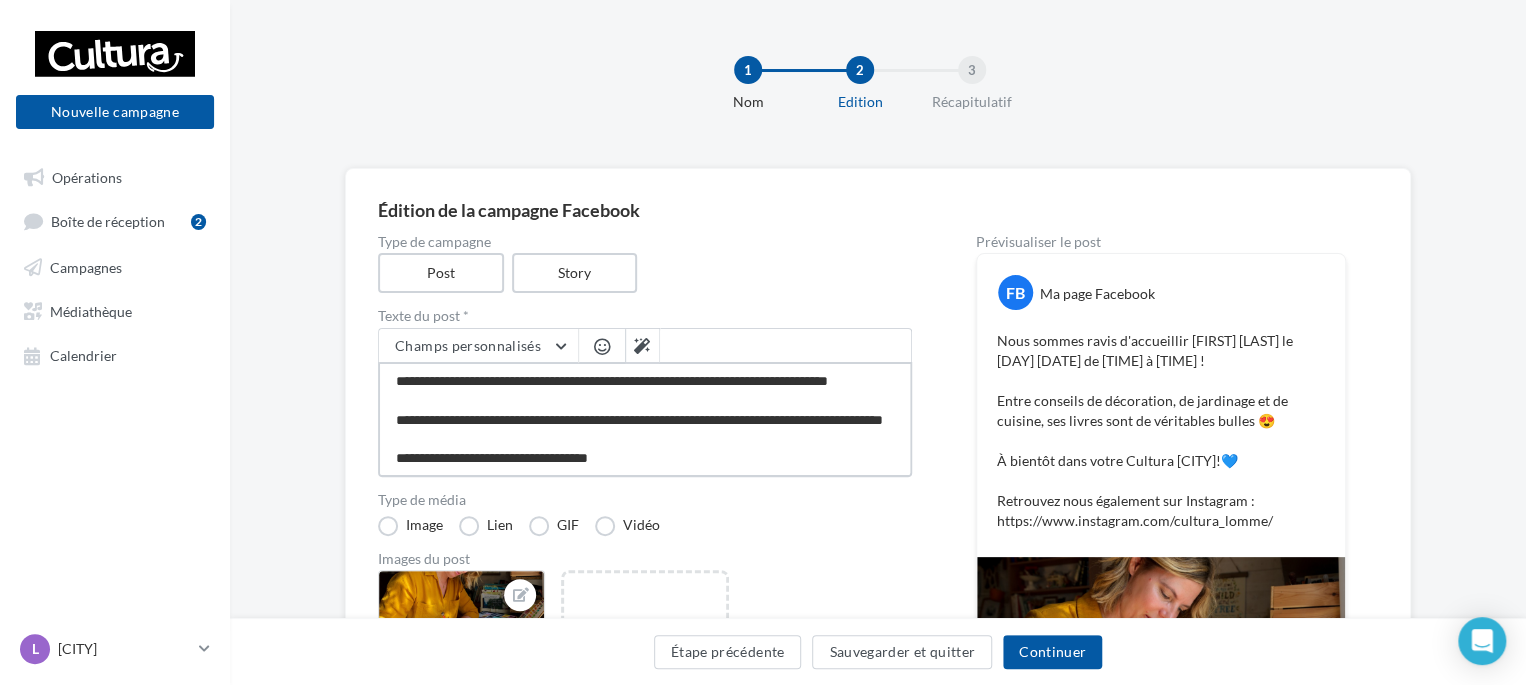 type on "**********" 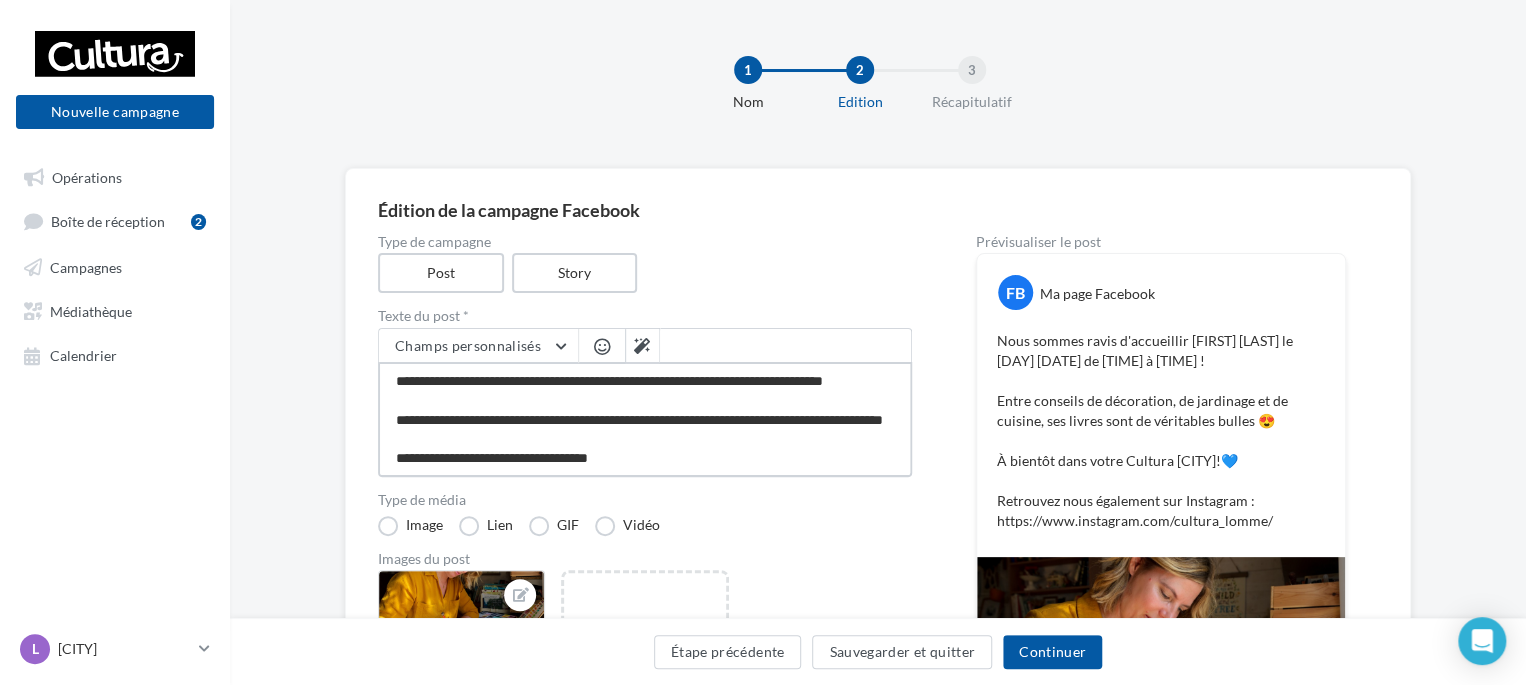 type 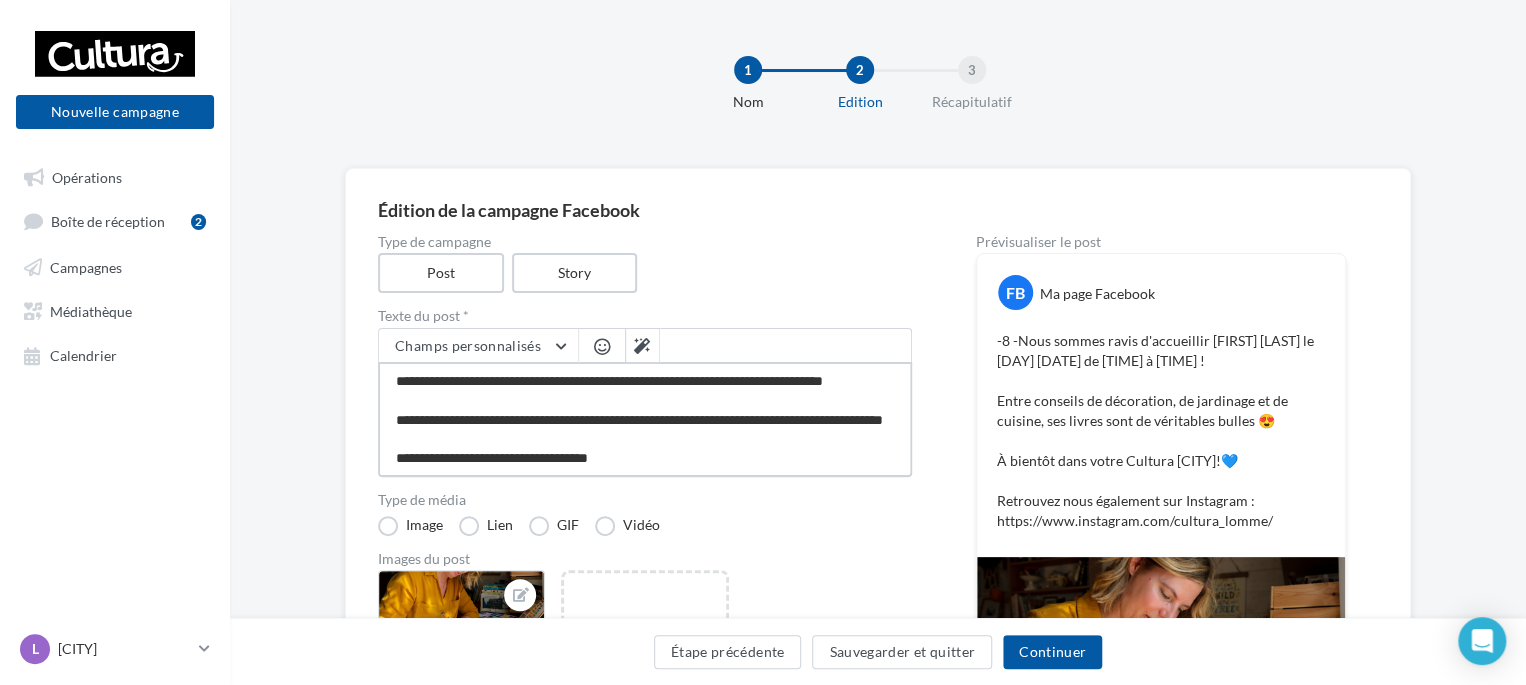 click on "**********" at bounding box center [645, 419] 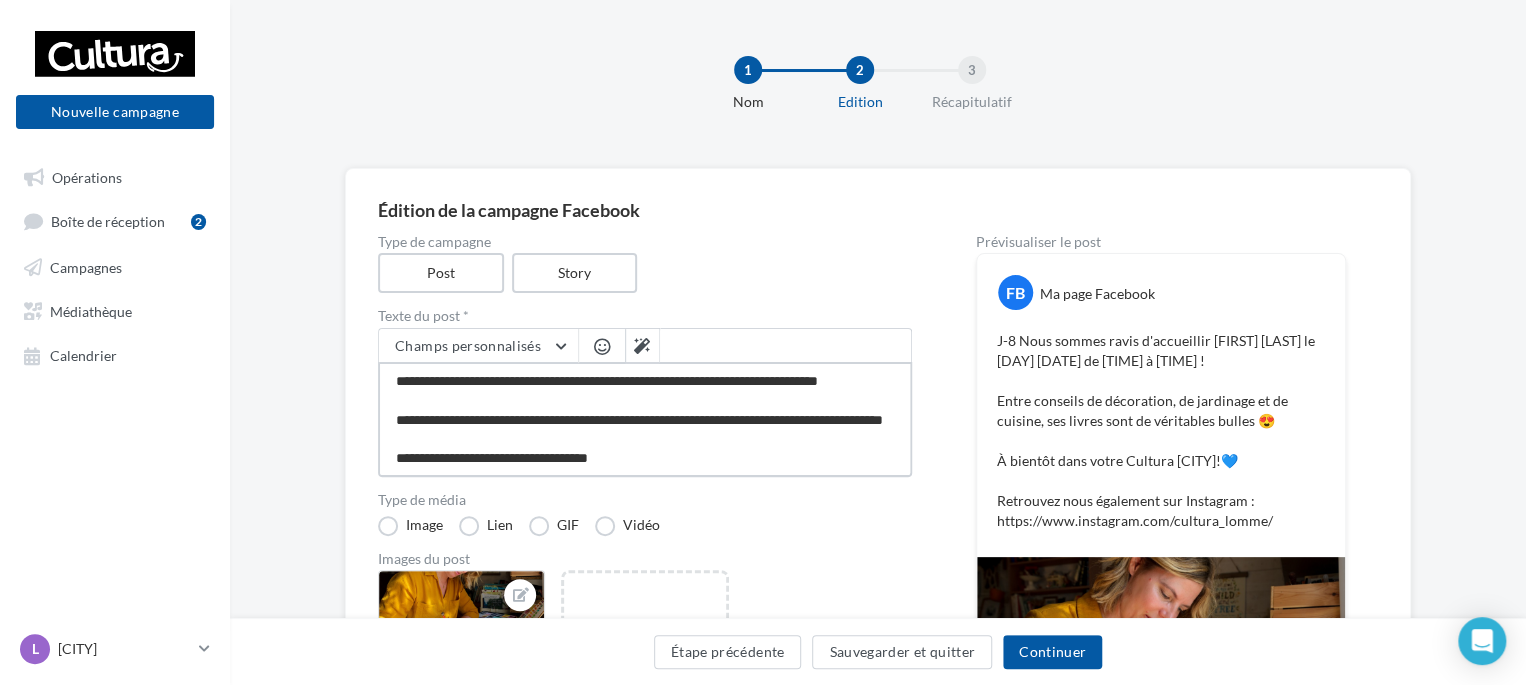 click on "**********" at bounding box center (645, 419) 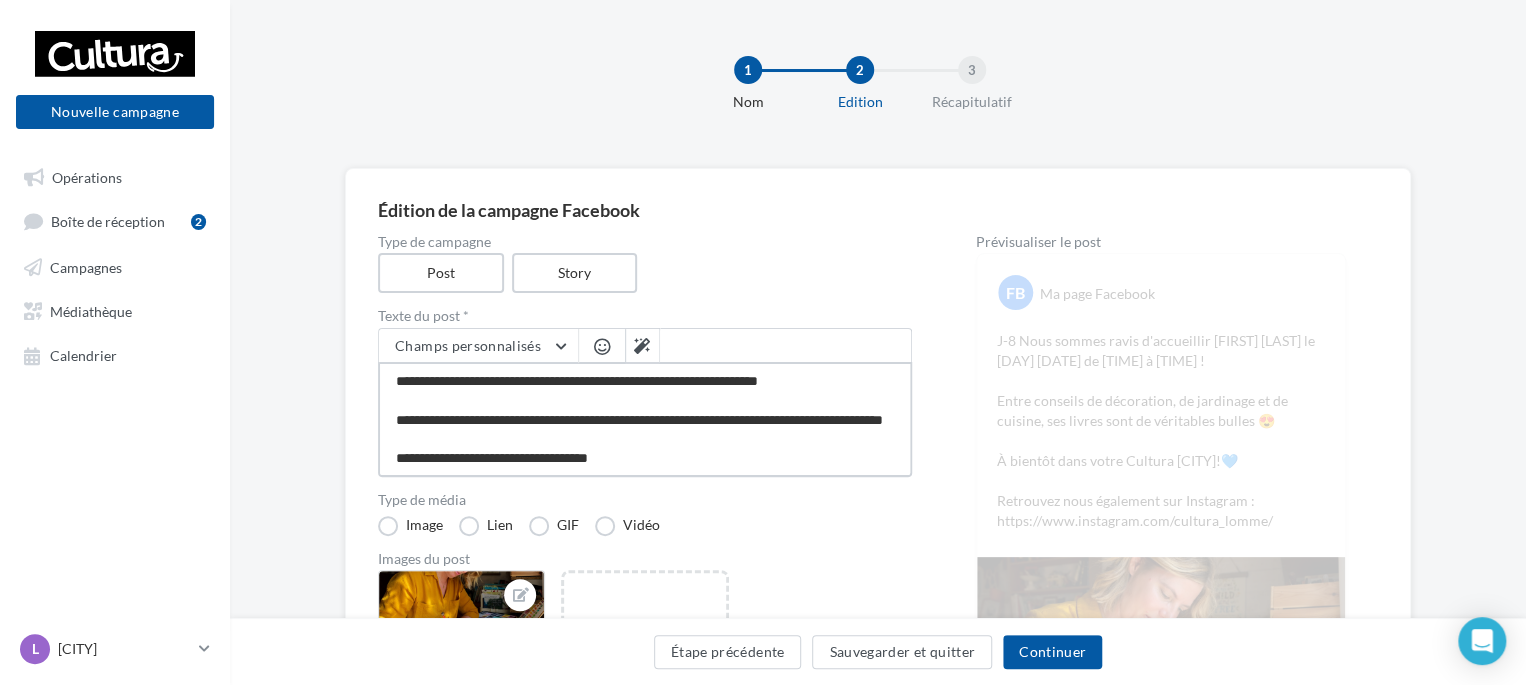 click on "**********" at bounding box center (645, 419) 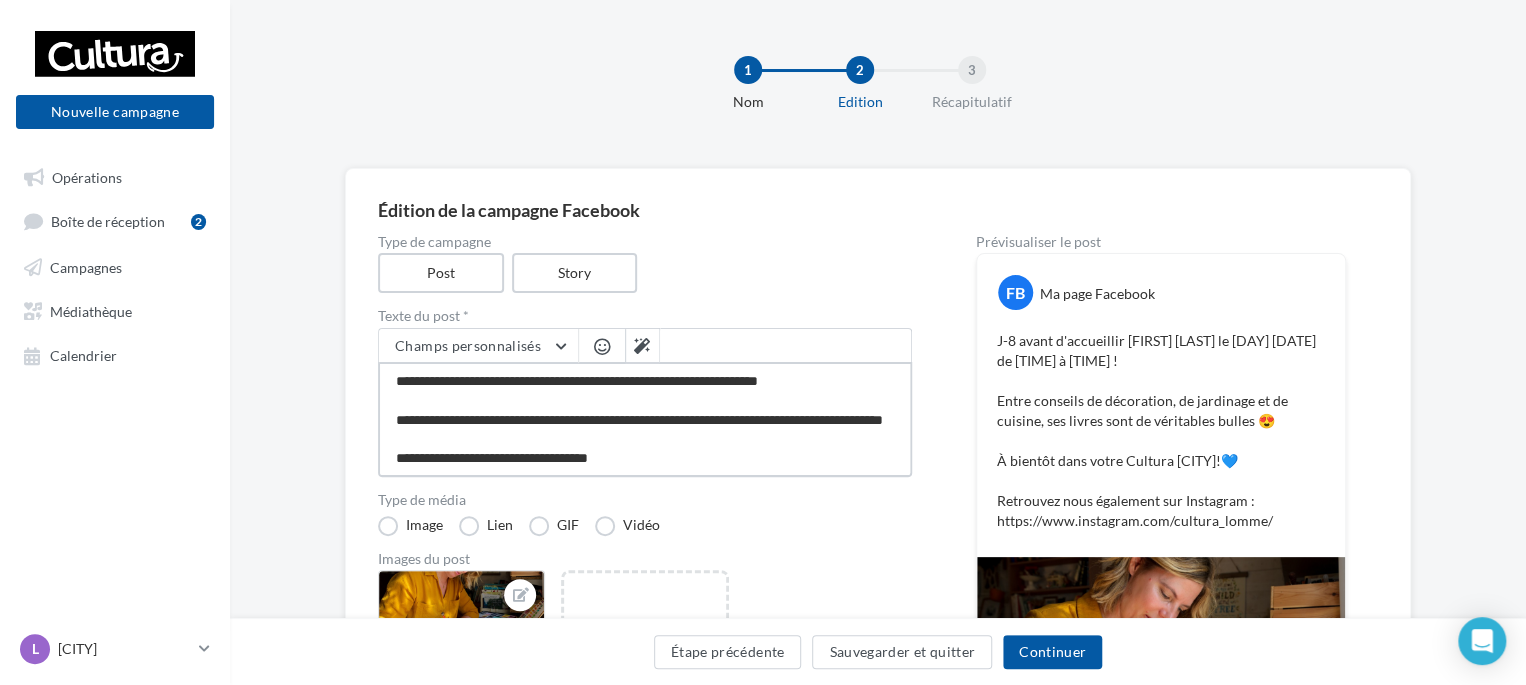 click on "**********" at bounding box center (645, 419) 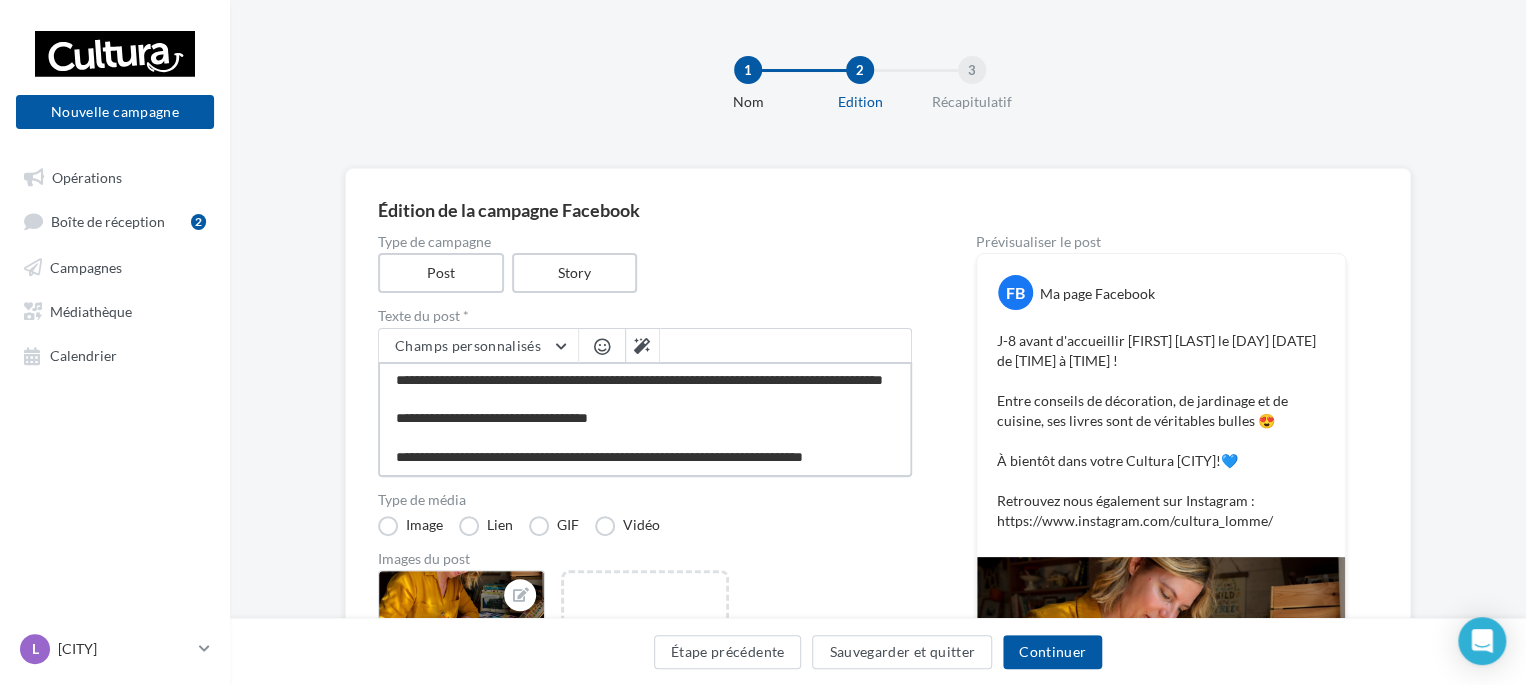 scroll, scrollTop: 96, scrollLeft: 0, axis: vertical 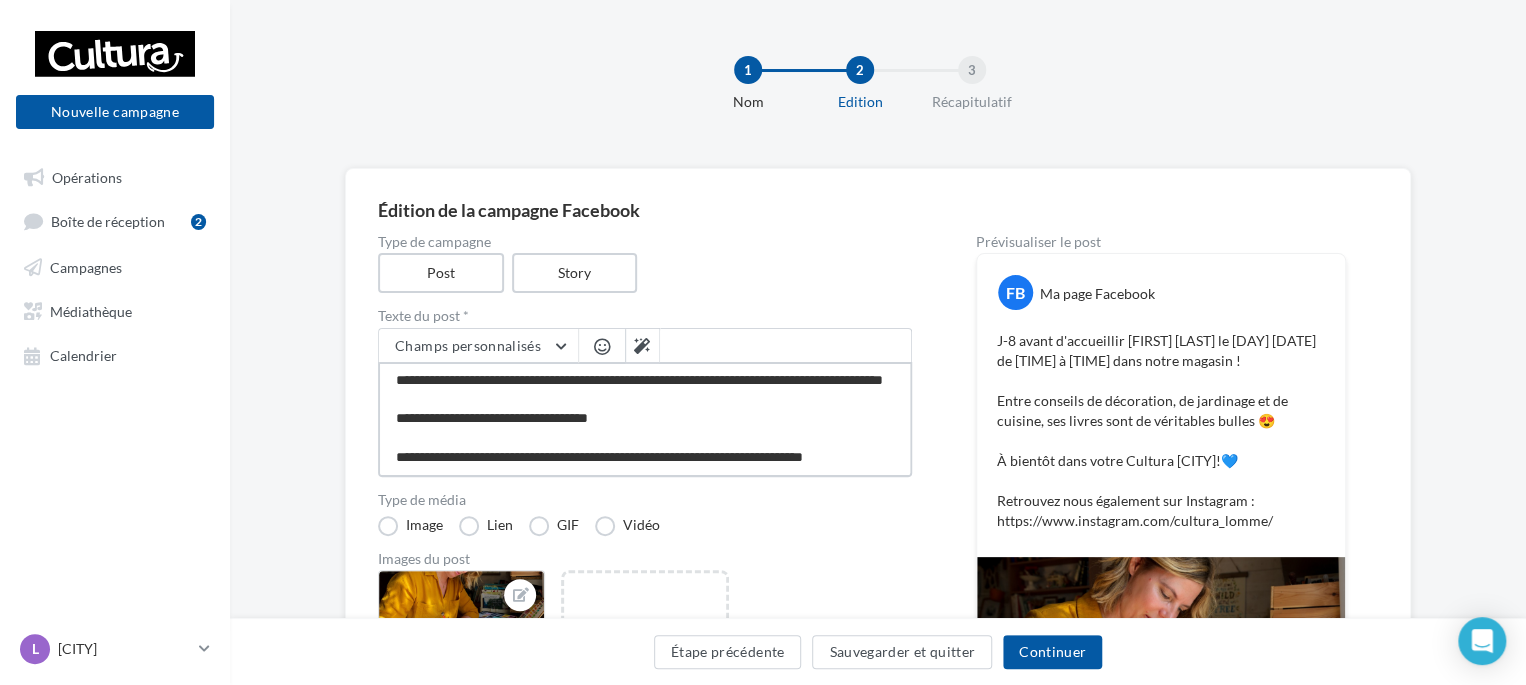 click on "**********" at bounding box center [645, 419] 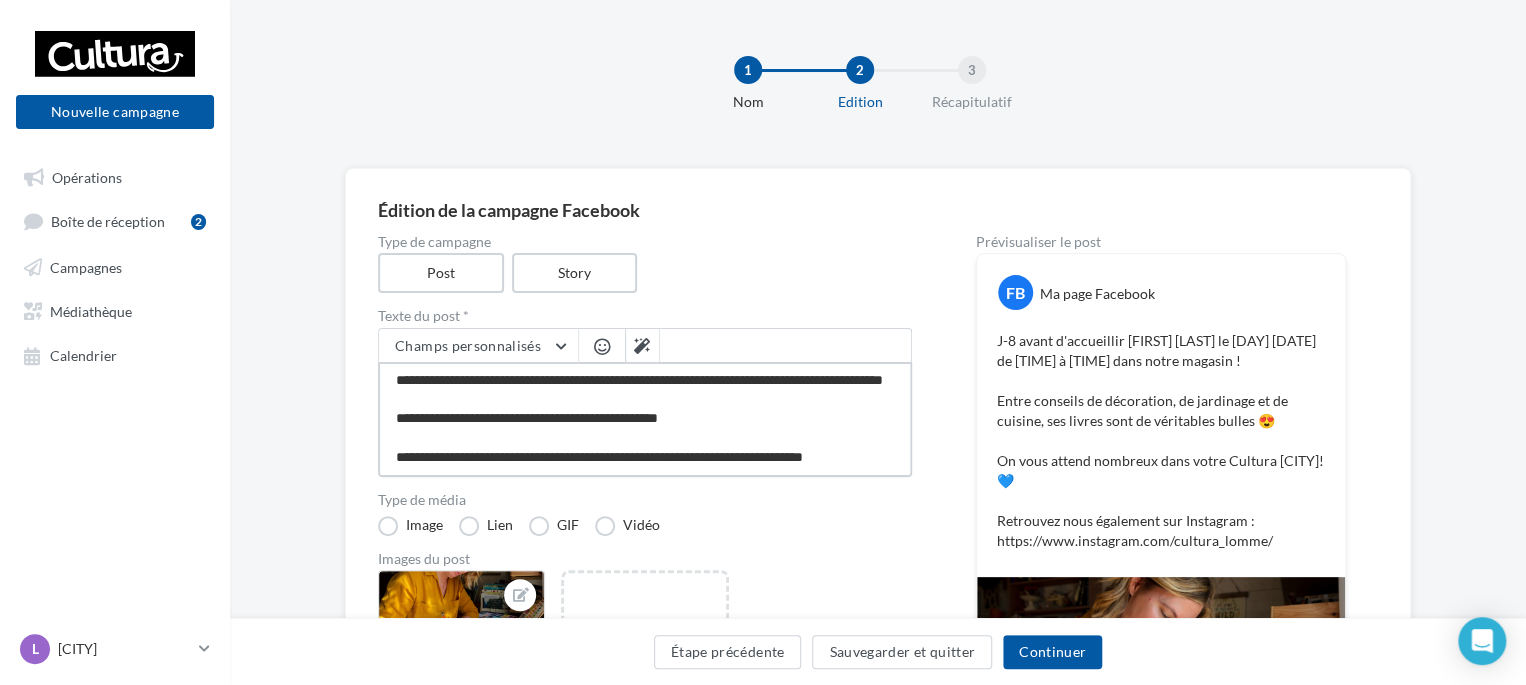 scroll, scrollTop: 45, scrollLeft: 0, axis: vertical 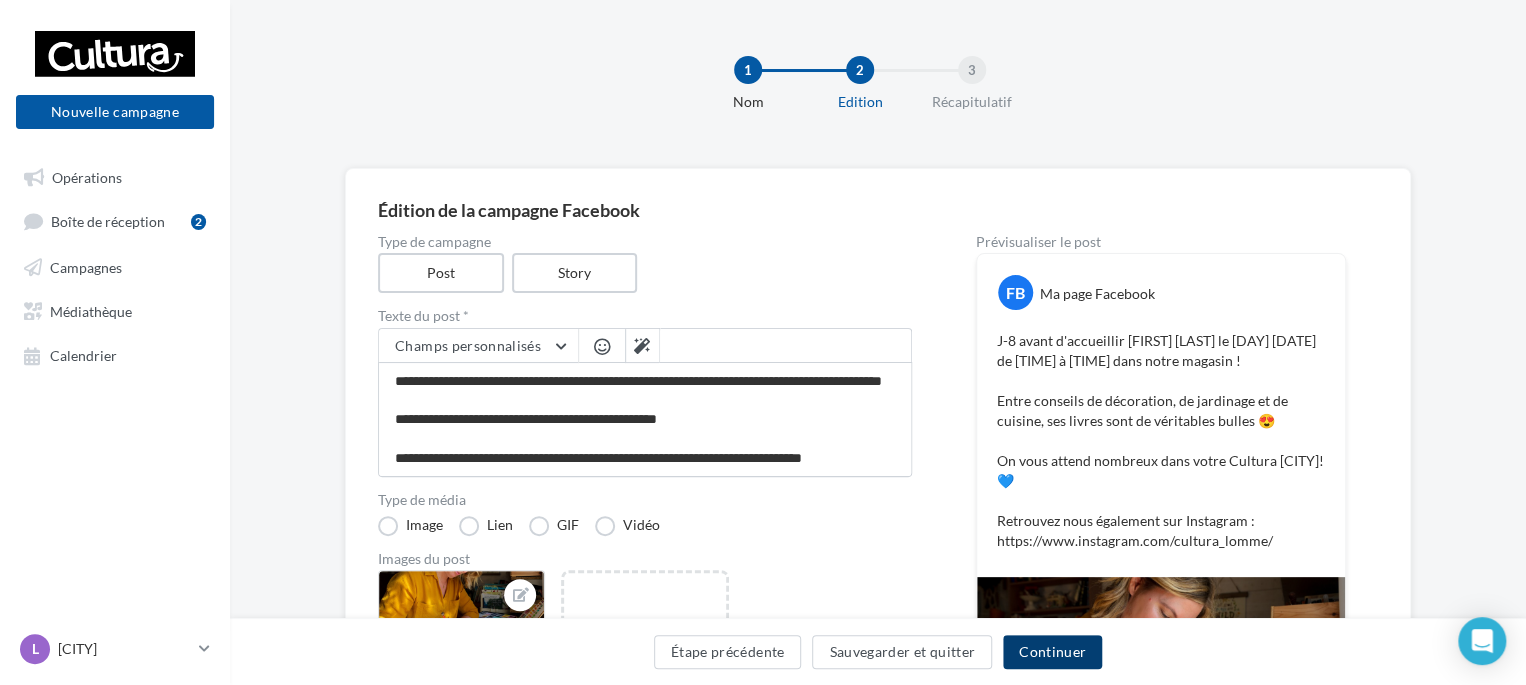 click on "Continuer" at bounding box center (1052, 652) 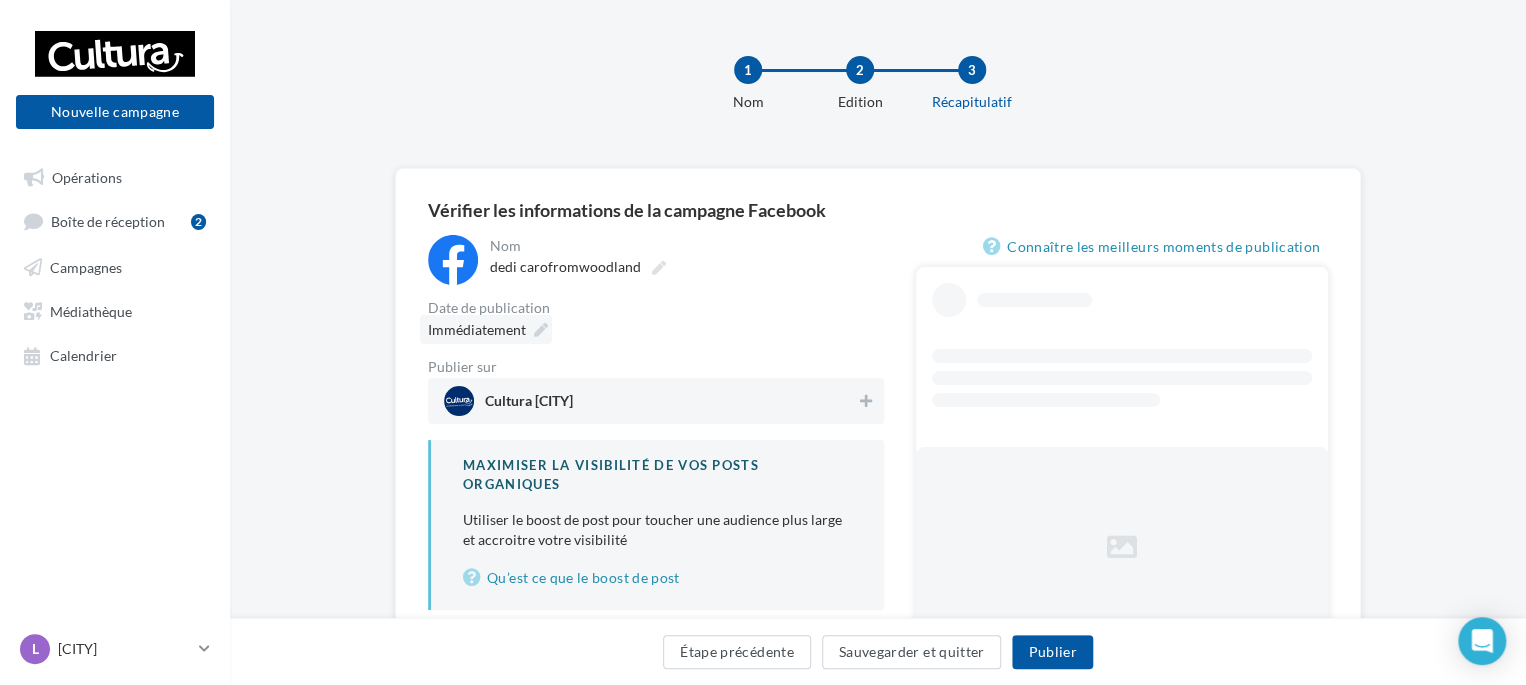 click on "Immédiatement" at bounding box center [486, 329] 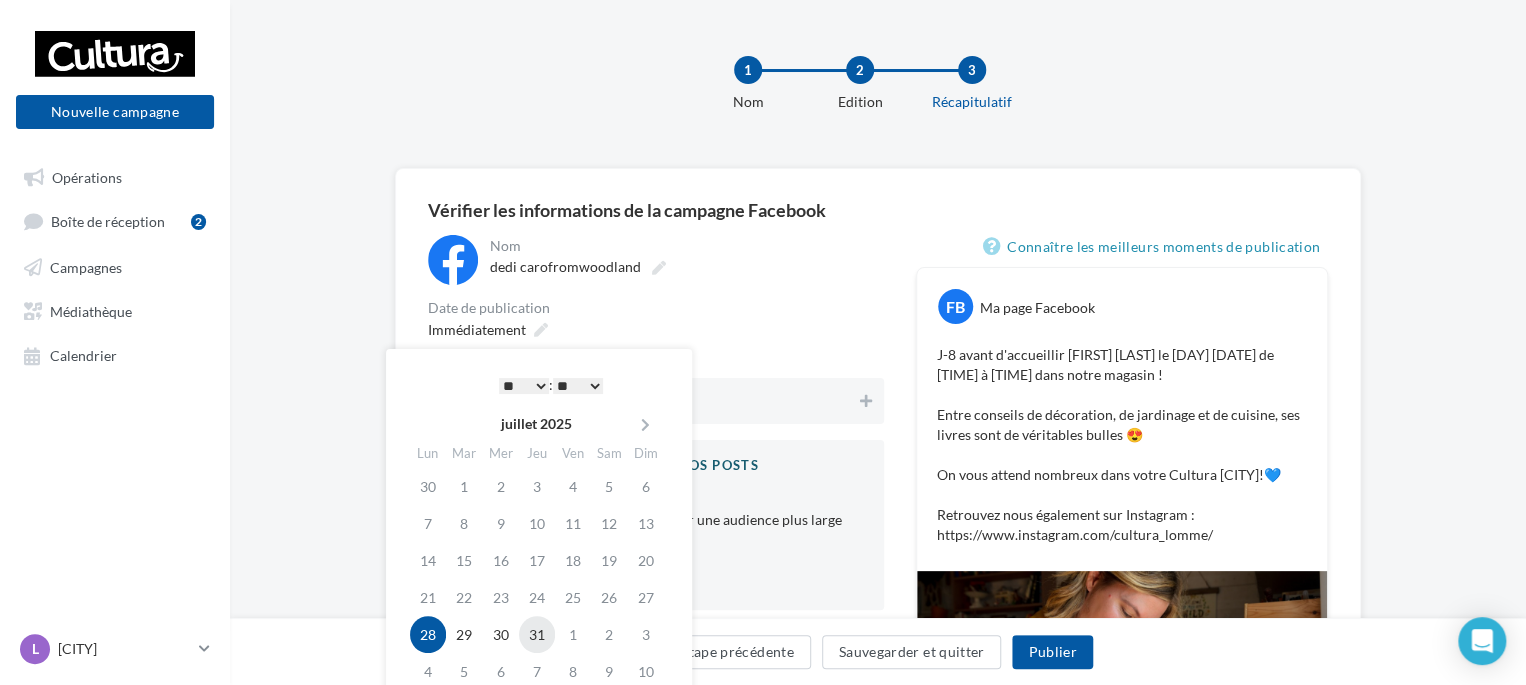 click on "31" at bounding box center (537, 634) 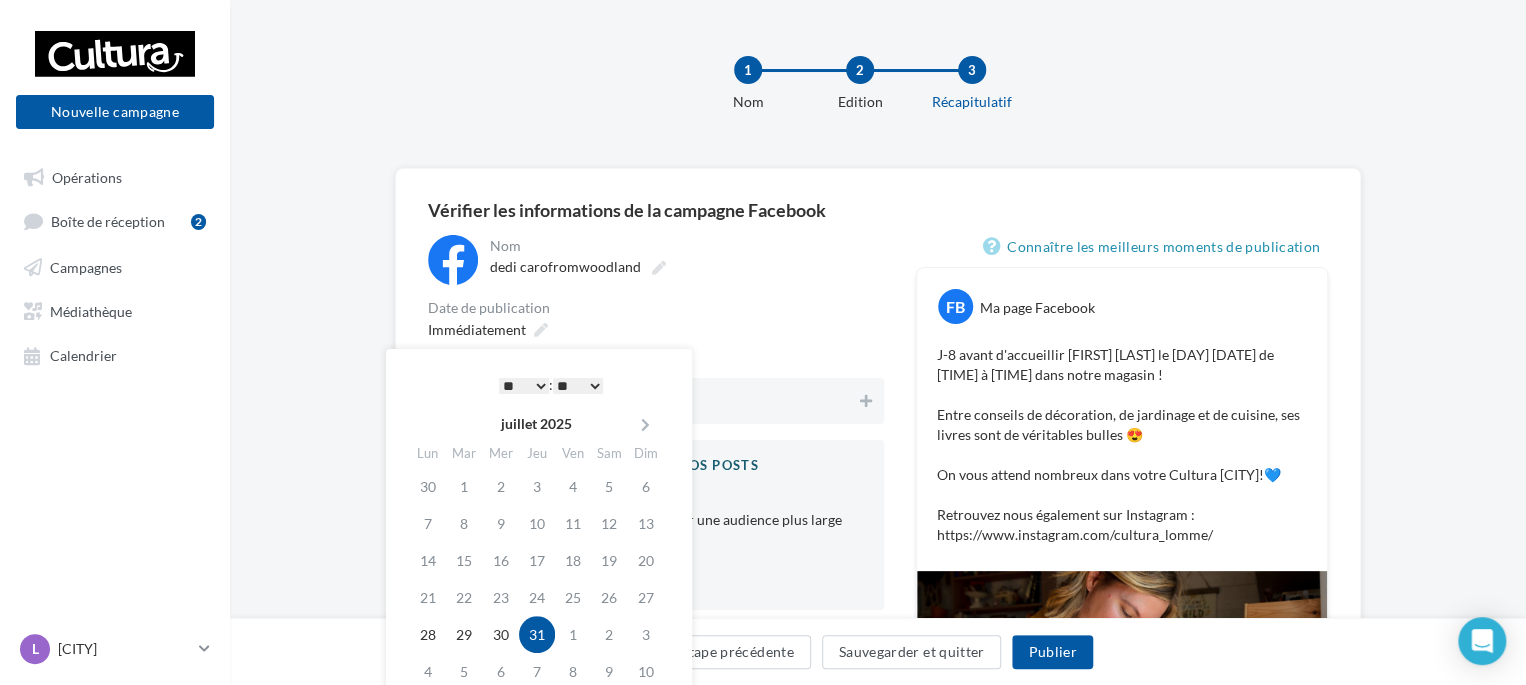 click on "* * * * * * * * * * ** ** ** ** ** ** ** ** ** ** ** ** ** **" at bounding box center [524, 386] 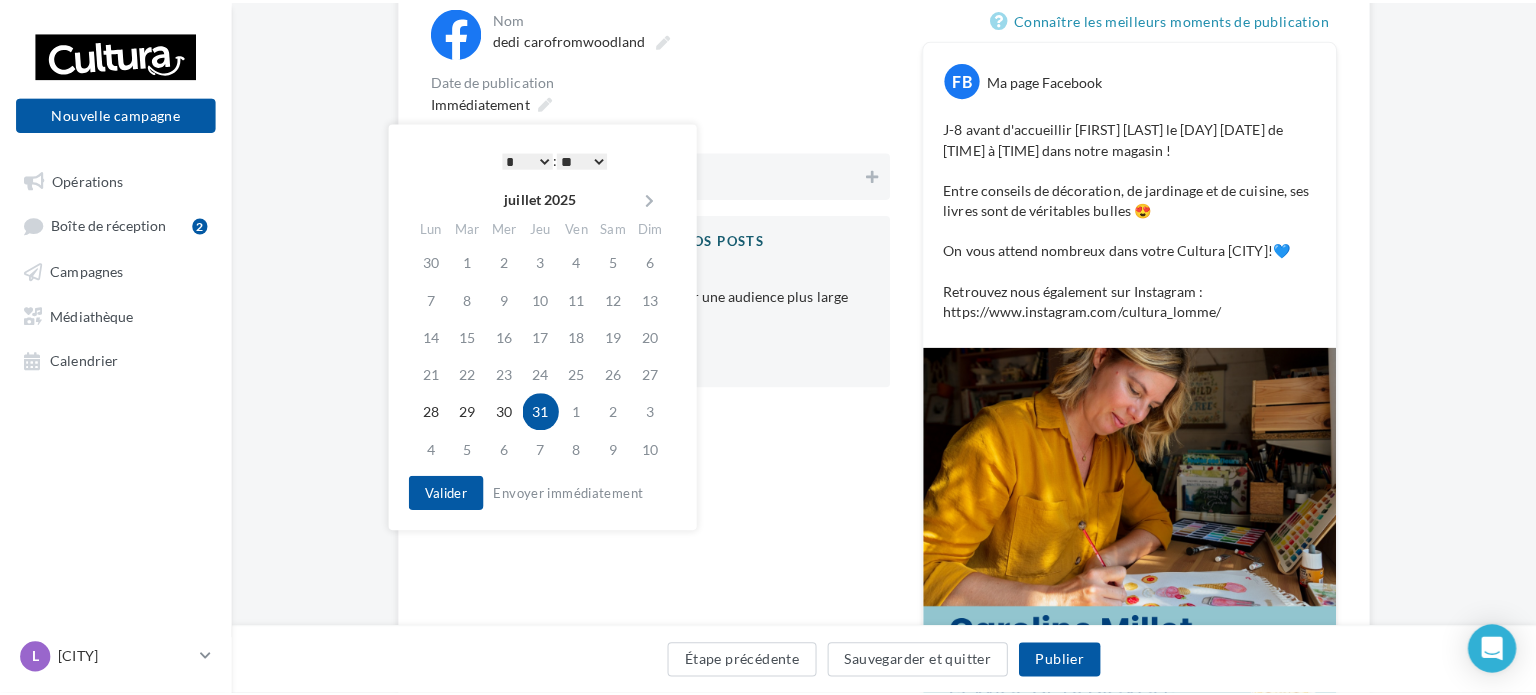 scroll, scrollTop: 231, scrollLeft: 0, axis: vertical 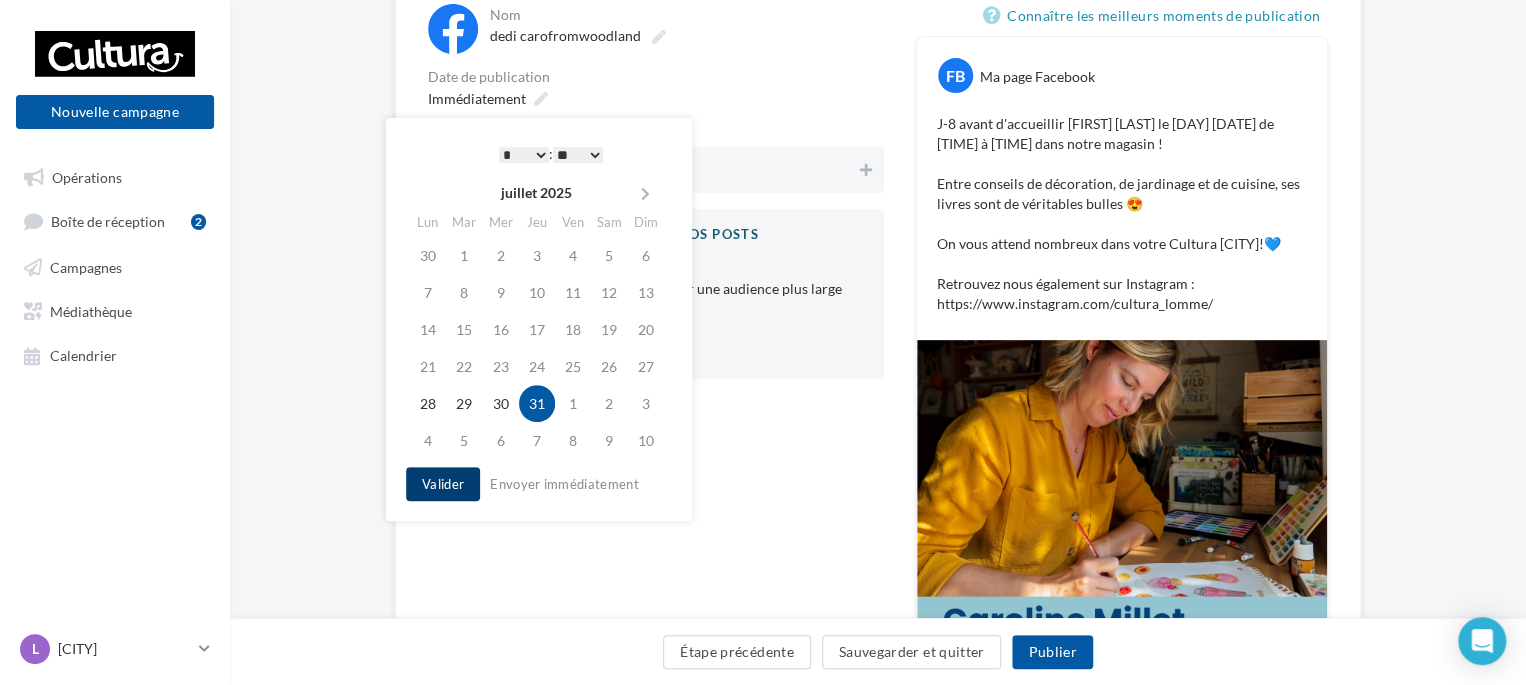 click on "Valider" at bounding box center (443, 484) 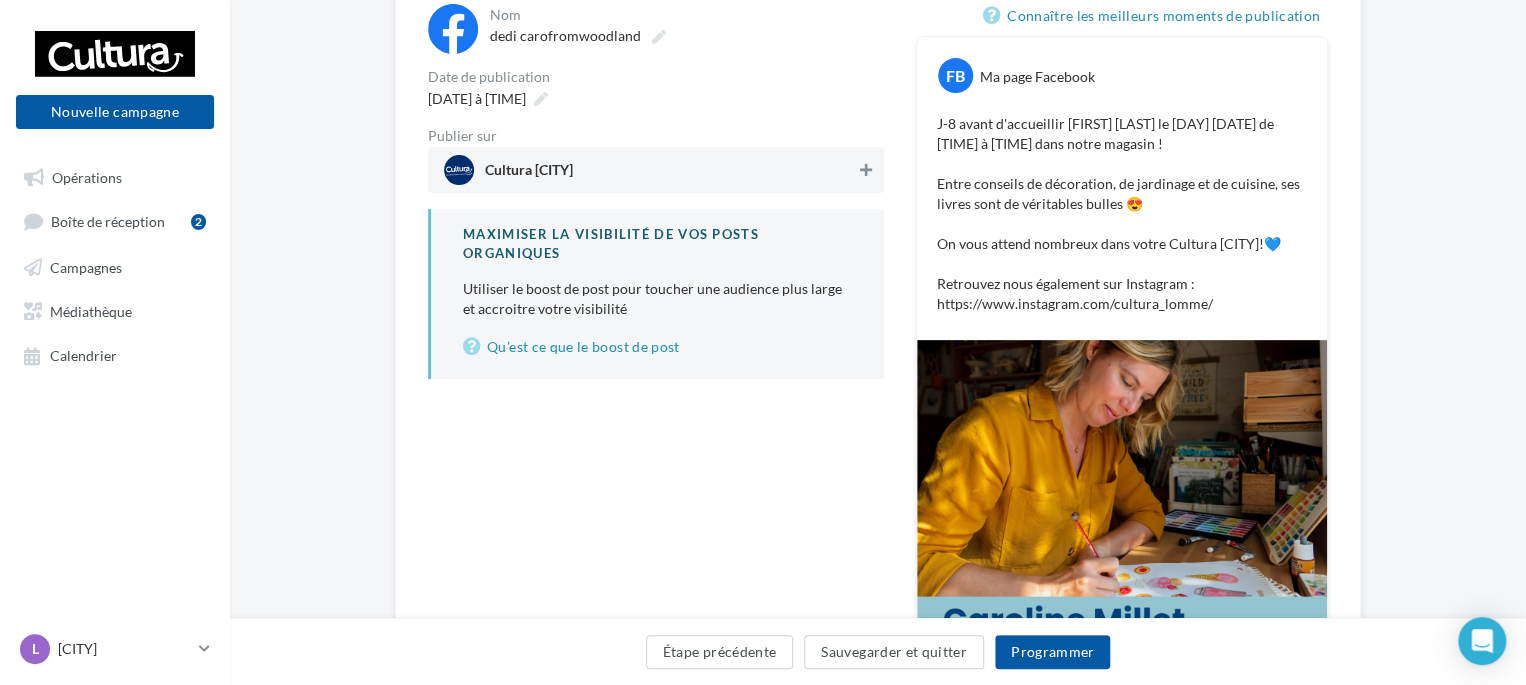 click at bounding box center [866, 170] 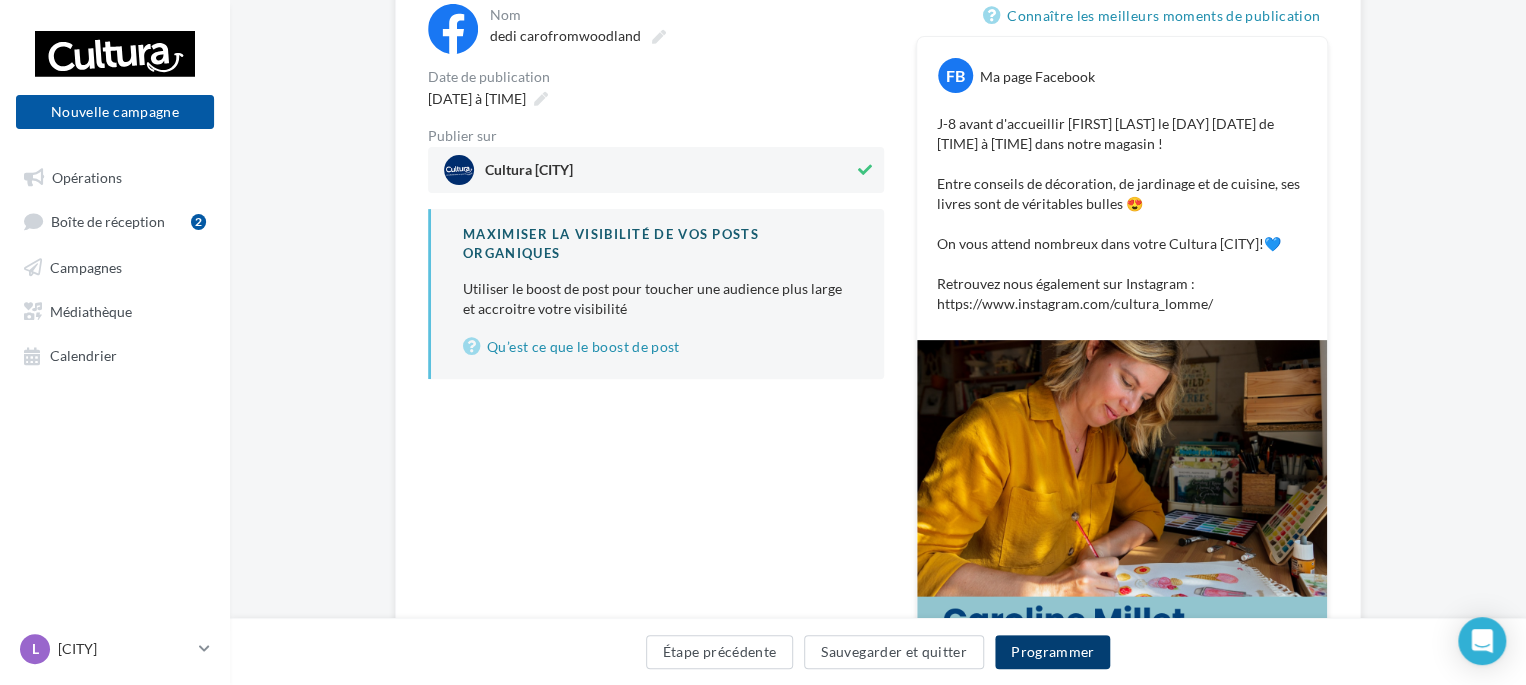 click on "Programmer" at bounding box center (1053, 652) 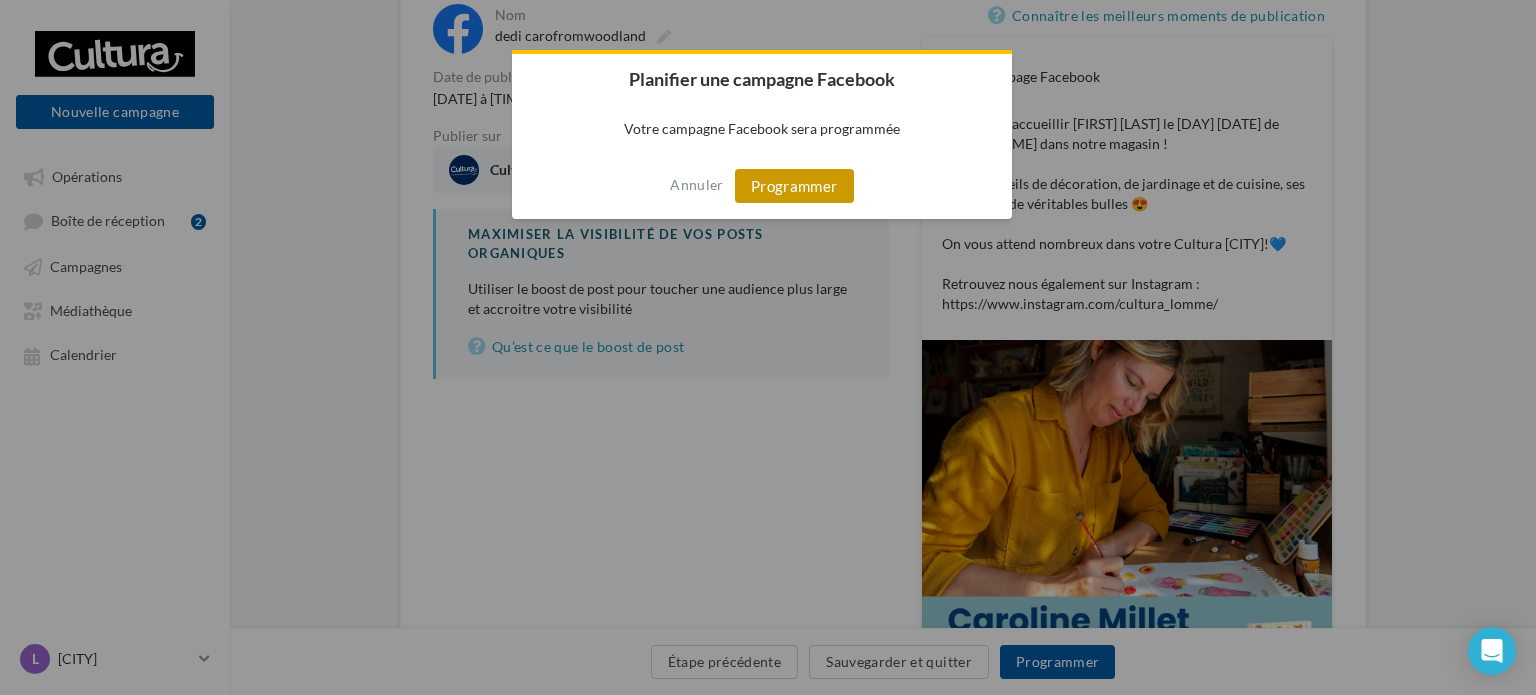 click on "Programmer" at bounding box center (794, 186) 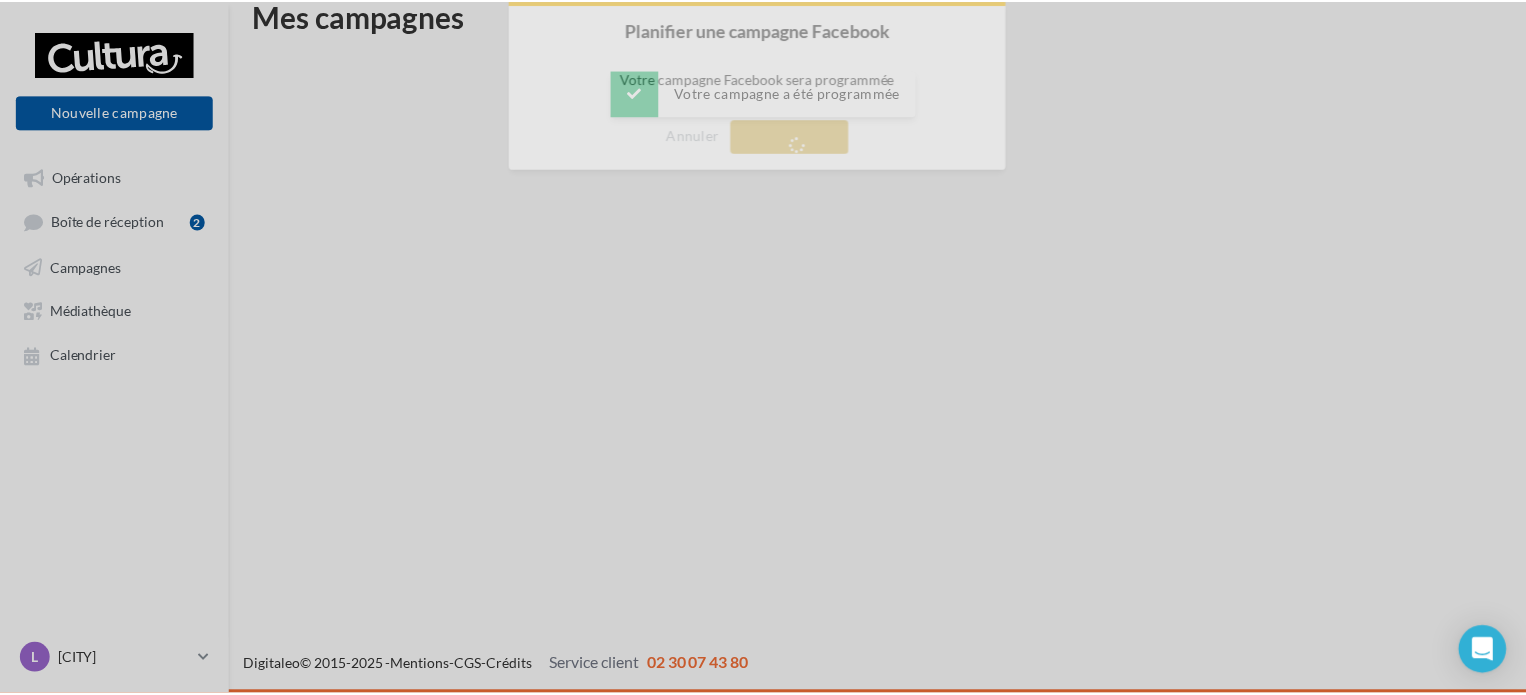 scroll, scrollTop: 32, scrollLeft: 0, axis: vertical 